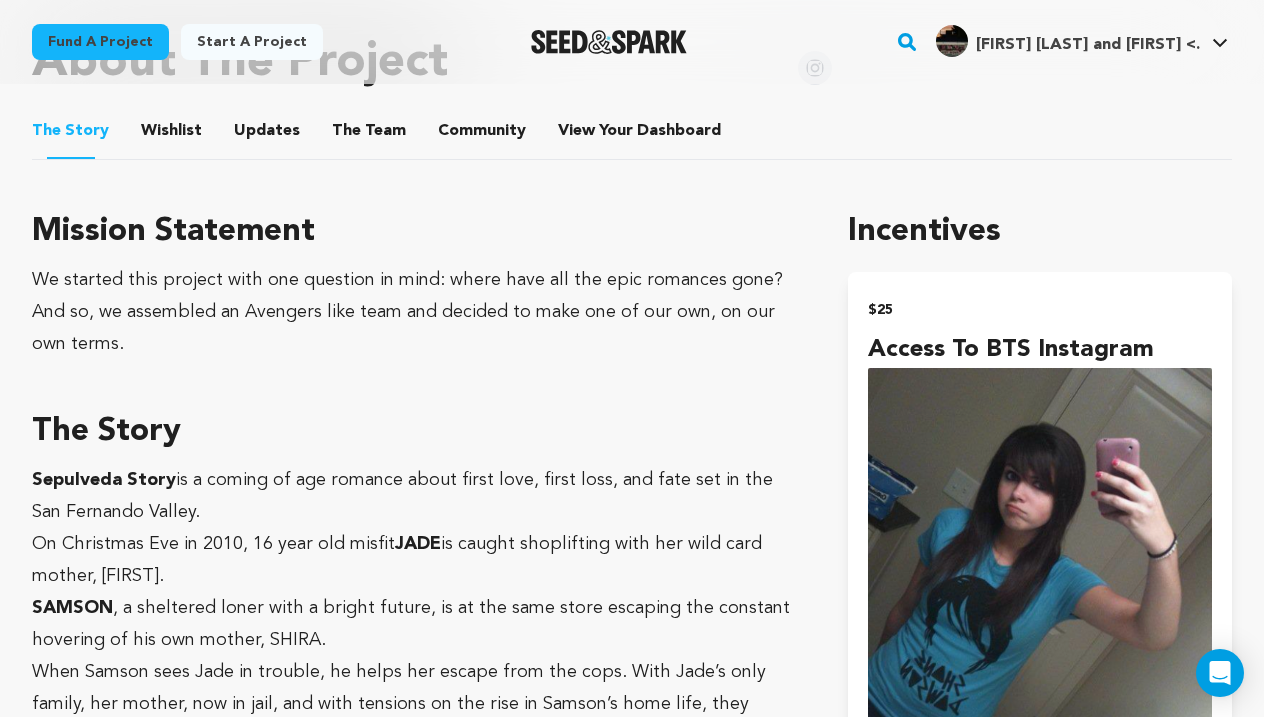 scroll, scrollTop: 894, scrollLeft: 0, axis: vertical 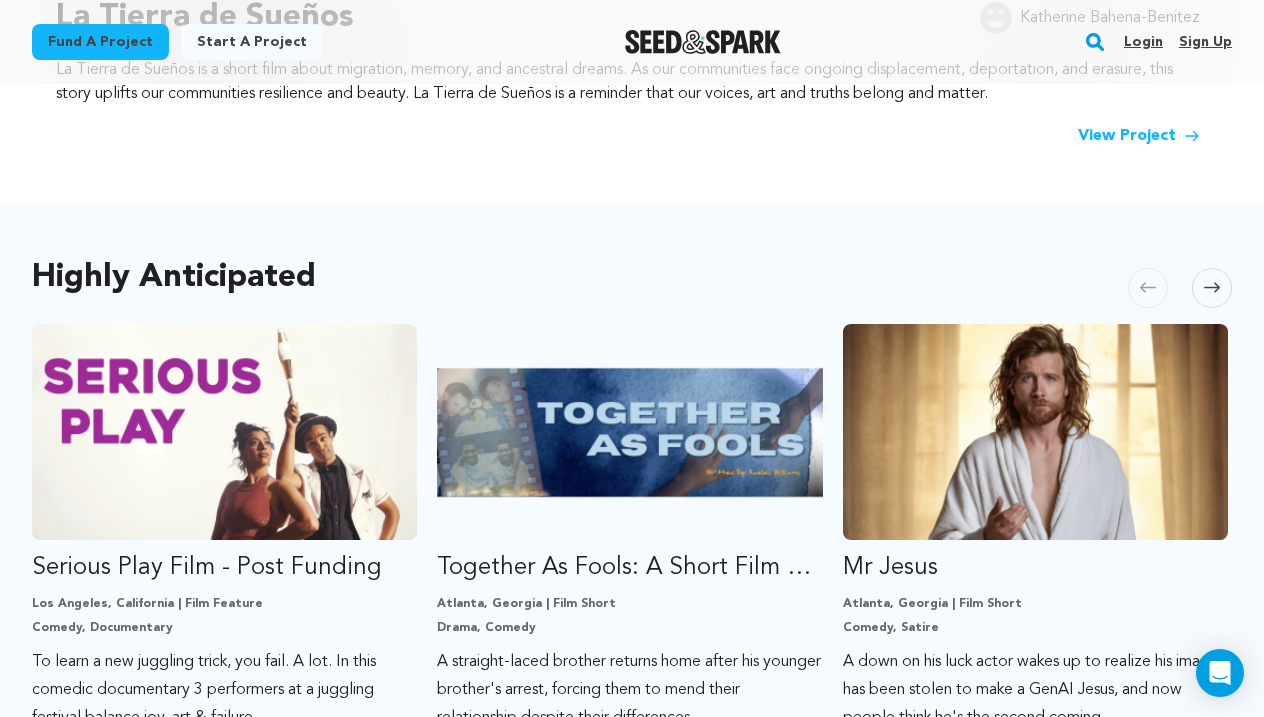 click on "Login" at bounding box center (1143, 42) 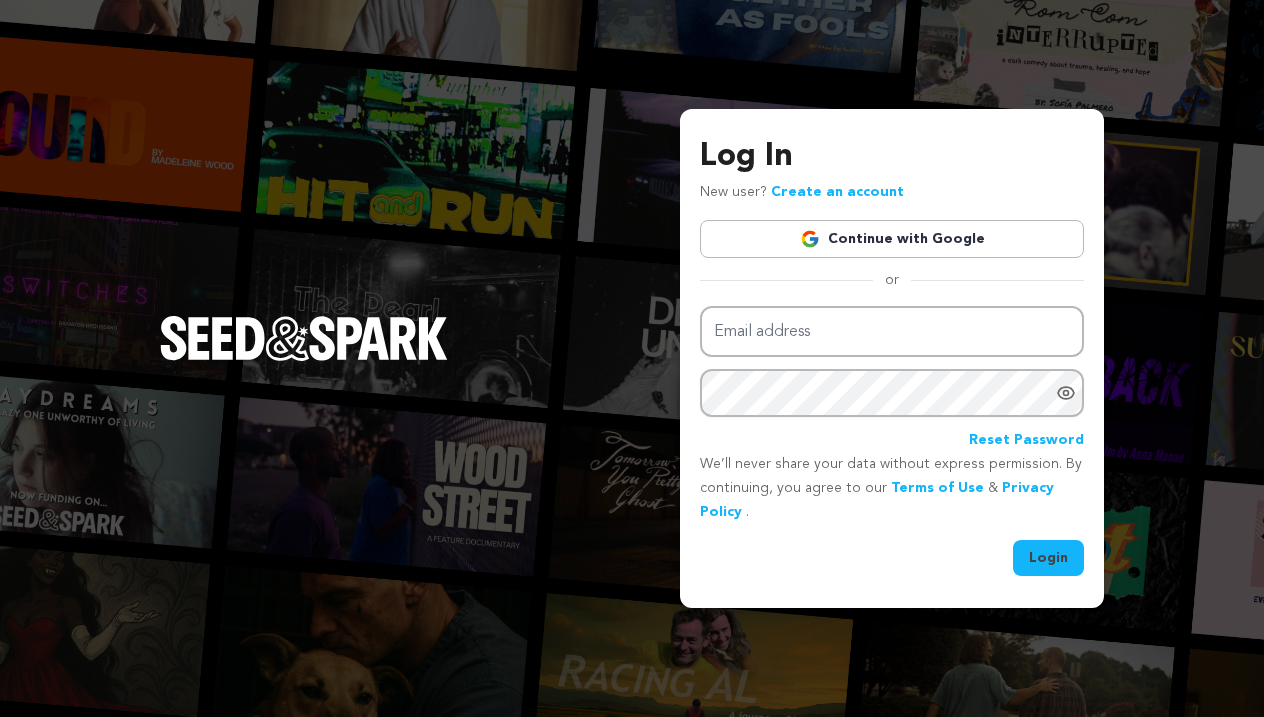 scroll, scrollTop: 0, scrollLeft: 0, axis: both 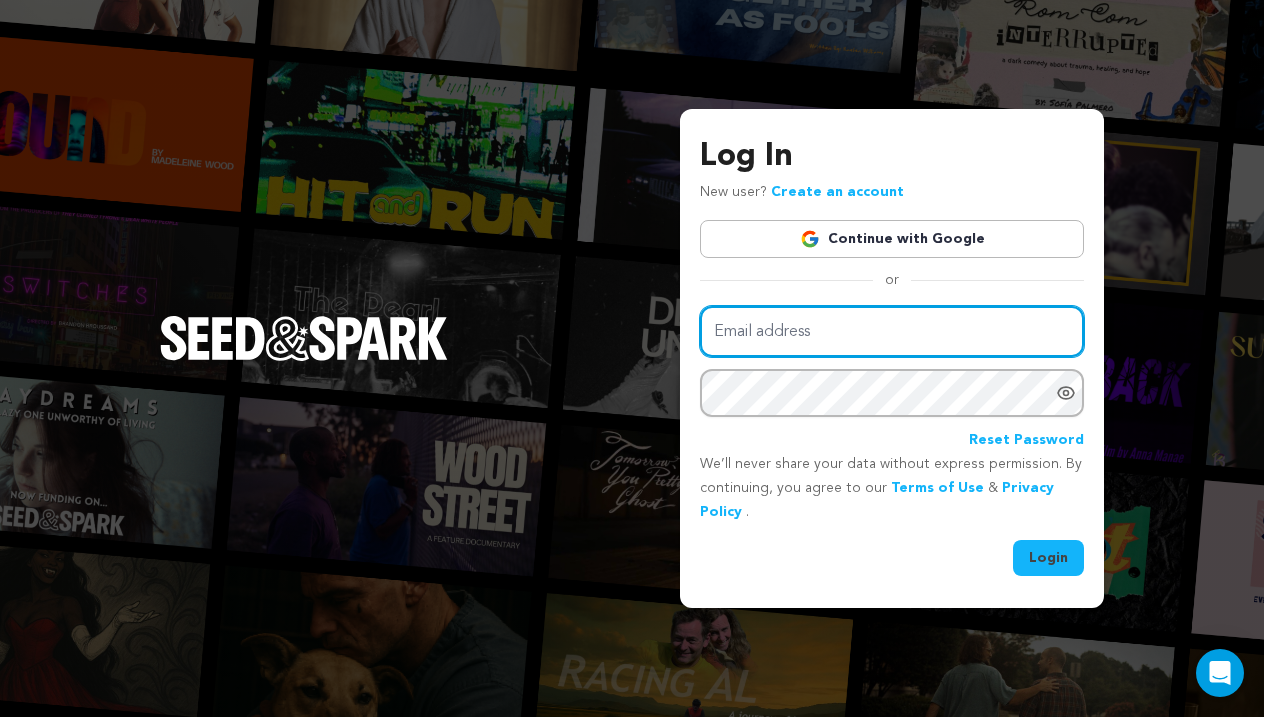 type on "bellaisrael9344@gmail.com" 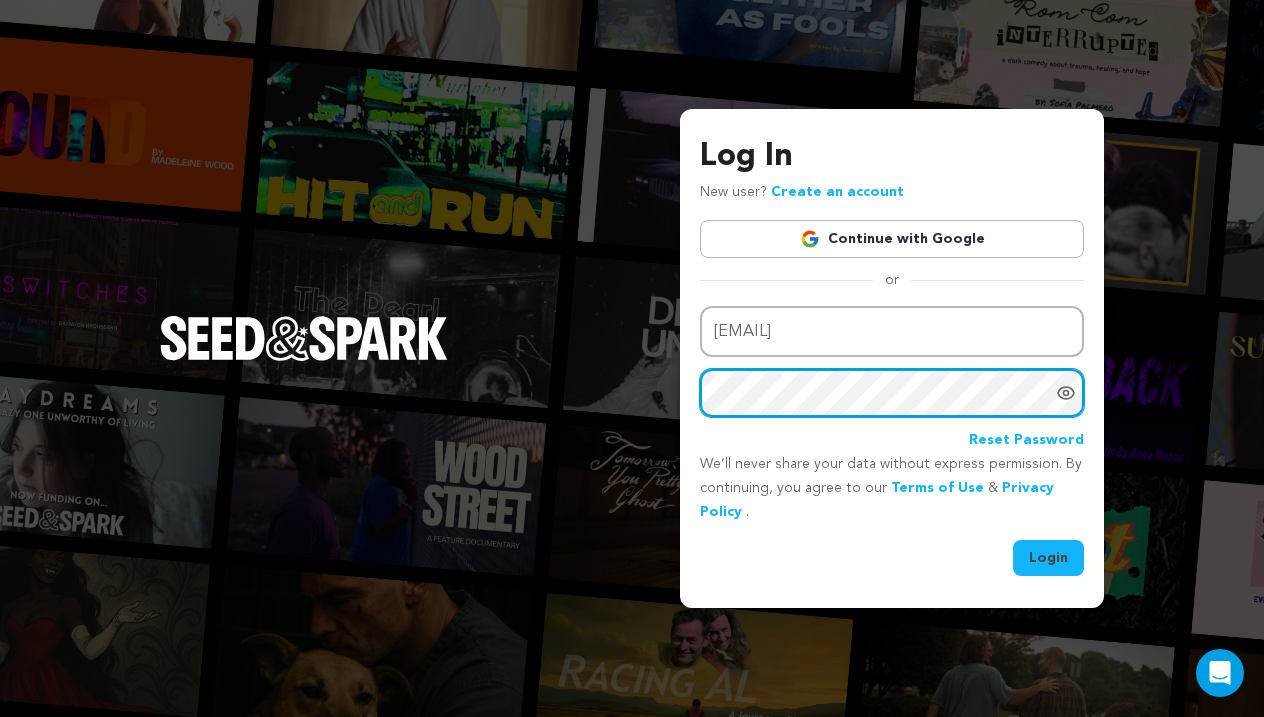 click on "Login" at bounding box center (1048, 558) 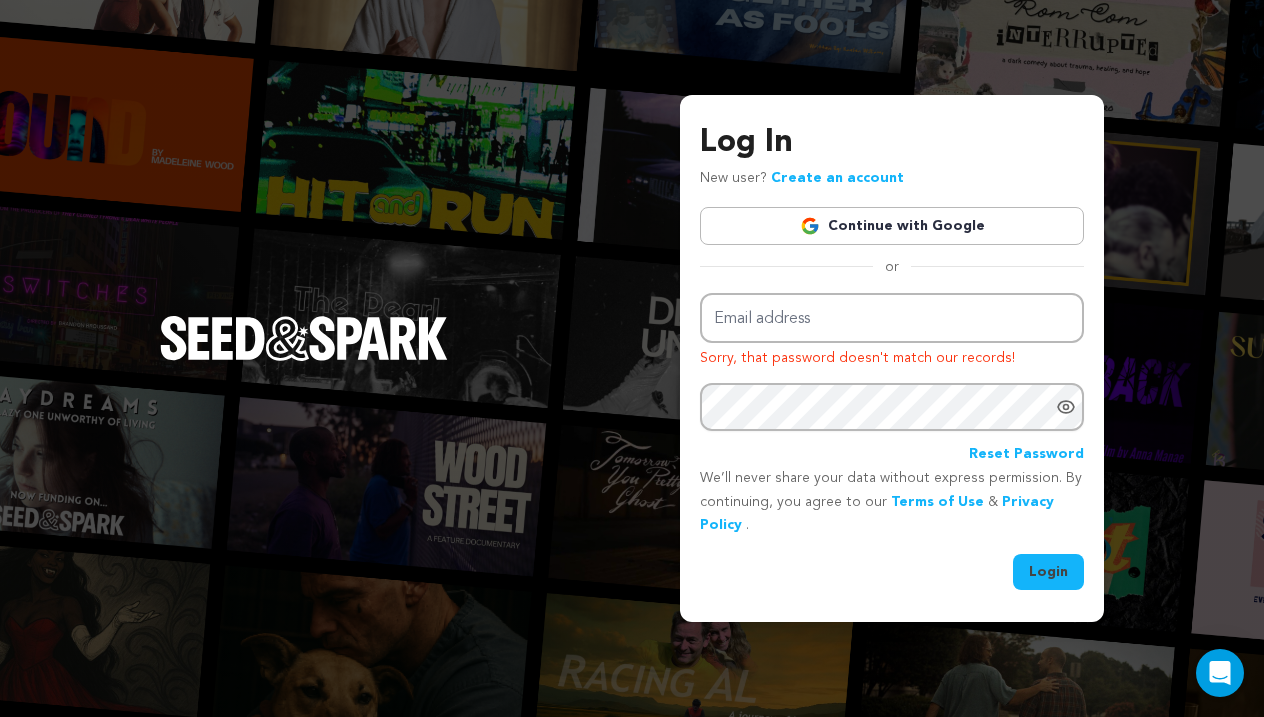 scroll, scrollTop: 0, scrollLeft: 0, axis: both 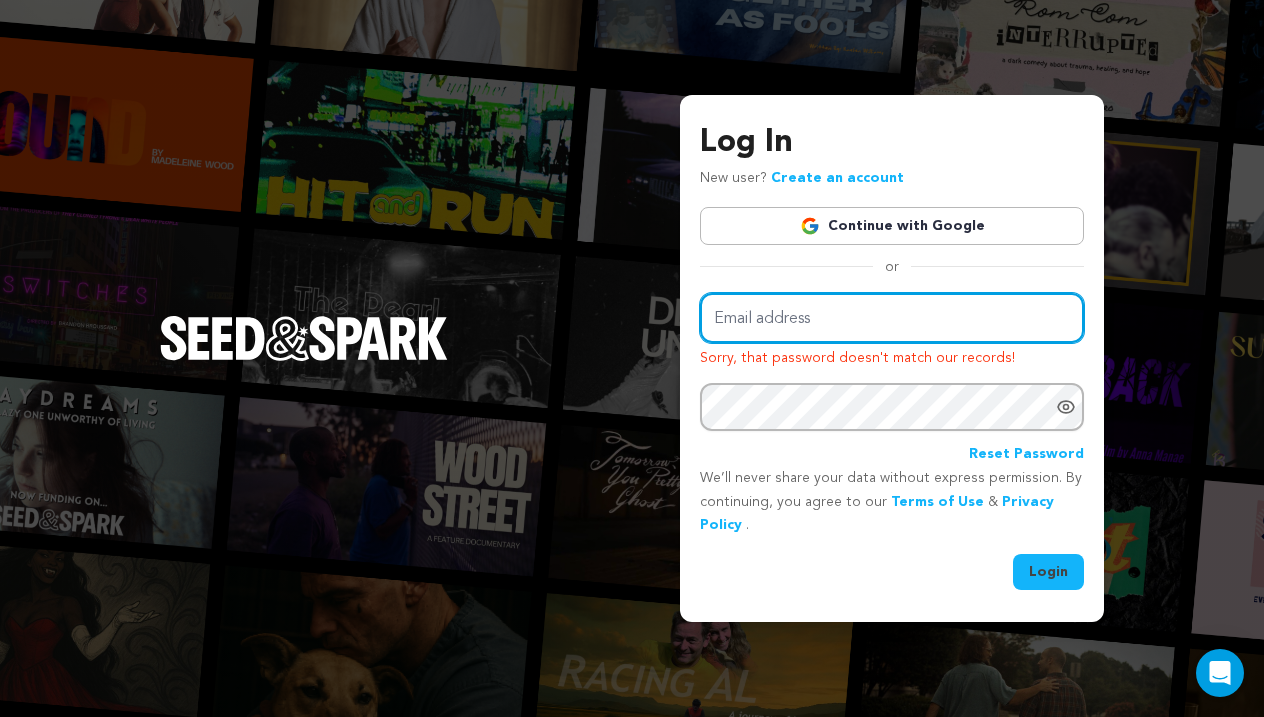 type on "bellaisrael9344@gmail.com" 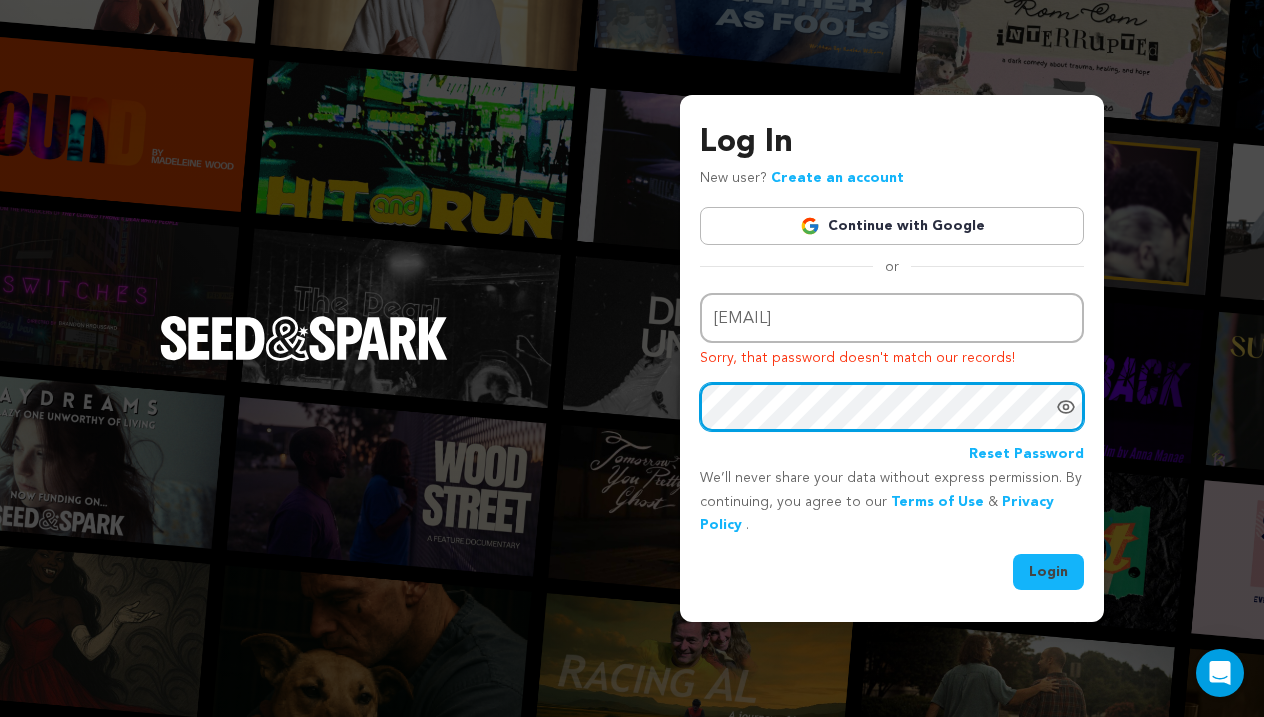 click on "Login" at bounding box center (1048, 572) 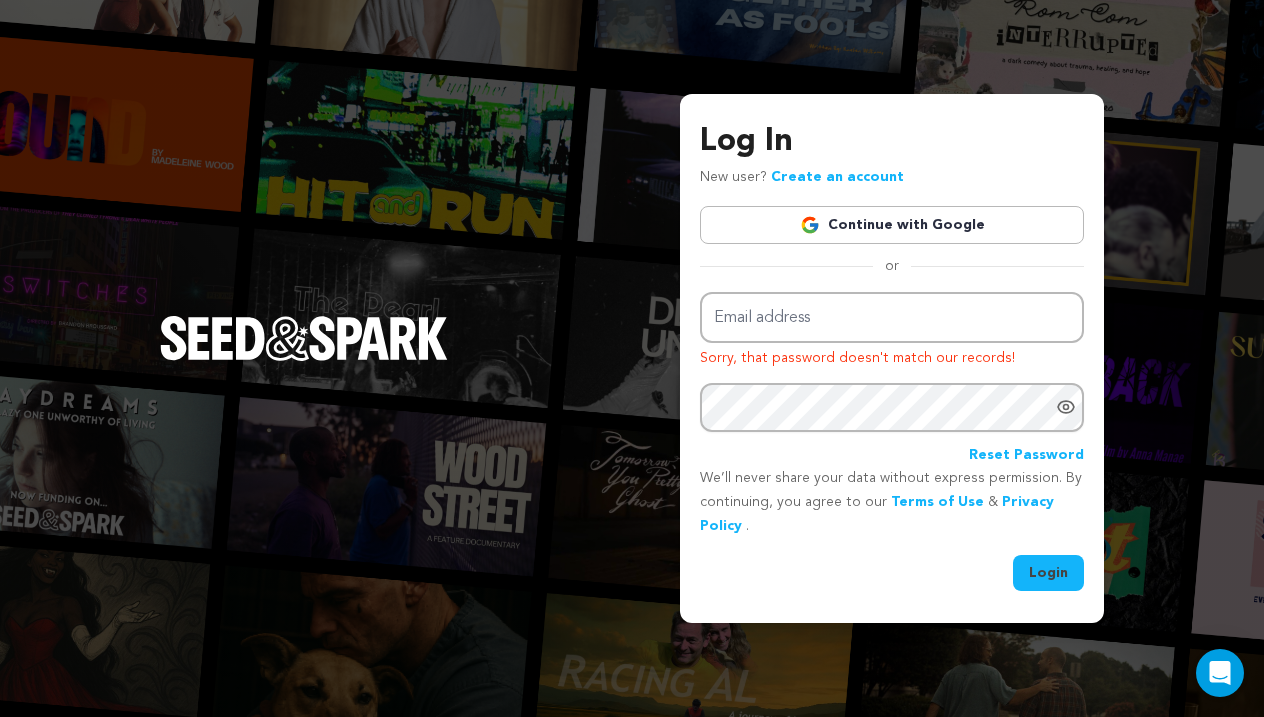 scroll, scrollTop: 0, scrollLeft: 0, axis: both 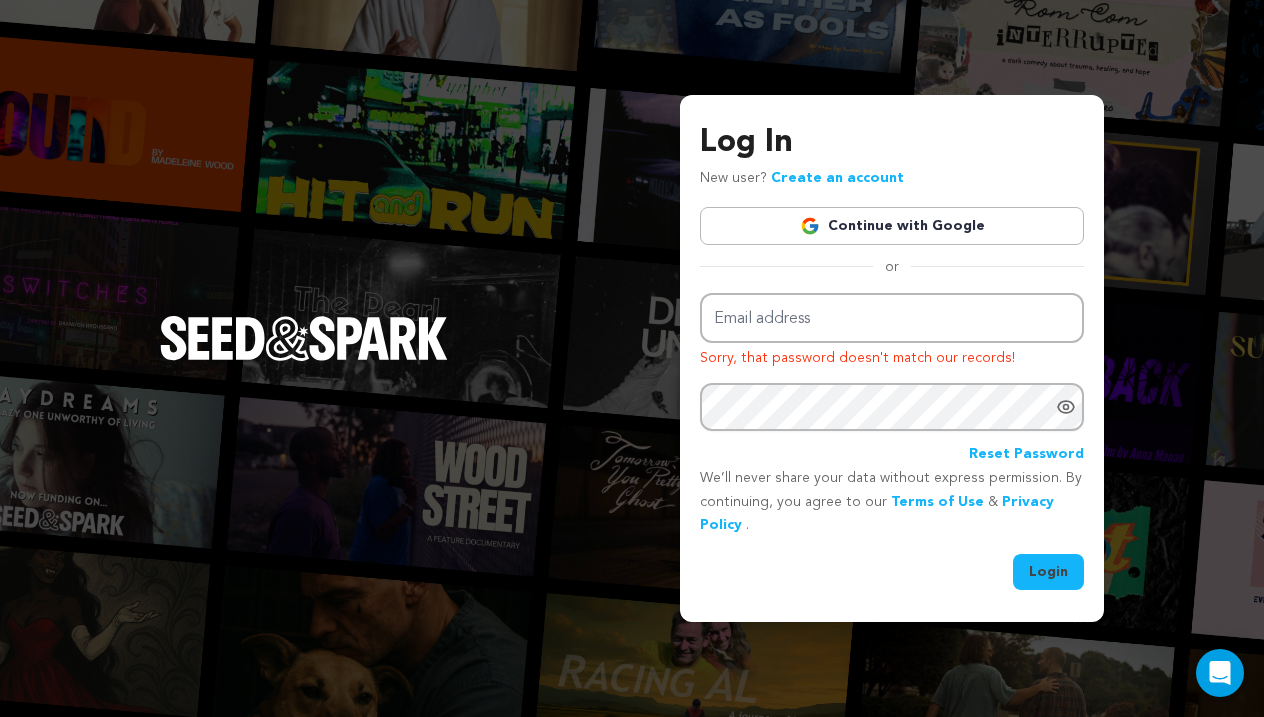 click on "Continue with Google" at bounding box center [892, 226] 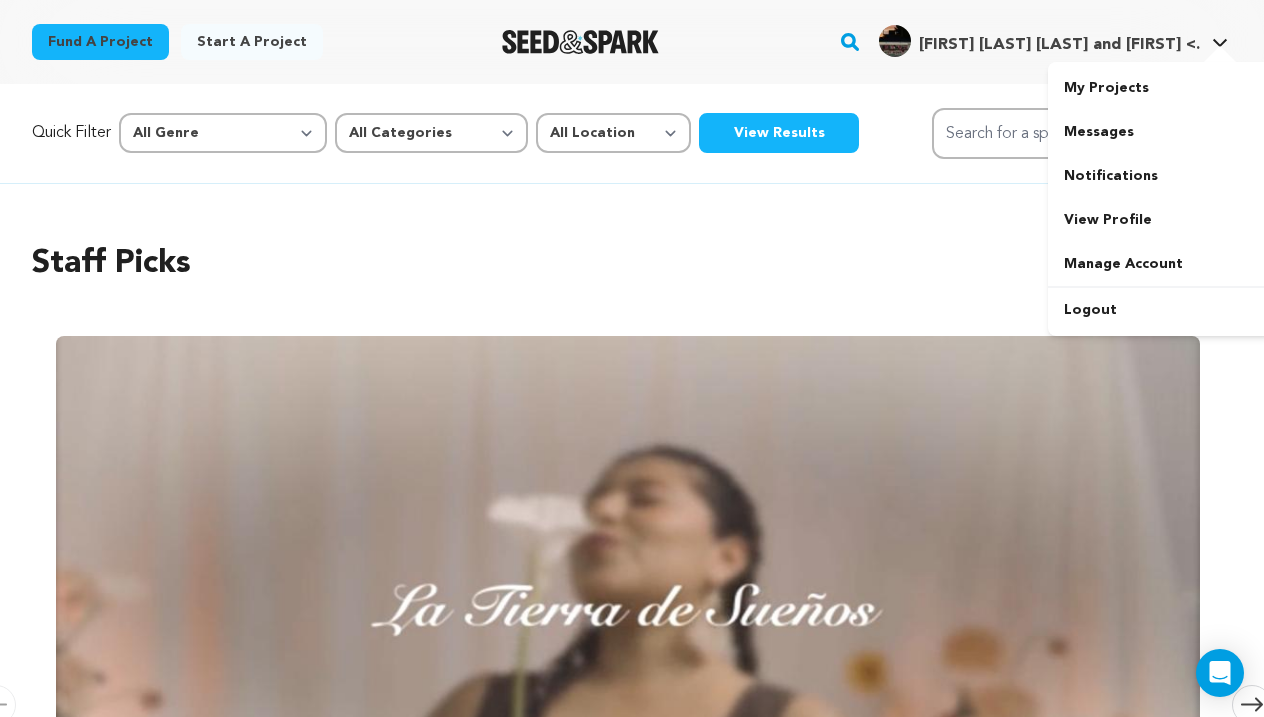 scroll, scrollTop: 0, scrollLeft: 0, axis: both 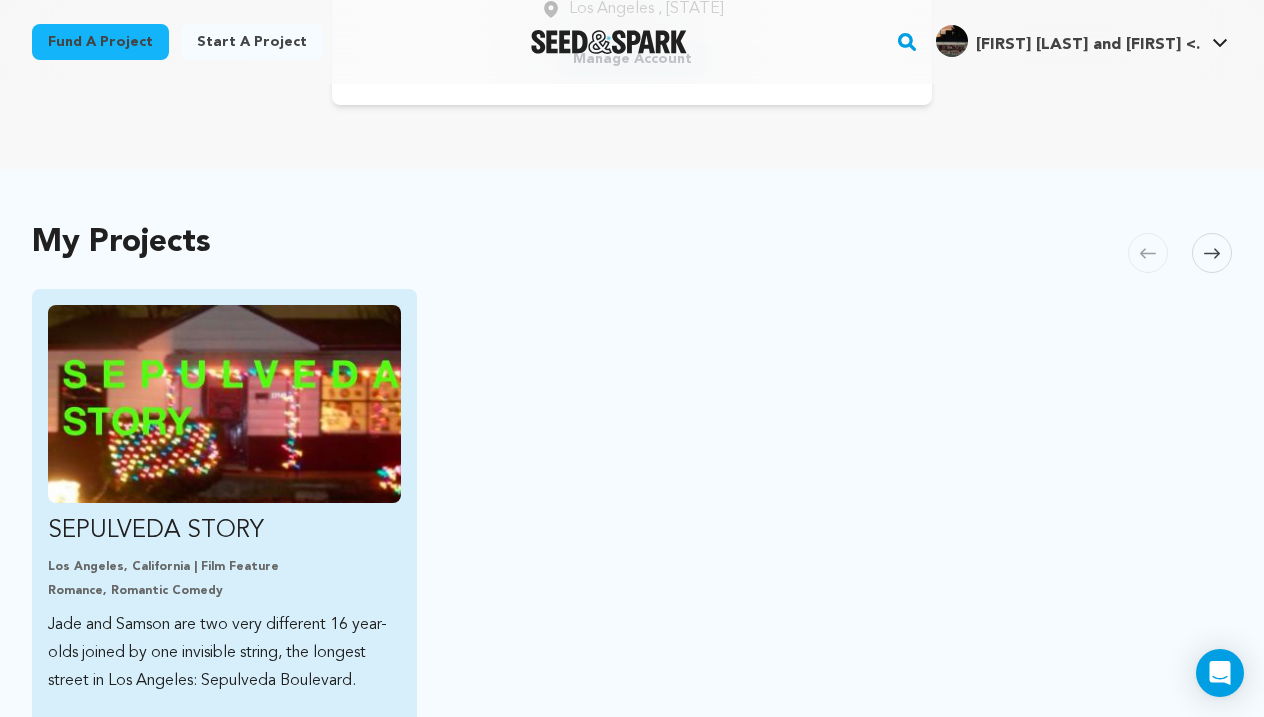 click at bounding box center [224, 404] 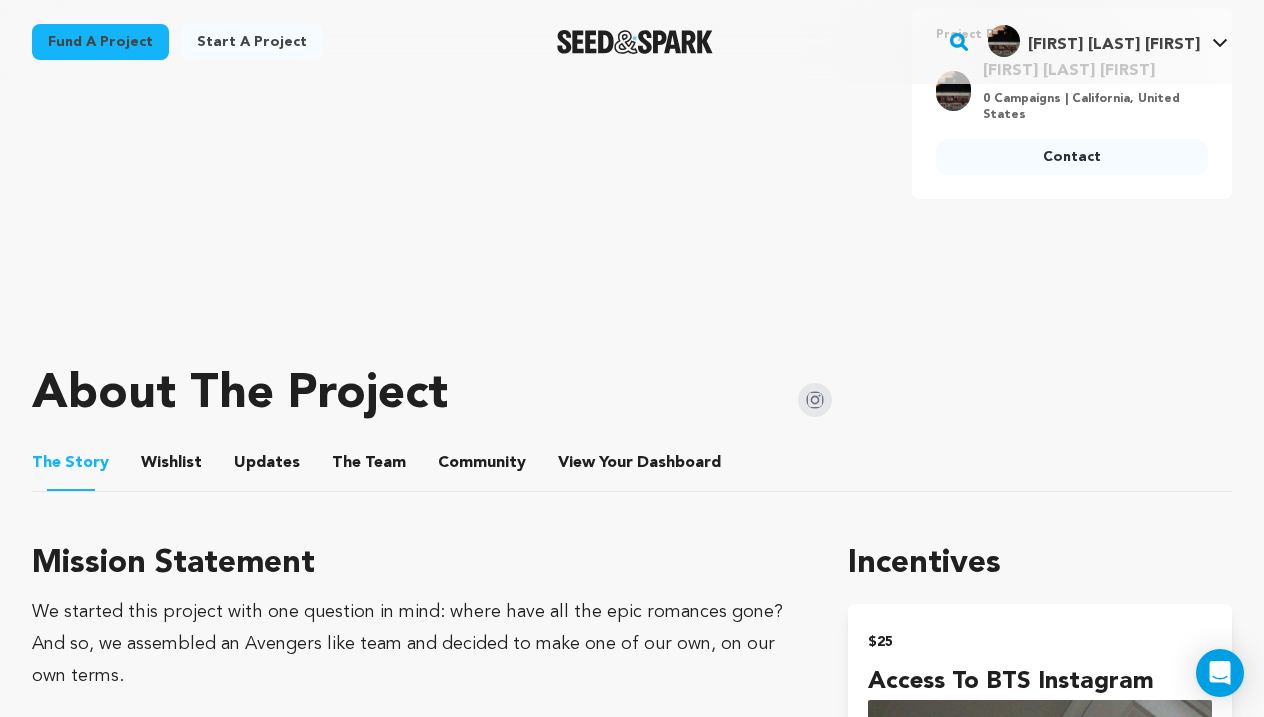 scroll, scrollTop: 560, scrollLeft: 0, axis: vertical 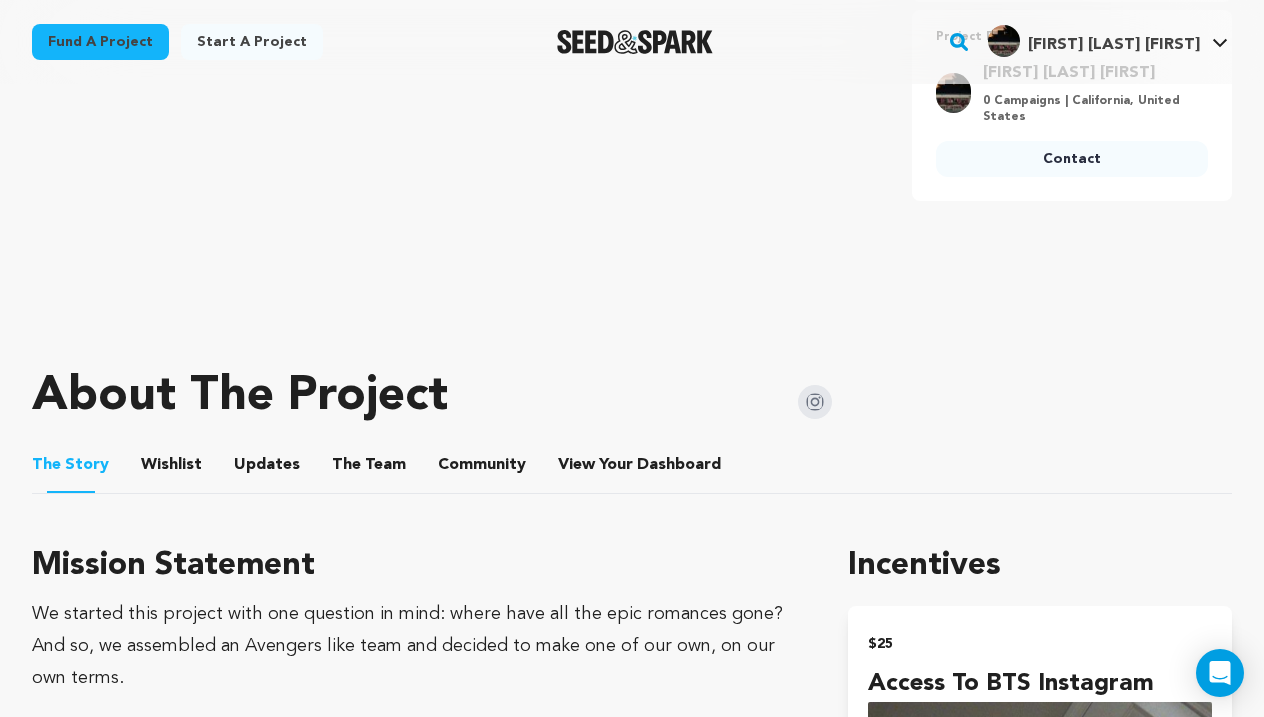 click on "Wishlist" at bounding box center [172, 469] 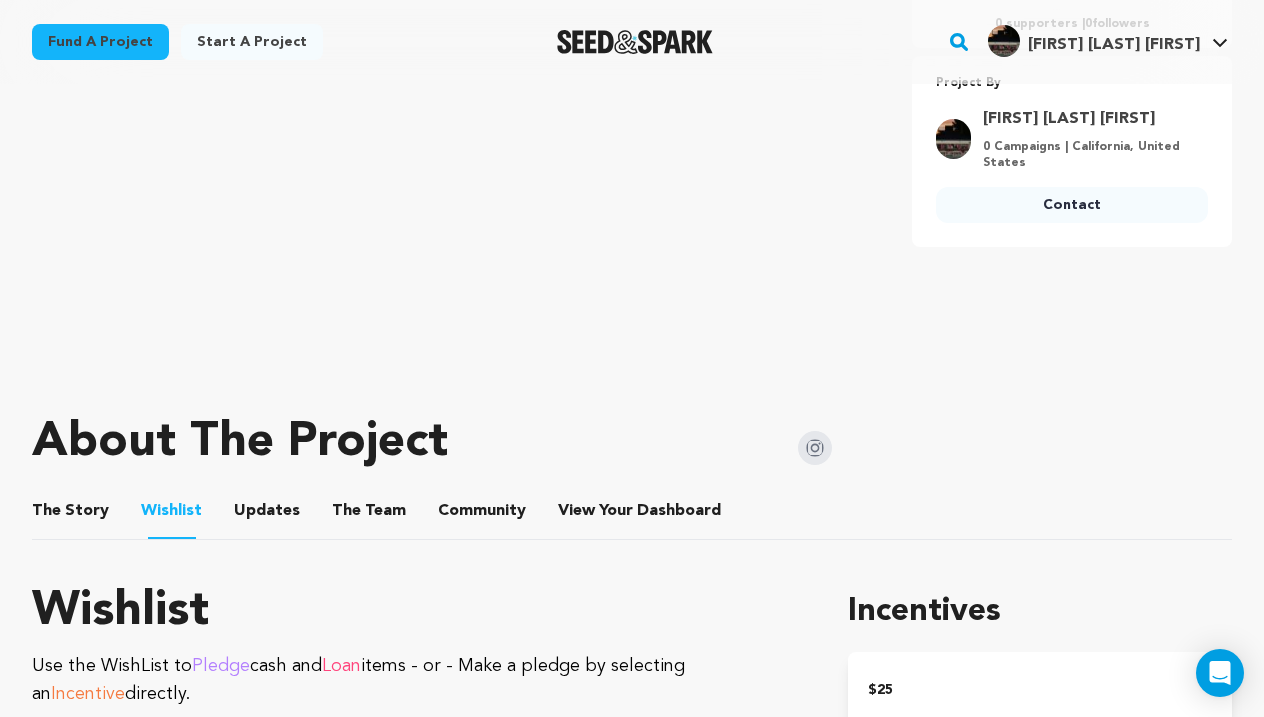scroll, scrollTop: 494, scrollLeft: 0, axis: vertical 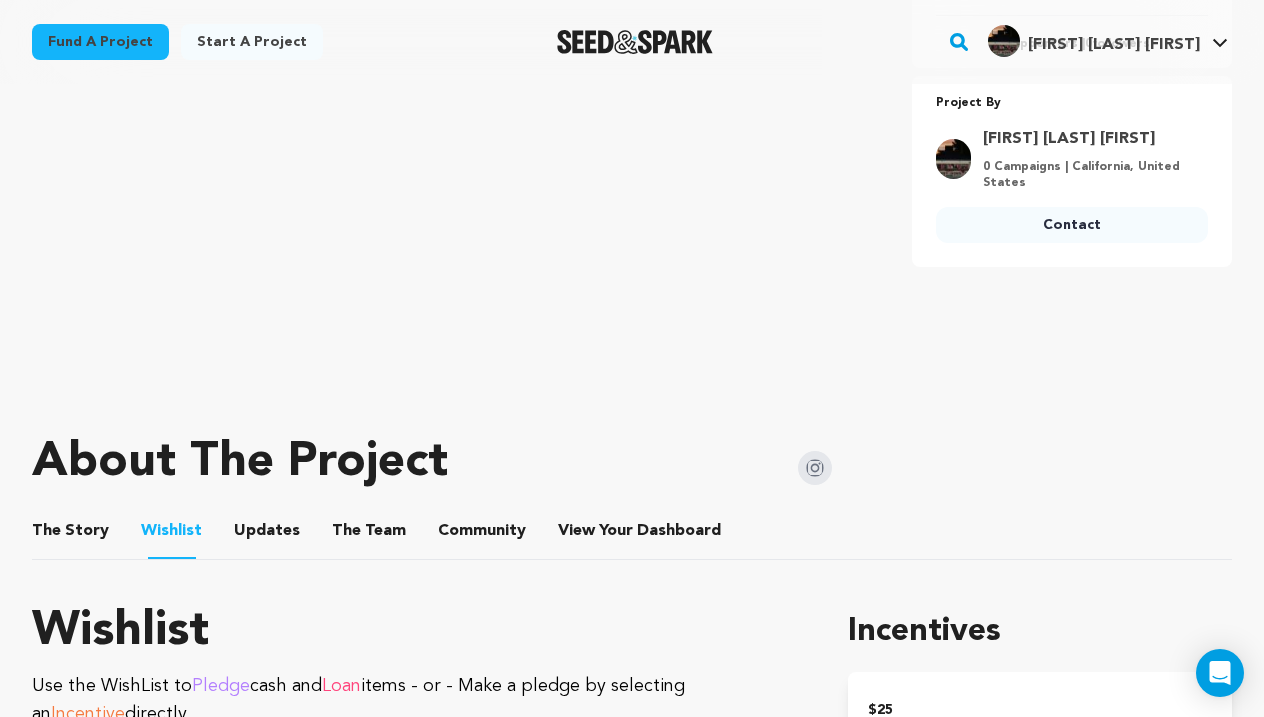 click on "The Story" at bounding box center (71, 535) 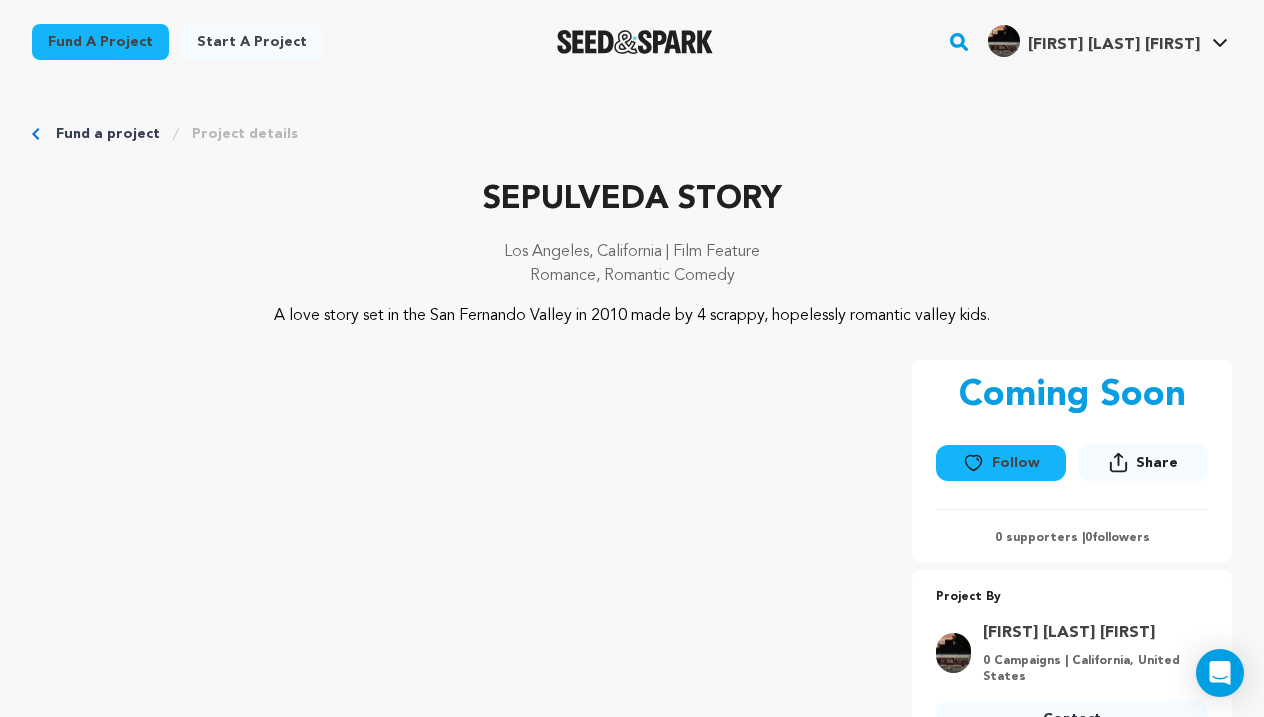 scroll, scrollTop: 0, scrollLeft: 0, axis: both 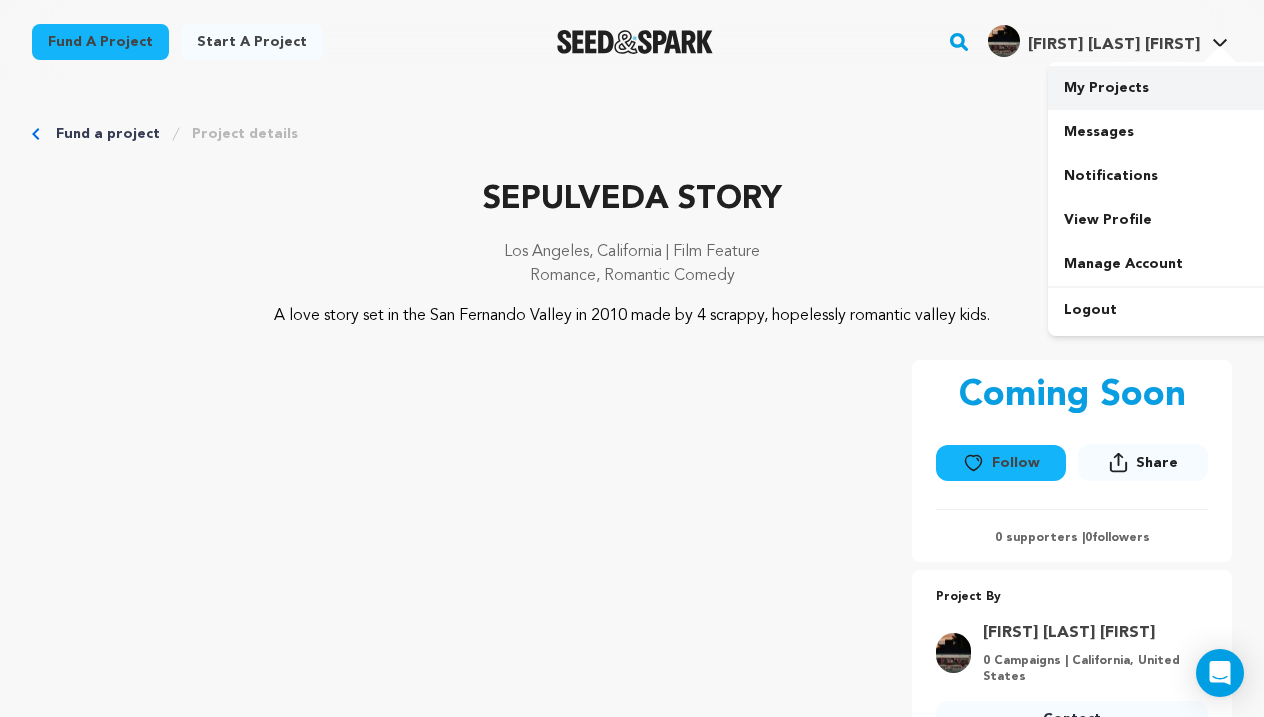 click on "My Projects" at bounding box center (1160, 88) 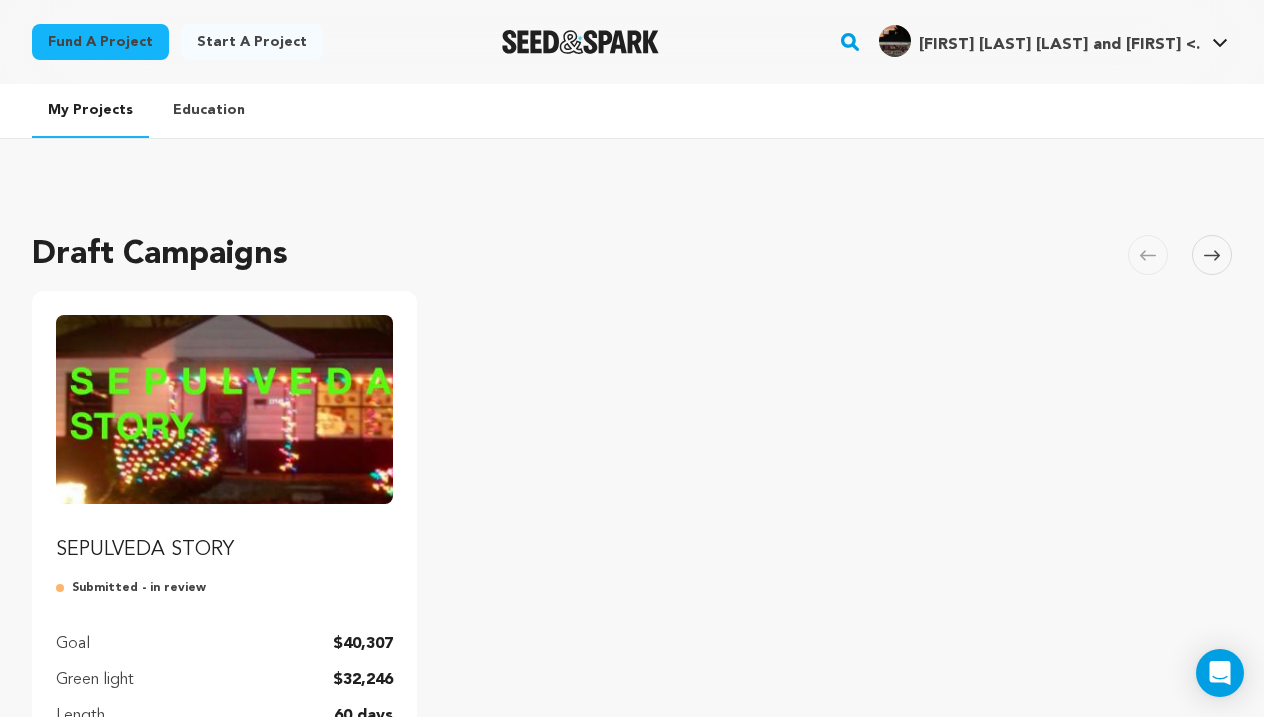 scroll, scrollTop: 0, scrollLeft: 0, axis: both 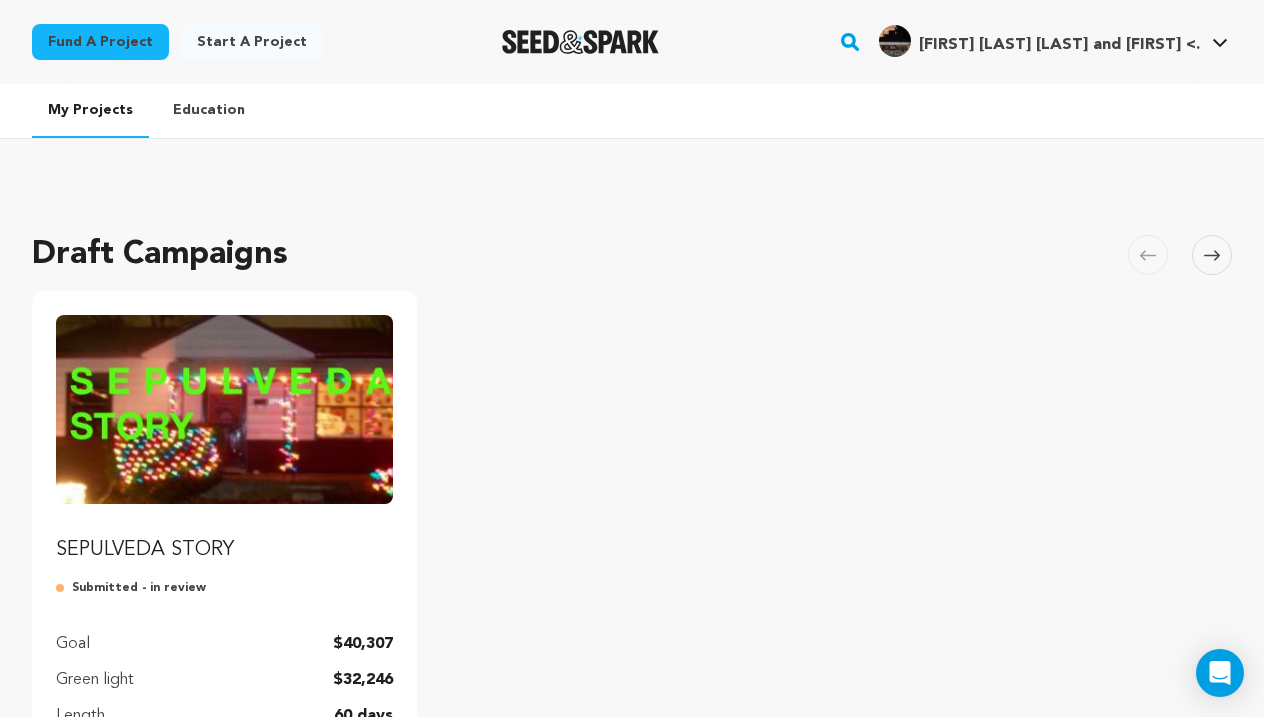 click at bounding box center [224, 409] 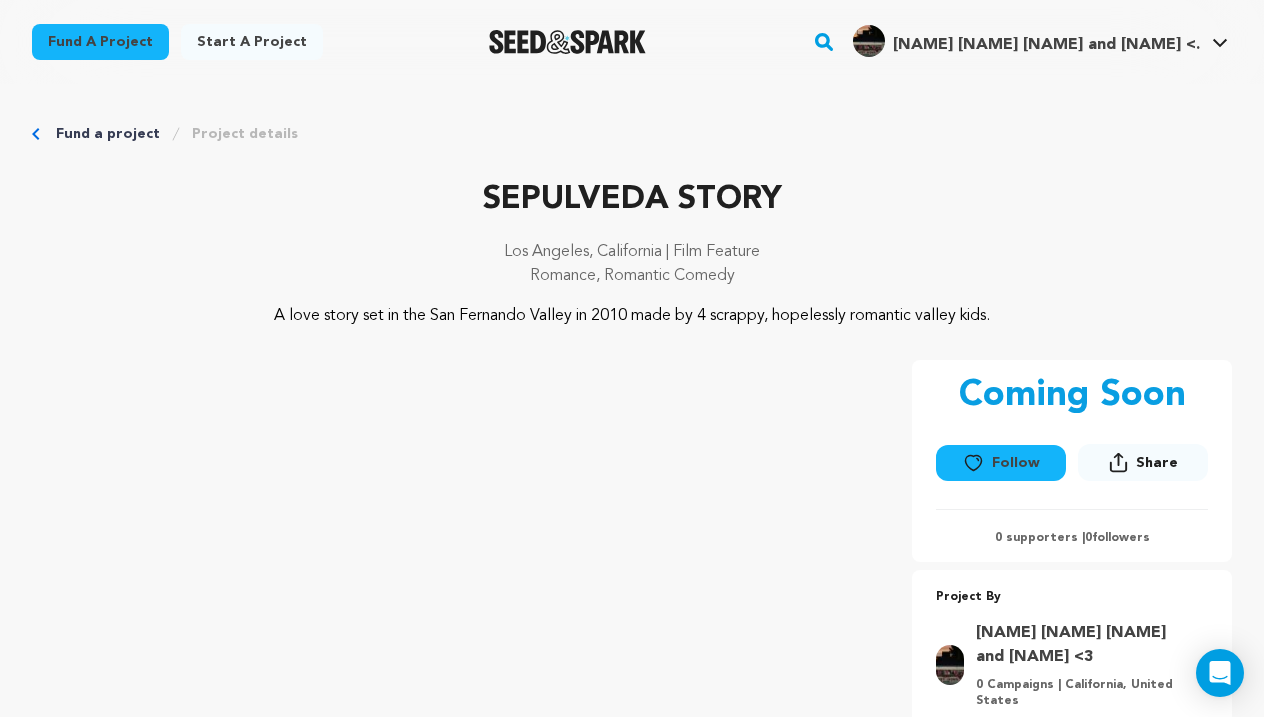 scroll, scrollTop: 0, scrollLeft: 0, axis: both 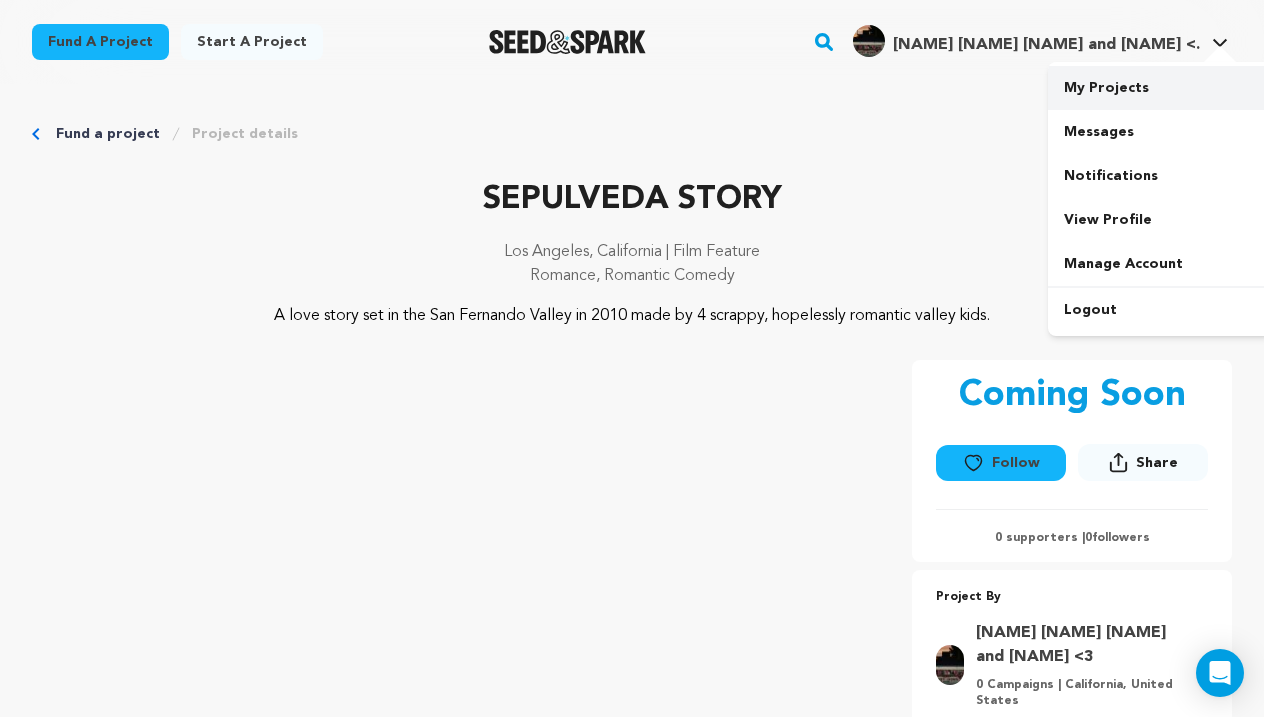 click on "My Projects" at bounding box center (1160, 88) 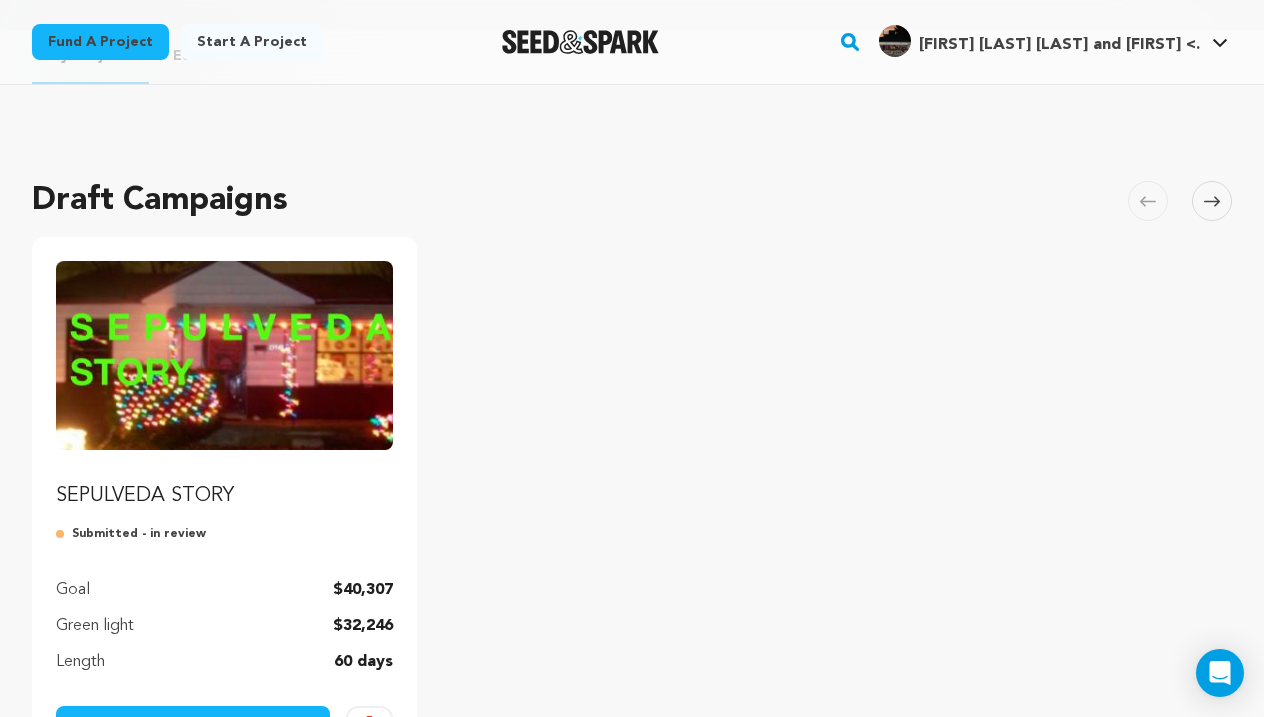 scroll, scrollTop: 55, scrollLeft: 0, axis: vertical 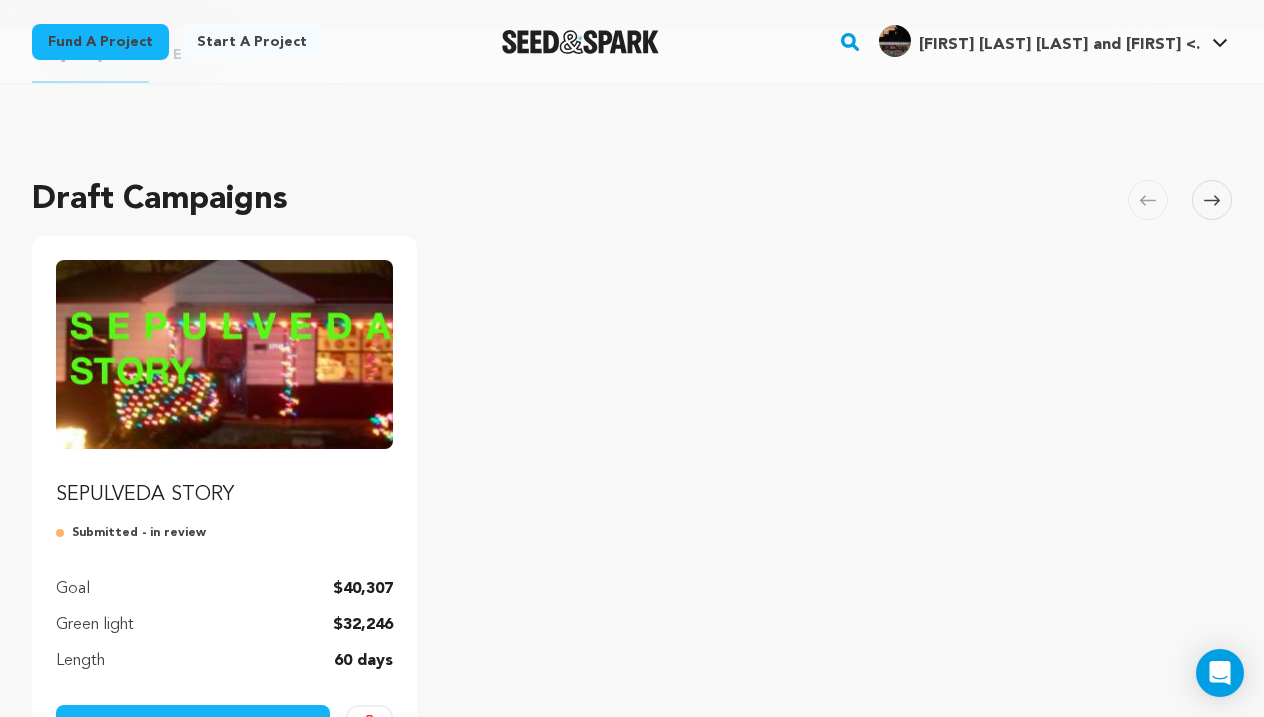click at bounding box center [224, 354] 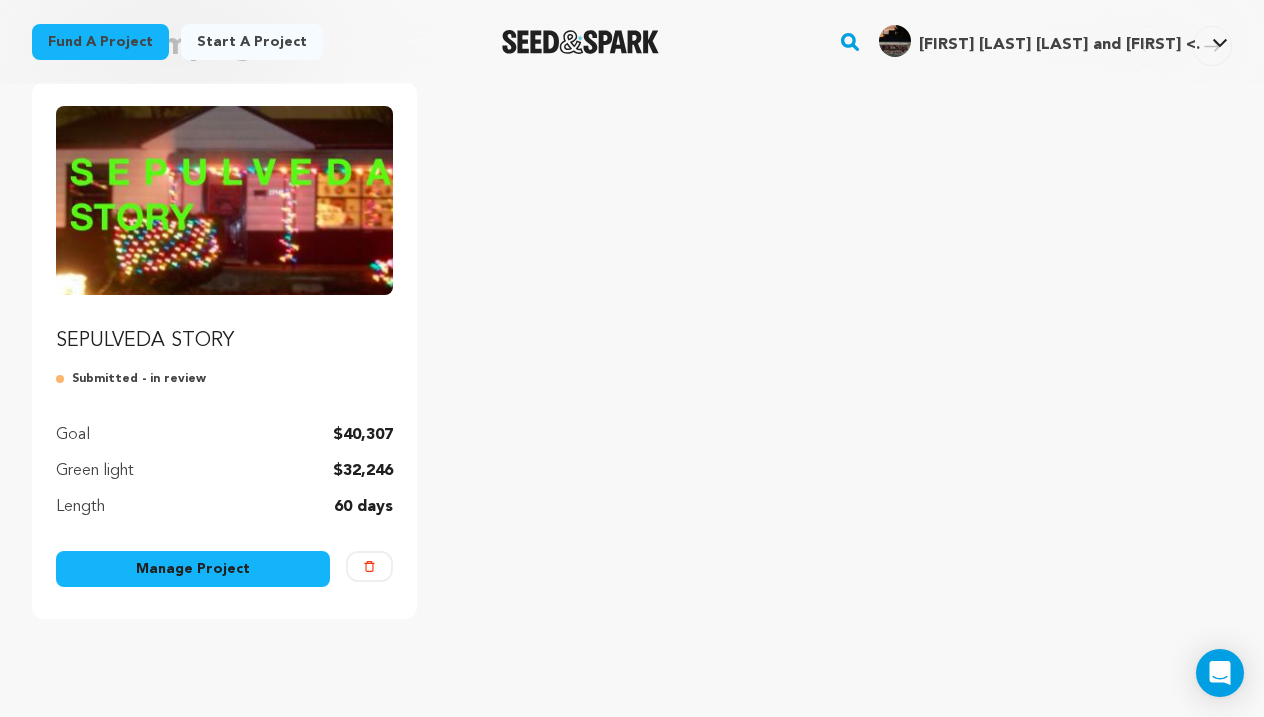 click on "Manage Project" at bounding box center [193, 569] 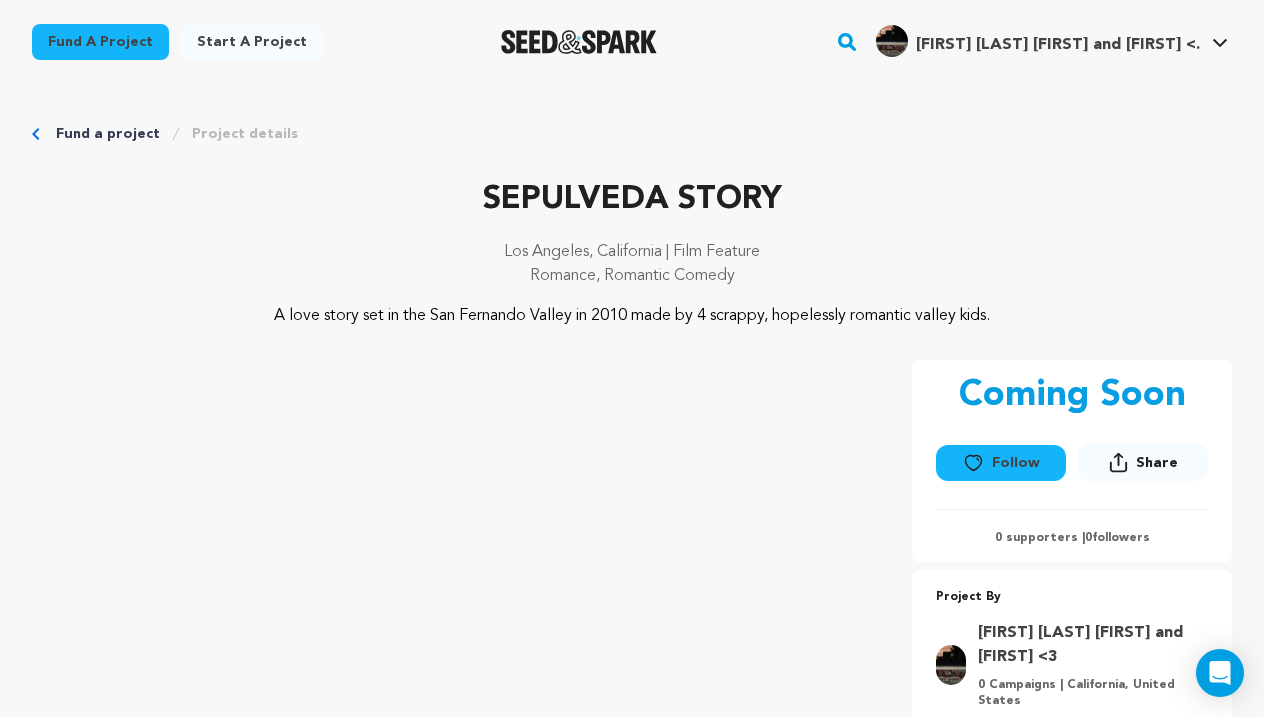 scroll, scrollTop: 0, scrollLeft: 0, axis: both 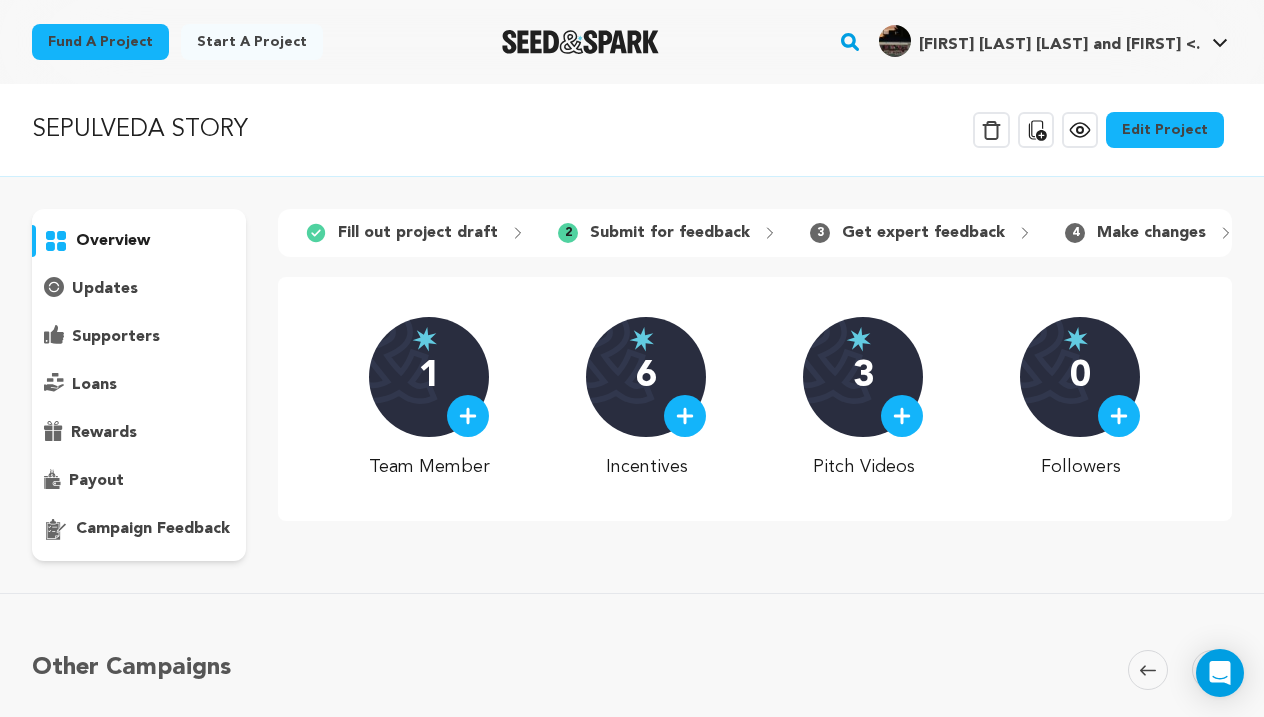 click on "Edit Project" at bounding box center [1165, 130] 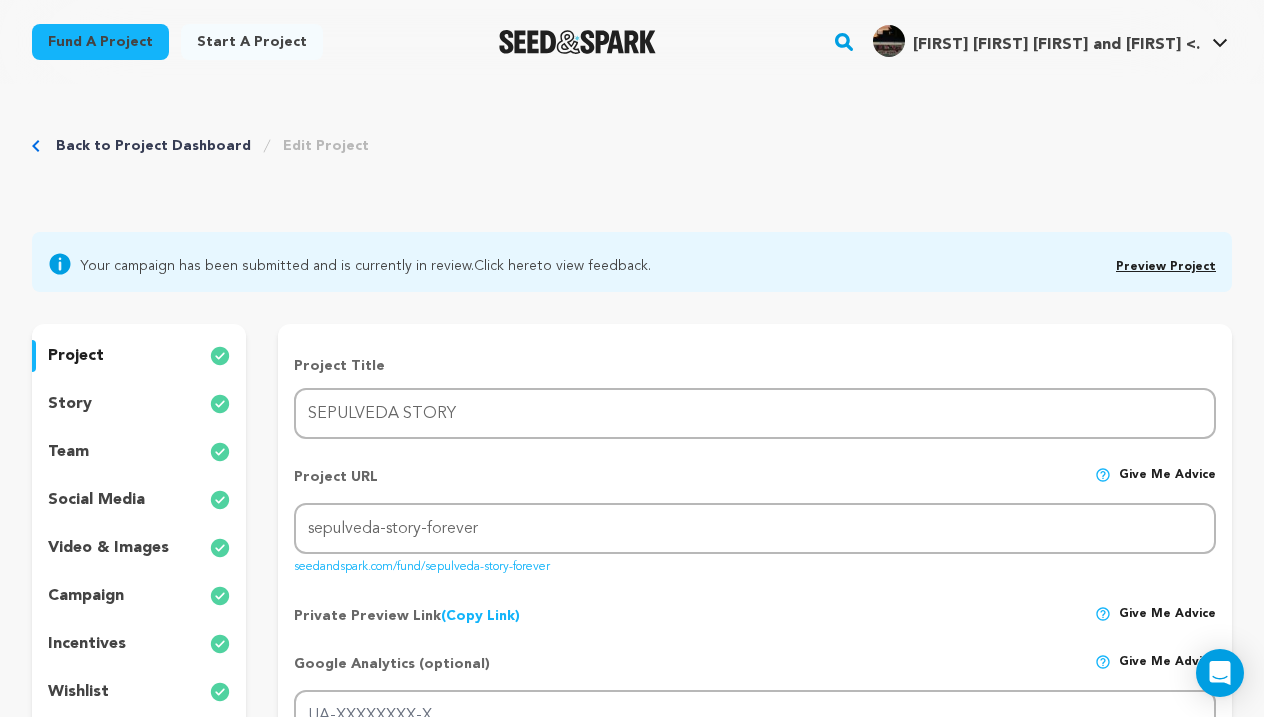 scroll, scrollTop: 0, scrollLeft: 0, axis: both 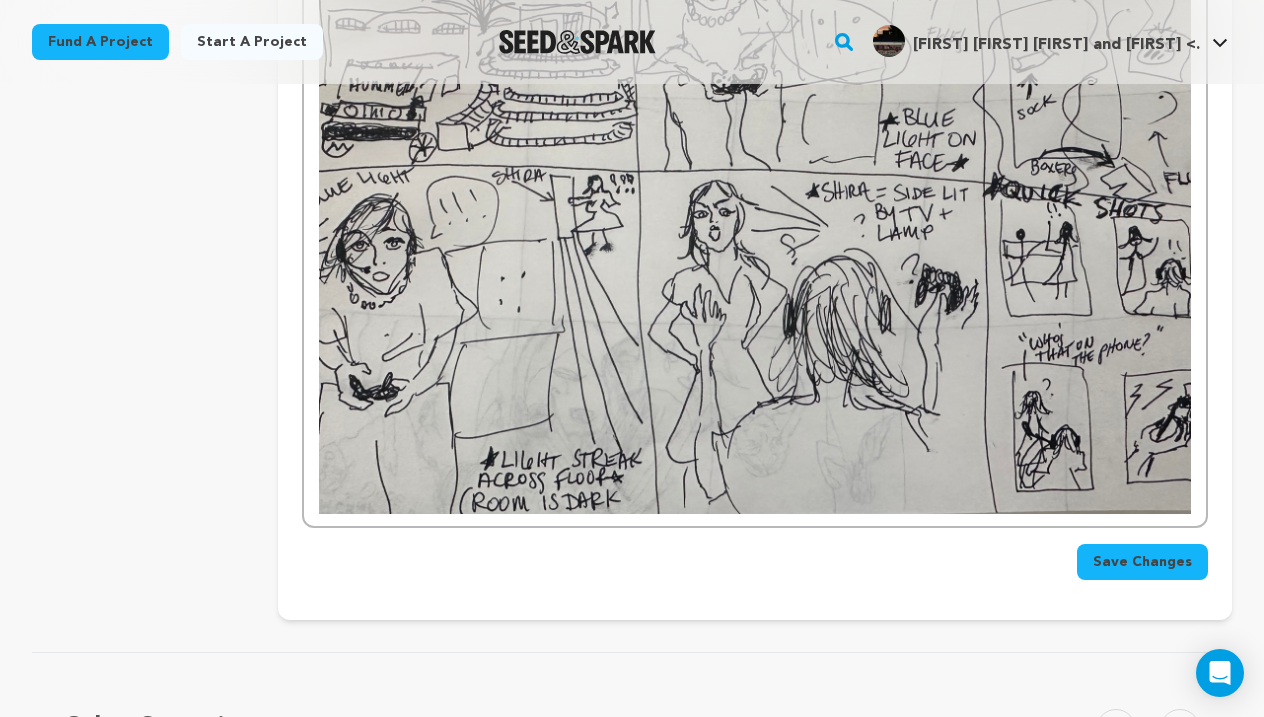 click on "Sepulveda Story  is a coming of age romance about first love, first loss, and fate set in the San Fernando Valley.  On Christmas Eve in 2010, 16 year old misfit  JADE  is caught shoplifting with her wild card mother, RONNIE.  SAMSON , a sheltered loner with a bright future, is at the same store escaping the constant hovering of his own mother, SHIRA.  When Samson sees Jade in trouble, he helps her escape from the cops. With Jade’s only family, her mother, now in jail, and with tensions on the rise in Samson’s home life, they discover a mutual understanding in each other that feels bigger than them both. Jade and Samson hole up at Jade’s house, and they spend the holiday season falling in love hard and fast. They learn how to survive on their own; how to pay bills, how to have sex, and how to outrun drug dealers. But their world comes crumbling down on New Year’s Day, when social services comes to send Jade to live with relatives across the country.  EARLY STAGE STORYBOARD FOR SCENE 1 OF OUR MOVIE:" at bounding box center [755, -1863] 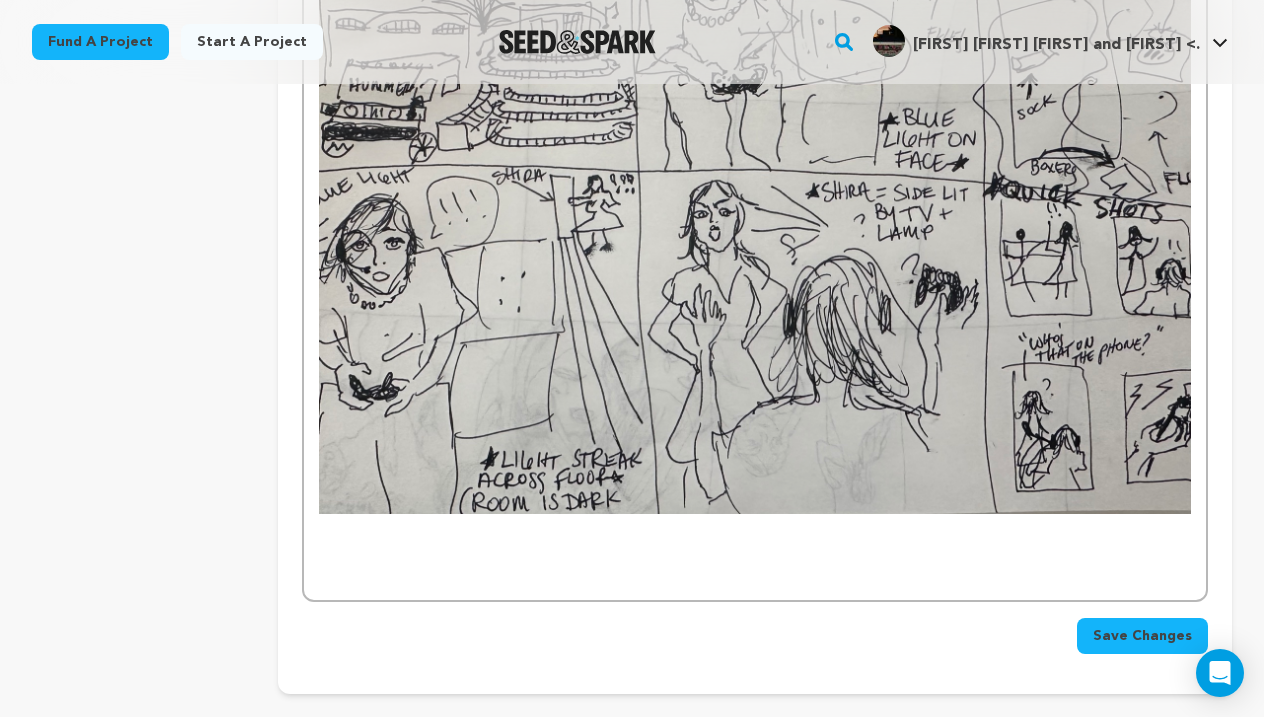 type 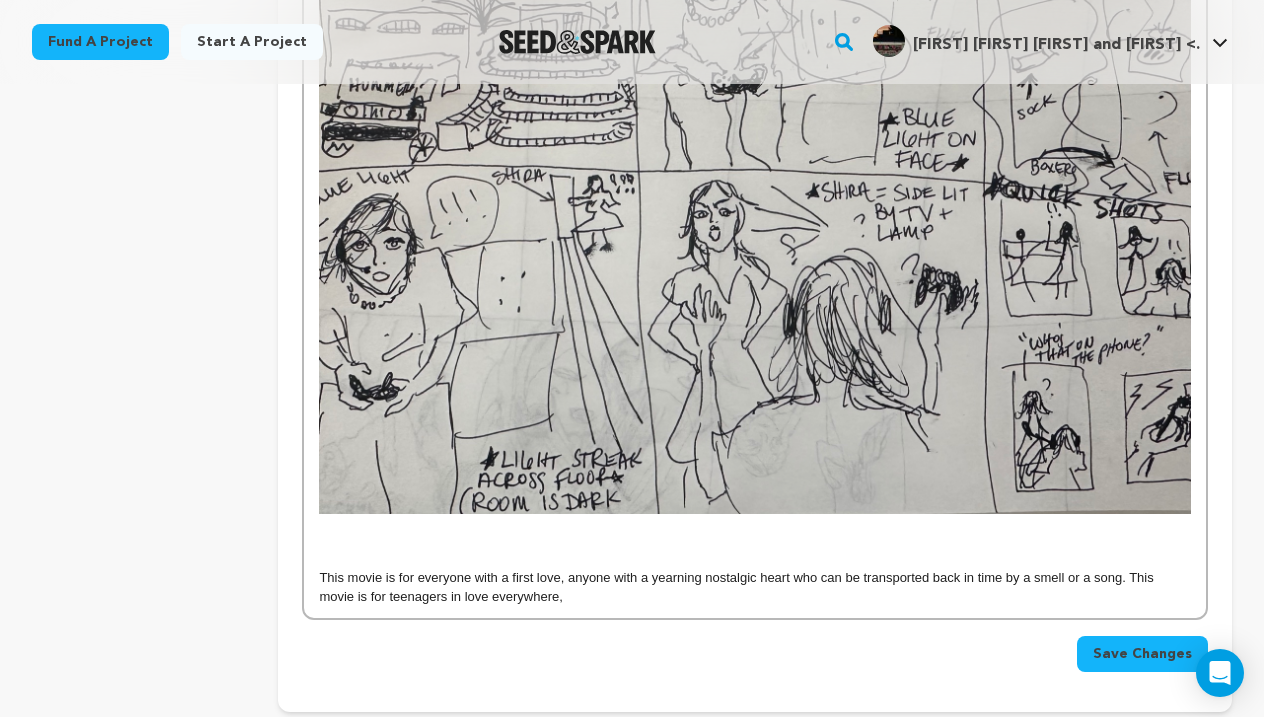 drag, startPoint x: 888, startPoint y: 584, endPoint x: 1133, endPoint y: 572, distance: 245.2937 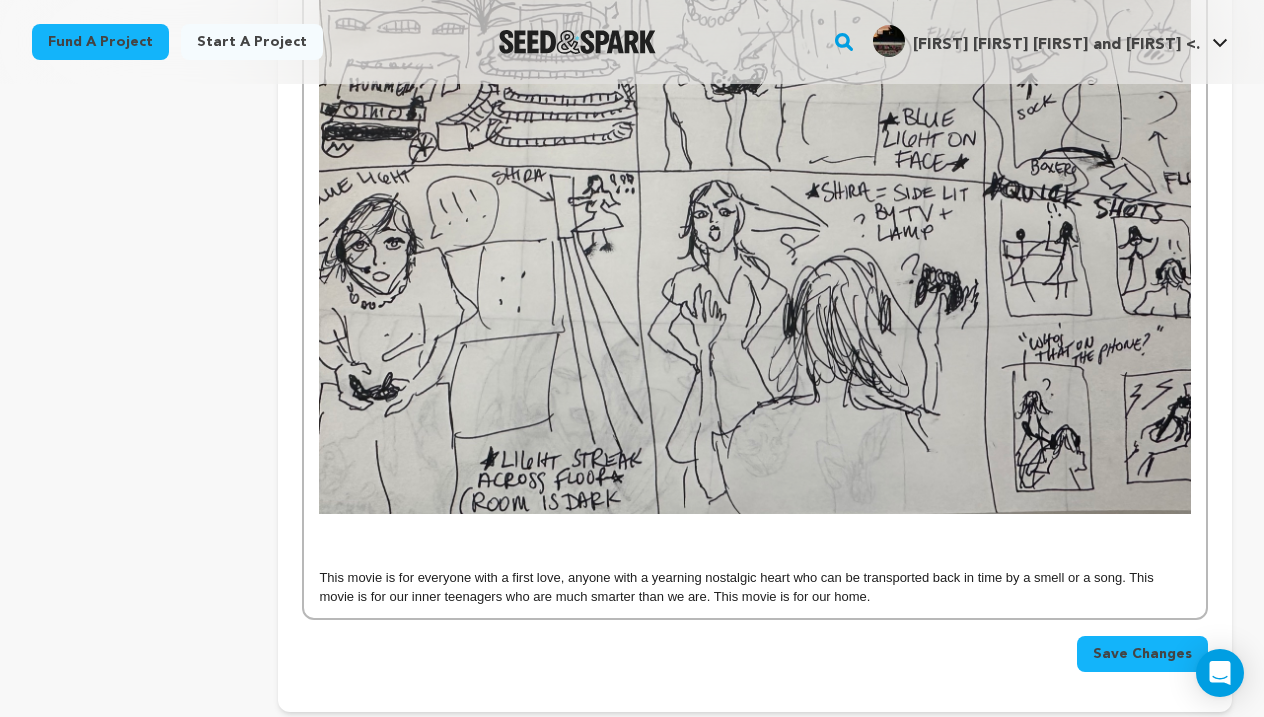 drag, startPoint x: 1034, startPoint y: 584, endPoint x: 792, endPoint y: 587, distance: 242.0186 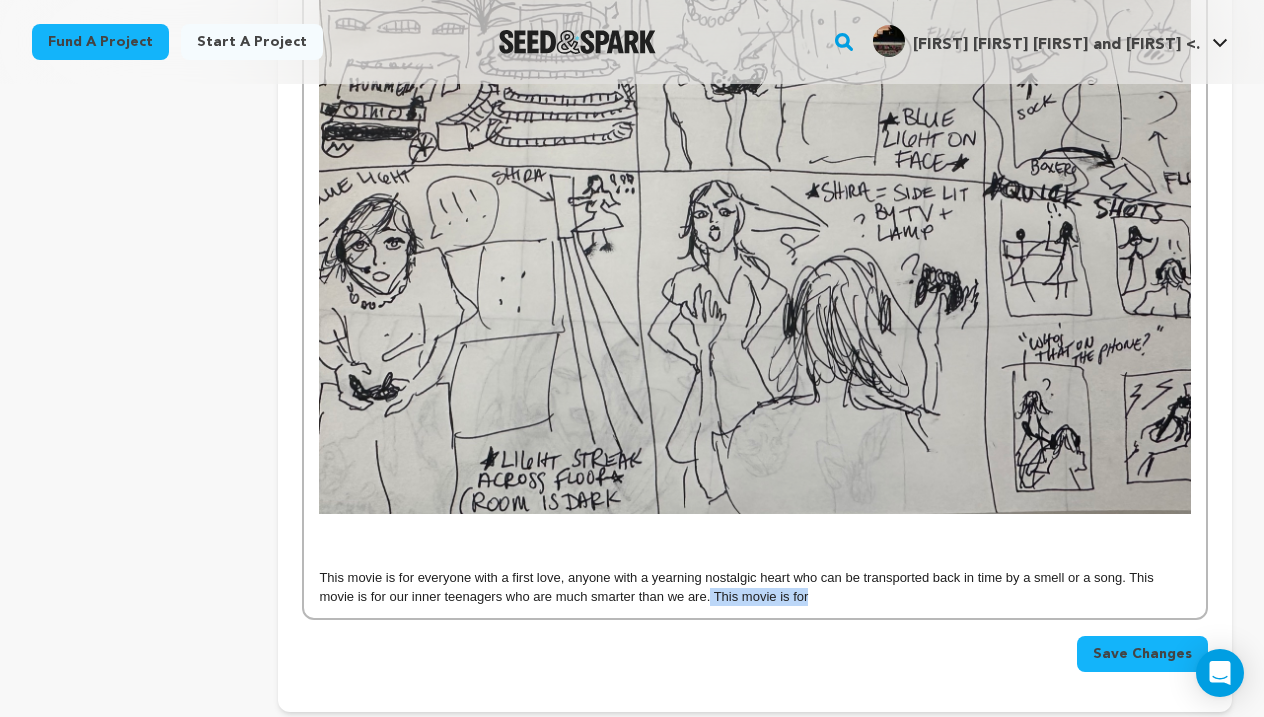 drag, startPoint x: 808, startPoint y: 588, endPoint x: 712, endPoint y: 591, distance: 96.04687 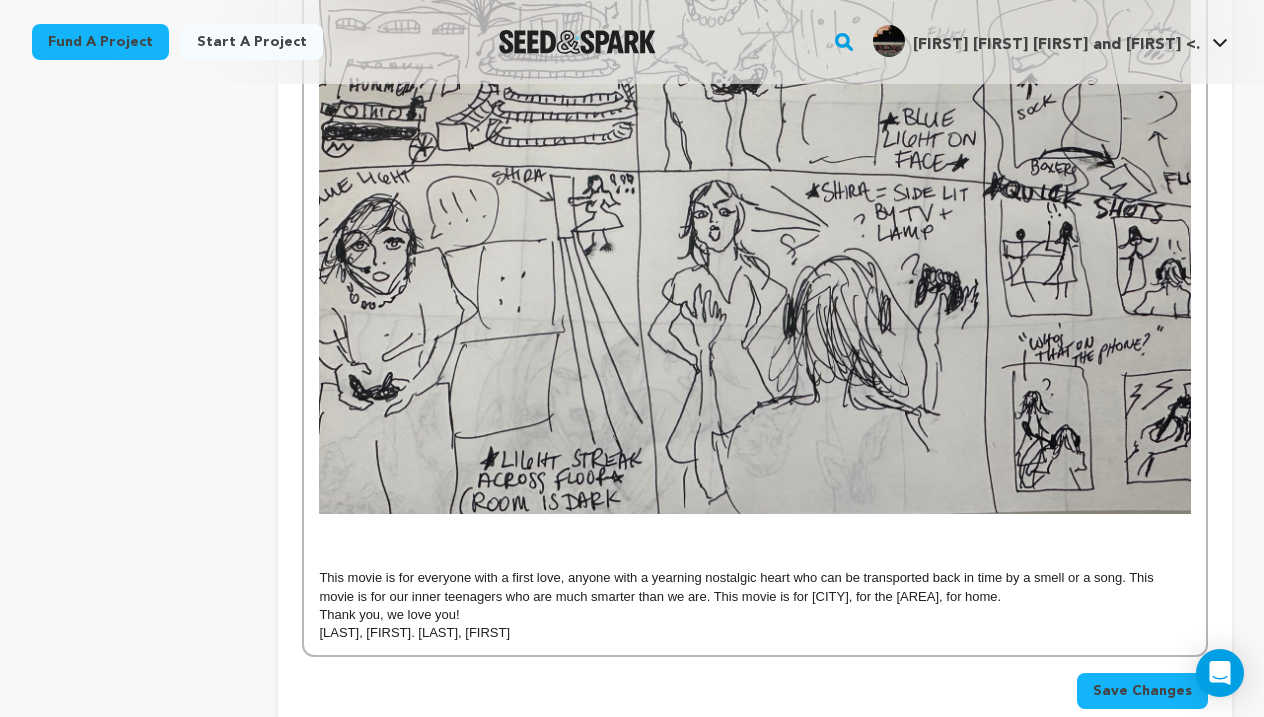 click on "Bell, Lil. Gal, Eli" at bounding box center [755, 633] 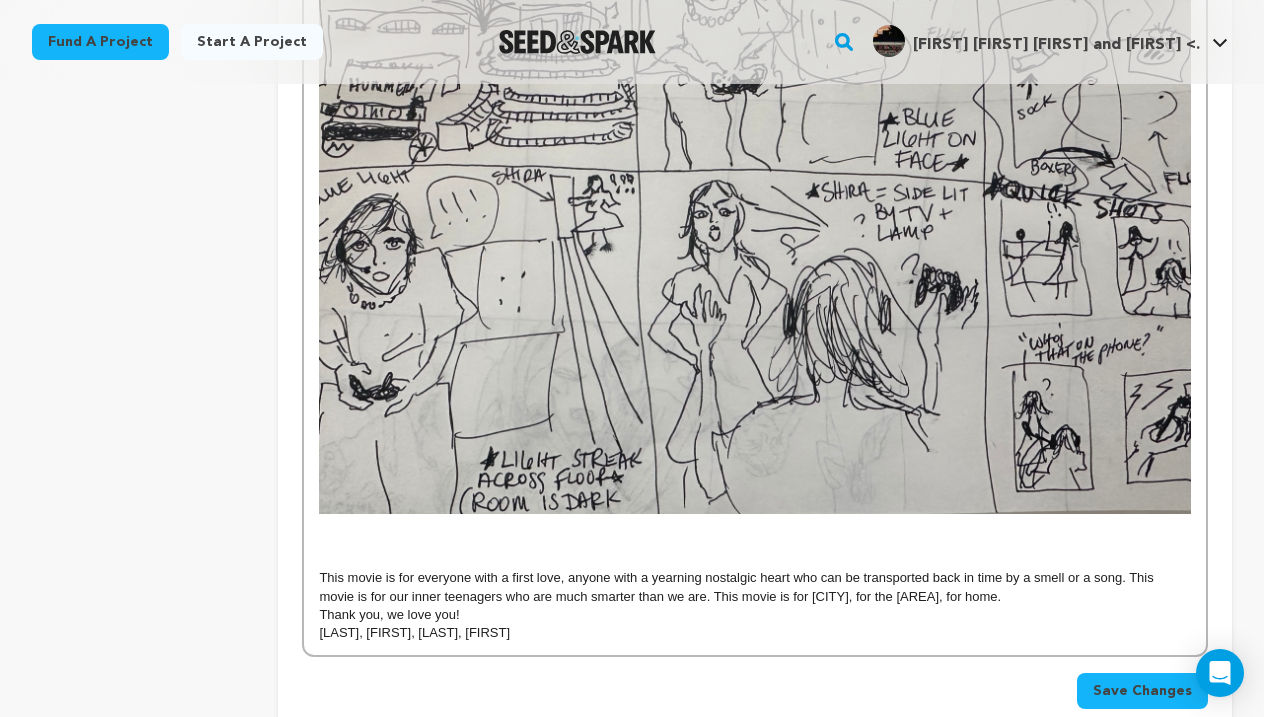 click on "Bell, Lil, Gal, Eli" at bounding box center (755, 633) 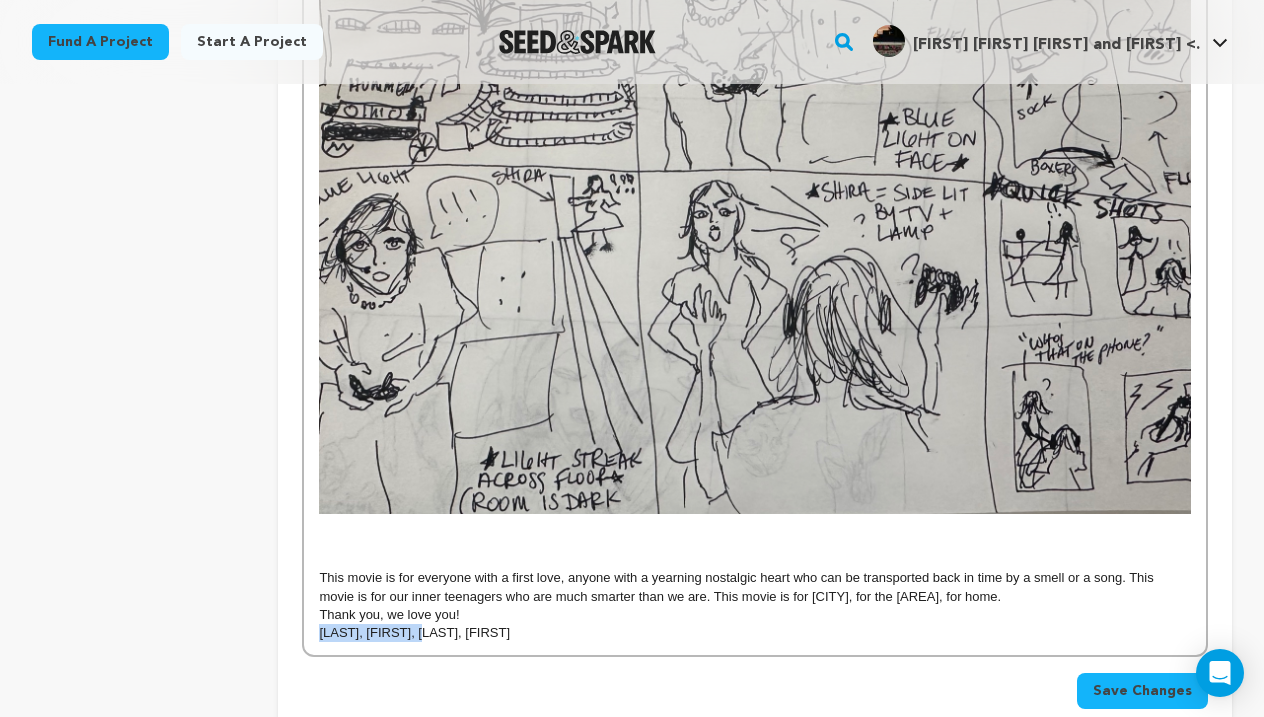 drag, startPoint x: 416, startPoint y: 623, endPoint x: 315, endPoint y: 624, distance: 101.00495 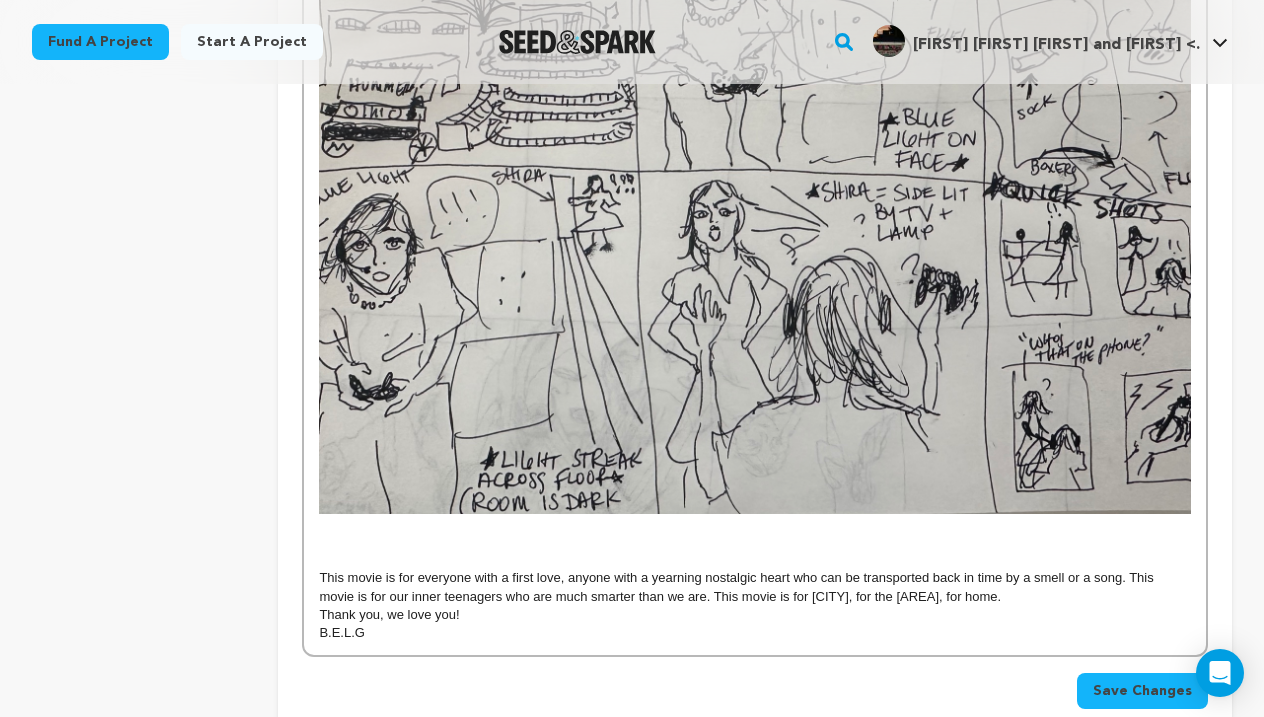 click on "Thank you, we love you!" at bounding box center [755, 615] 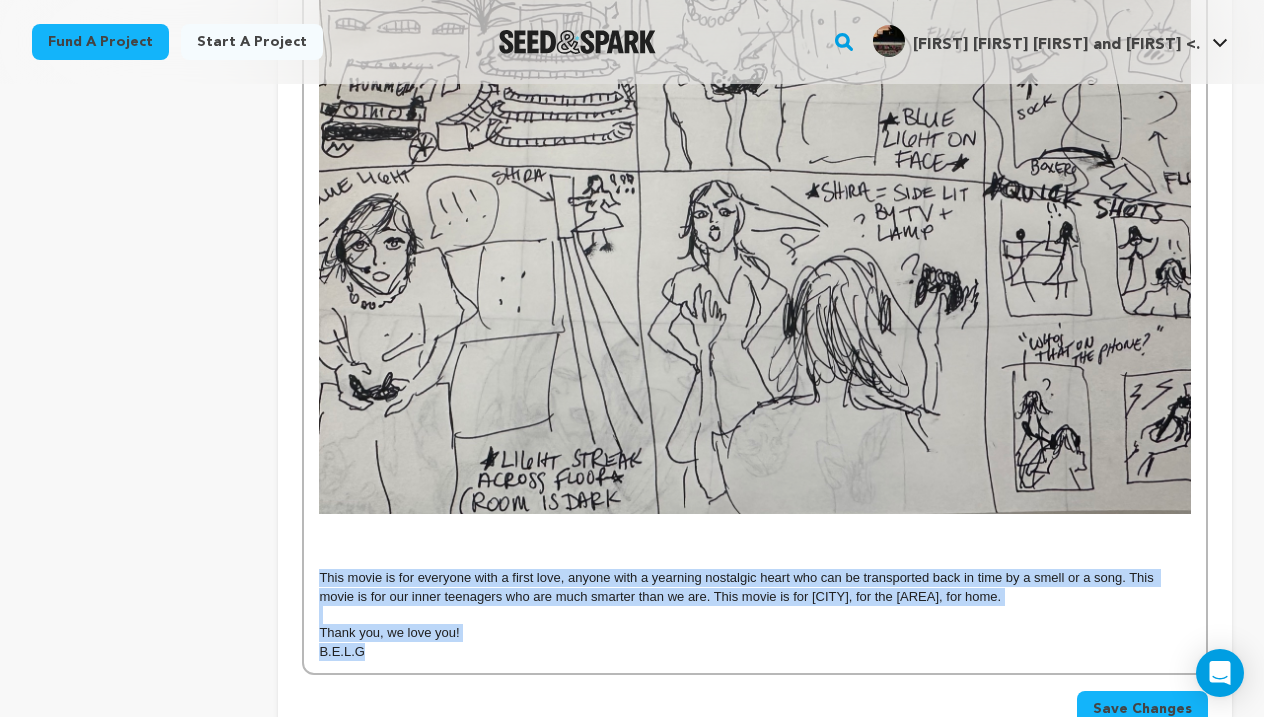 drag, startPoint x: 373, startPoint y: 637, endPoint x: 298, endPoint y: 570, distance: 100.56838 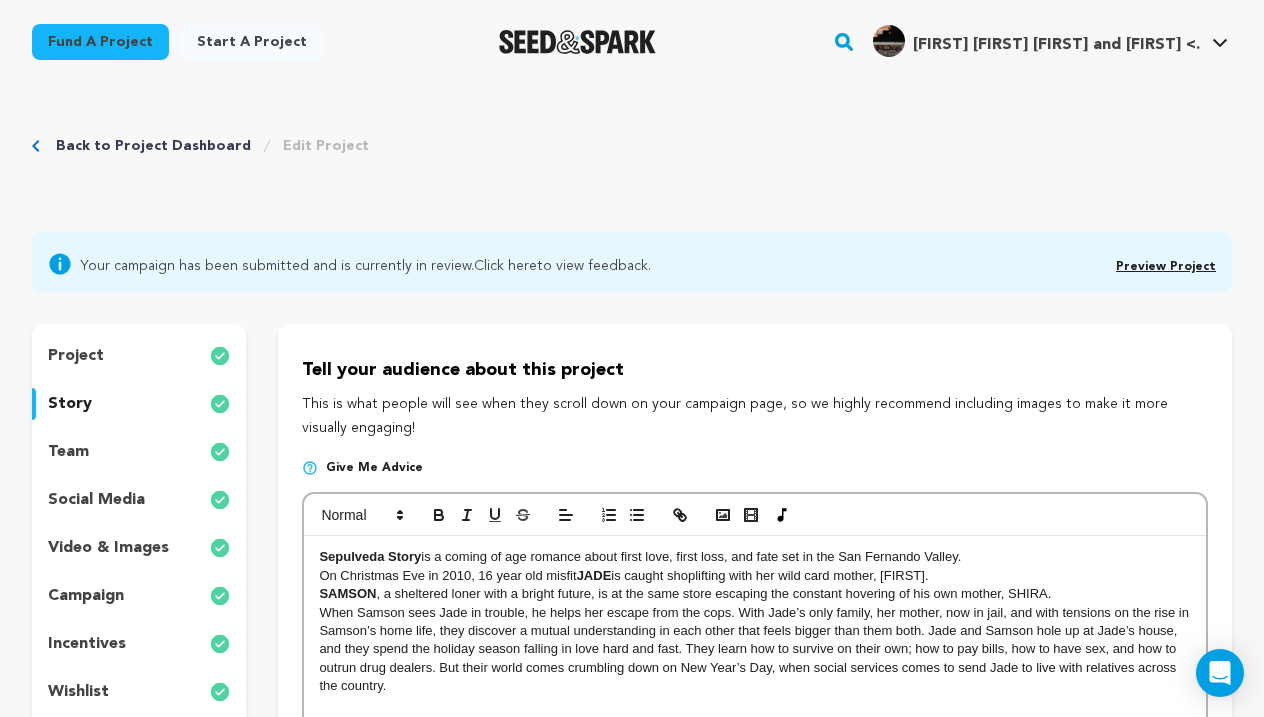 scroll, scrollTop: 0, scrollLeft: 0, axis: both 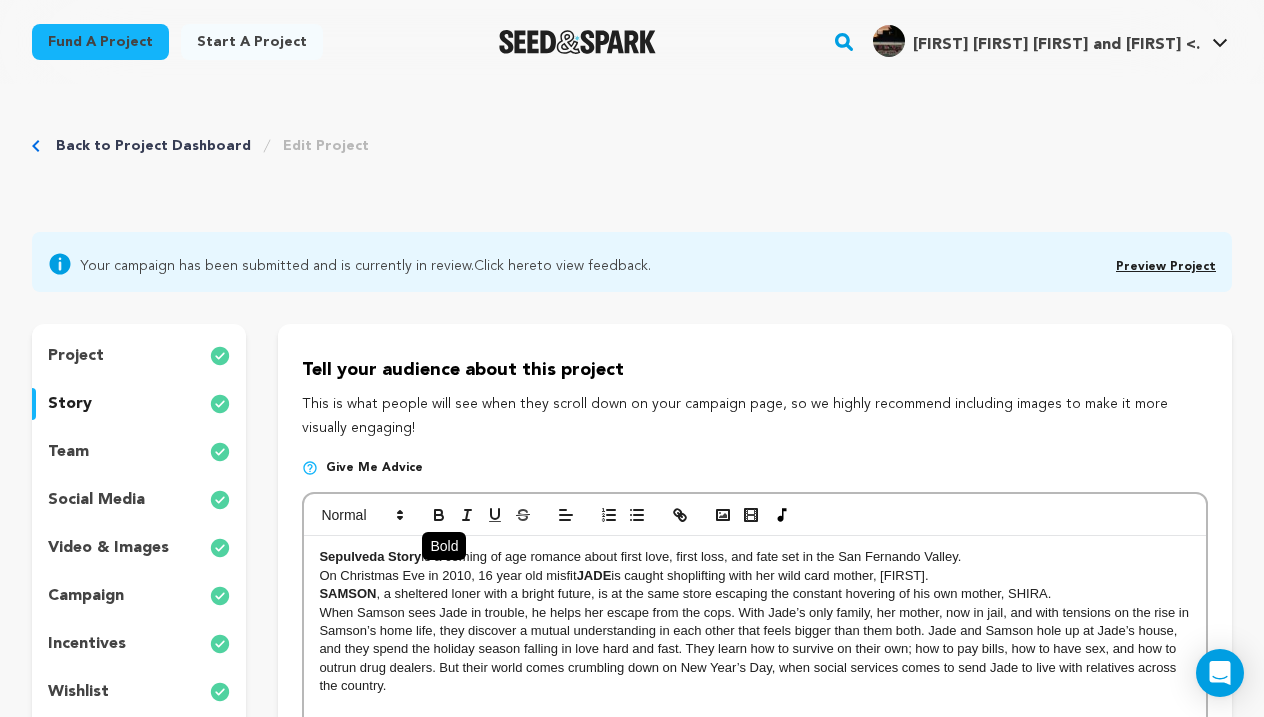 click 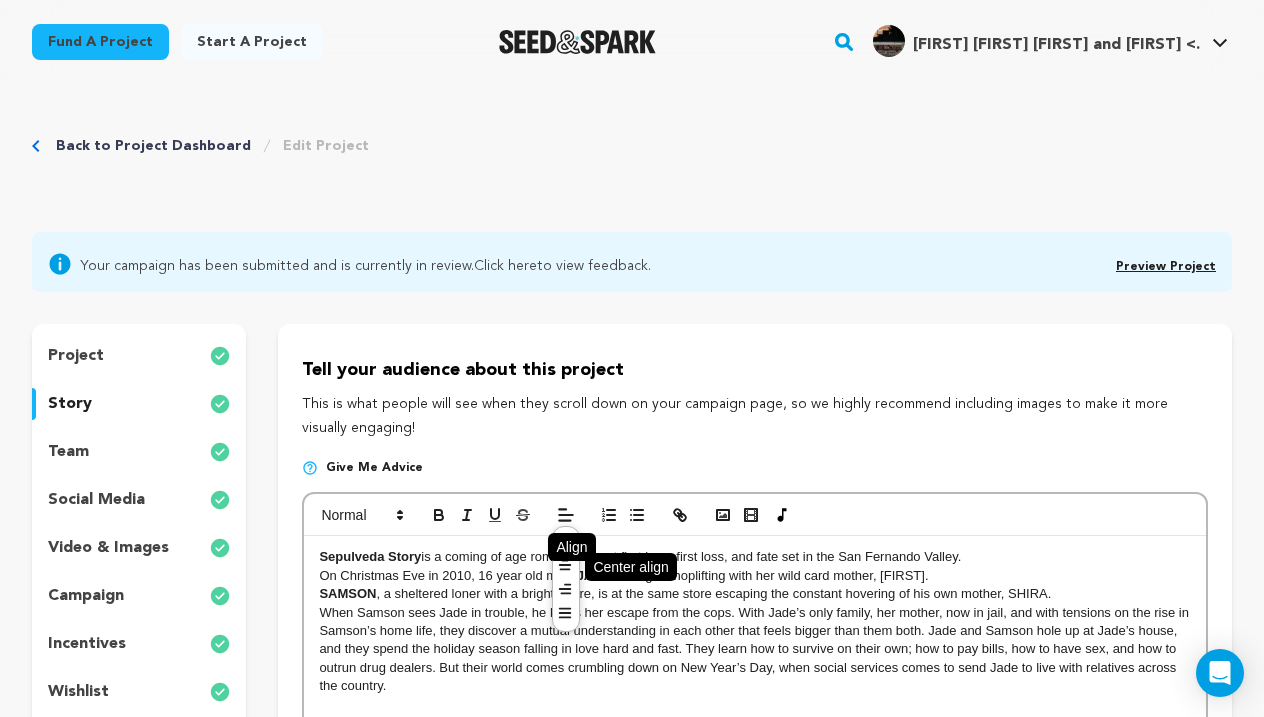 click 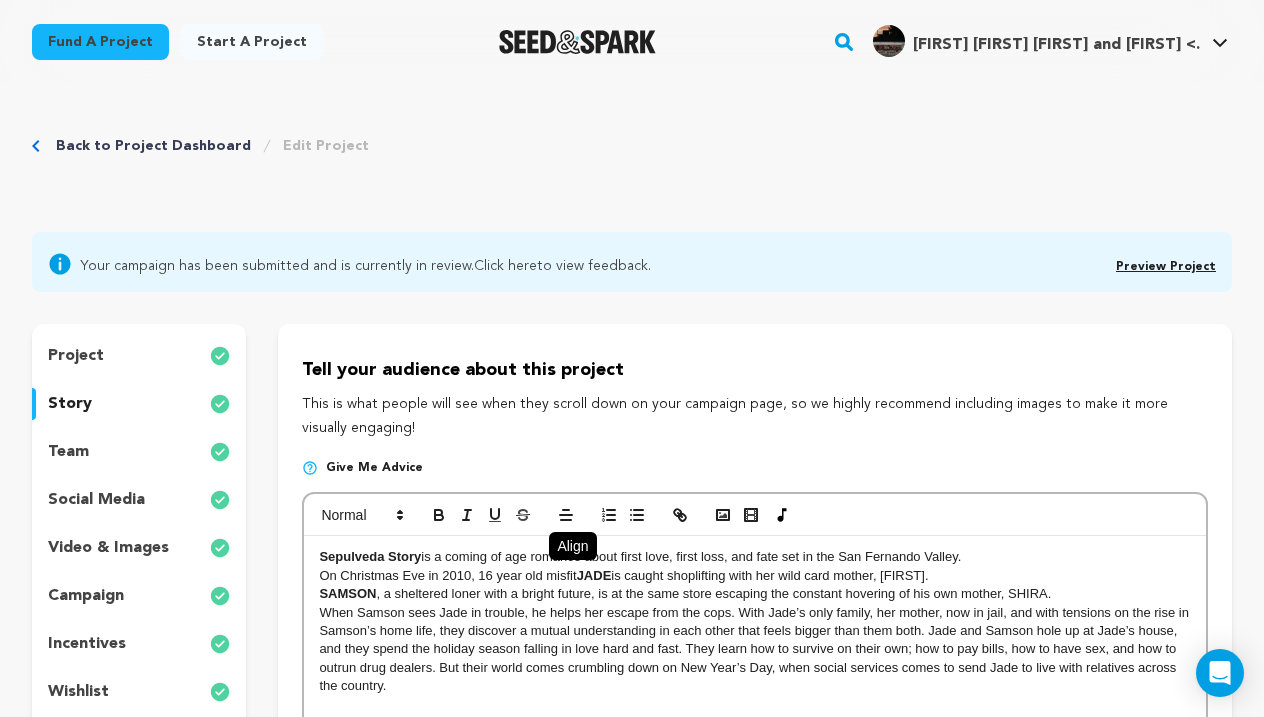 click on "Tell your audience about this project
This is what people will see when they scroll down on your campaign page, so we highly recommend including
images to make it more visually engaging!
Give me advice
Sepulveda Story  is a coming of age romance about first love, first loss, and fate set in the San Fernando Valley.  On Christmas Eve in 2010, 16 year old misfit  JADE  is caught shoplifting with her wild card mother, RONNIE.  SAMSON , a sheltered loner with a bright future, is at the same store escaping the constant hovering of his own mother, SHIRA.  Thank you, we love you!  B.E.L.G" at bounding box center (755, 2939) 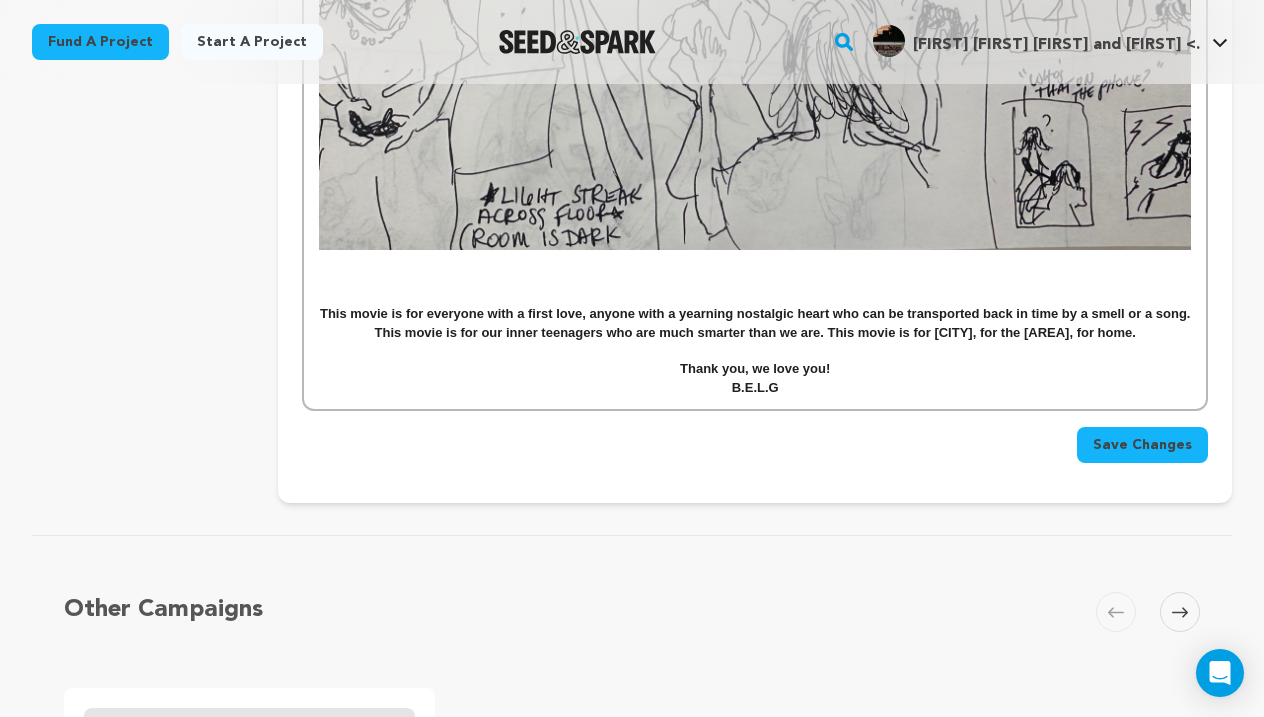 scroll, scrollTop: 5045, scrollLeft: 0, axis: vertical 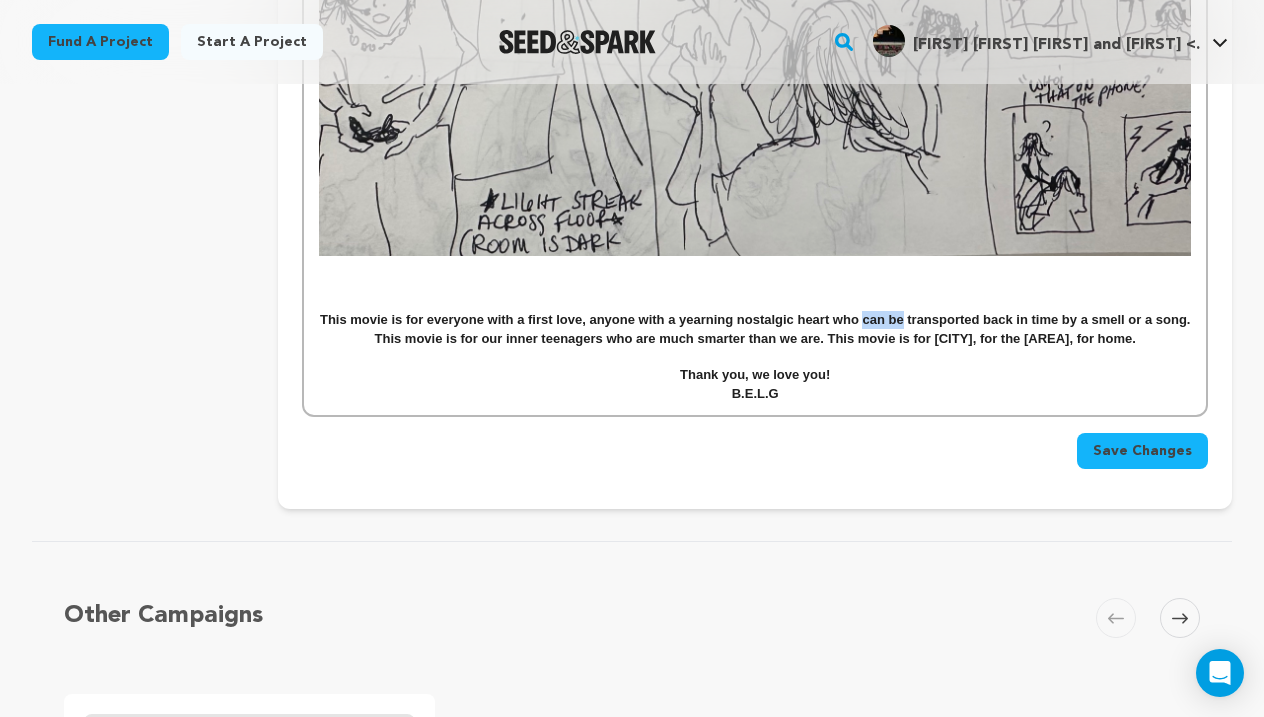 drag, startPoint x: 904, startPoint y: 312, endPoint x: 864, endPoint y: 317, distance: 40.311287 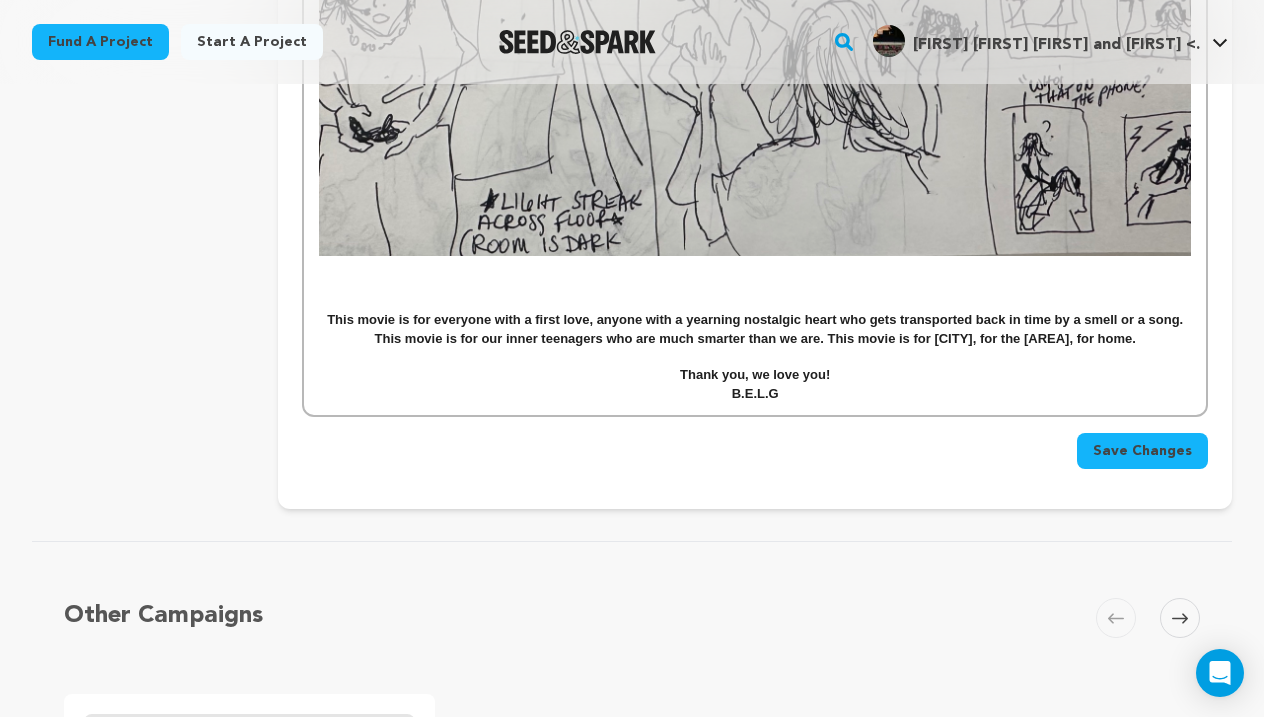 click on "This movie is for everyone with a first love, anyone with a yearning nostalgic heart who gets transported back in time by a smell or a song. This movie is for our inner teenagers who are much smarter than we are. This movie is for Los Angeles, for the Valley, for home." at bounding box center [757, 328] 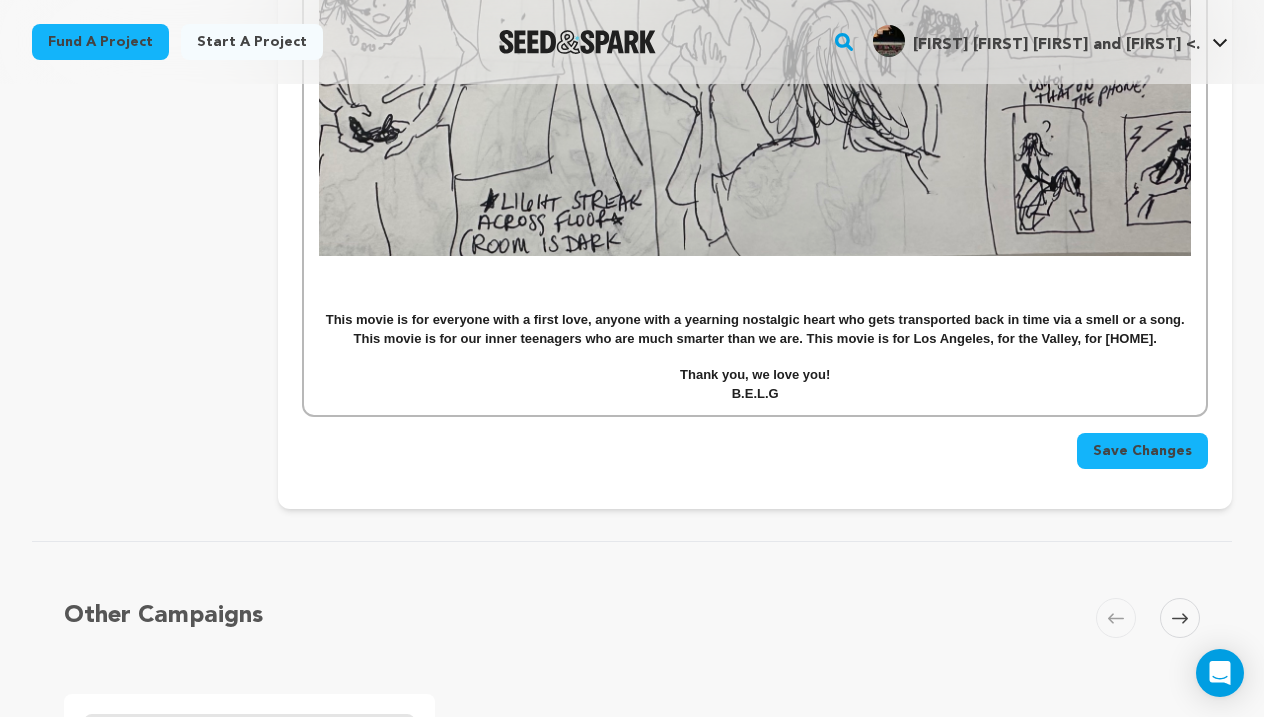 click at bounding box center [755, 357] 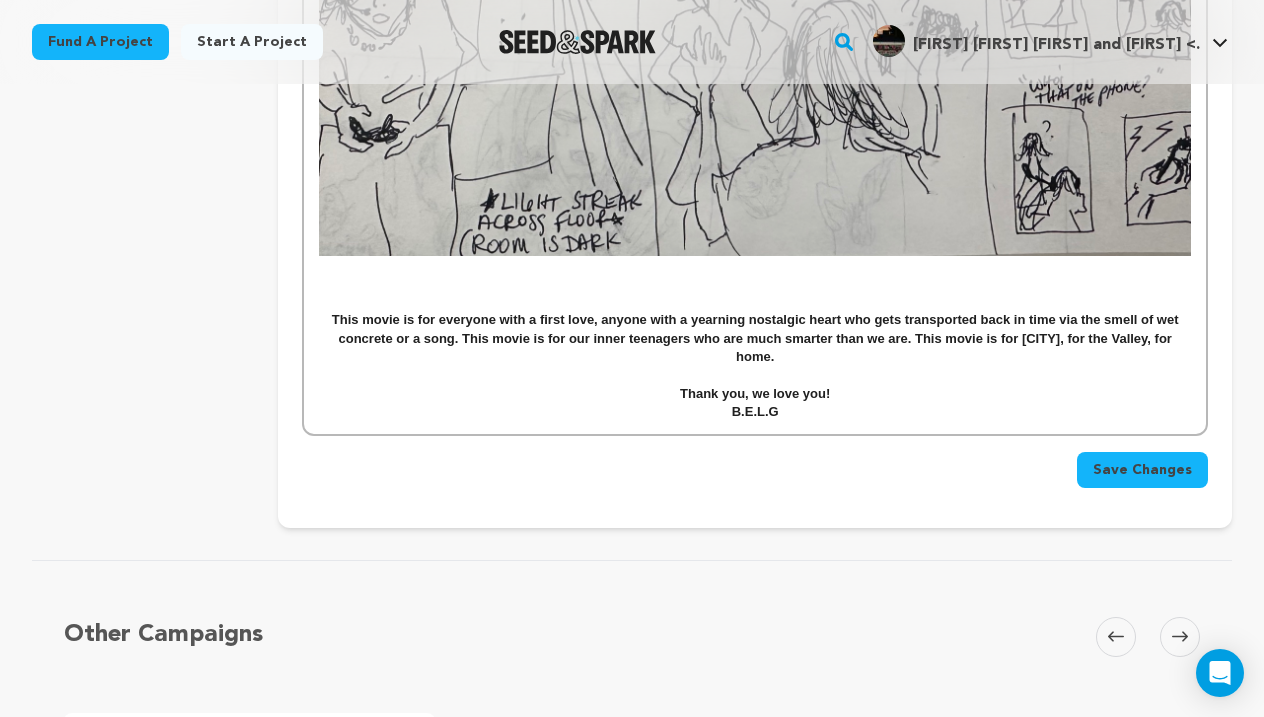 click on "This movie is for everyone with a first love, anyone with a yearning nostalgic heart who gets transported back in time via the smell of wet concrete l or a song. This movie is for our inner teenagers who are much smarter than we are. This movie is for Los Angeles, for the Valley, for home." at bounding box center (757, 338) 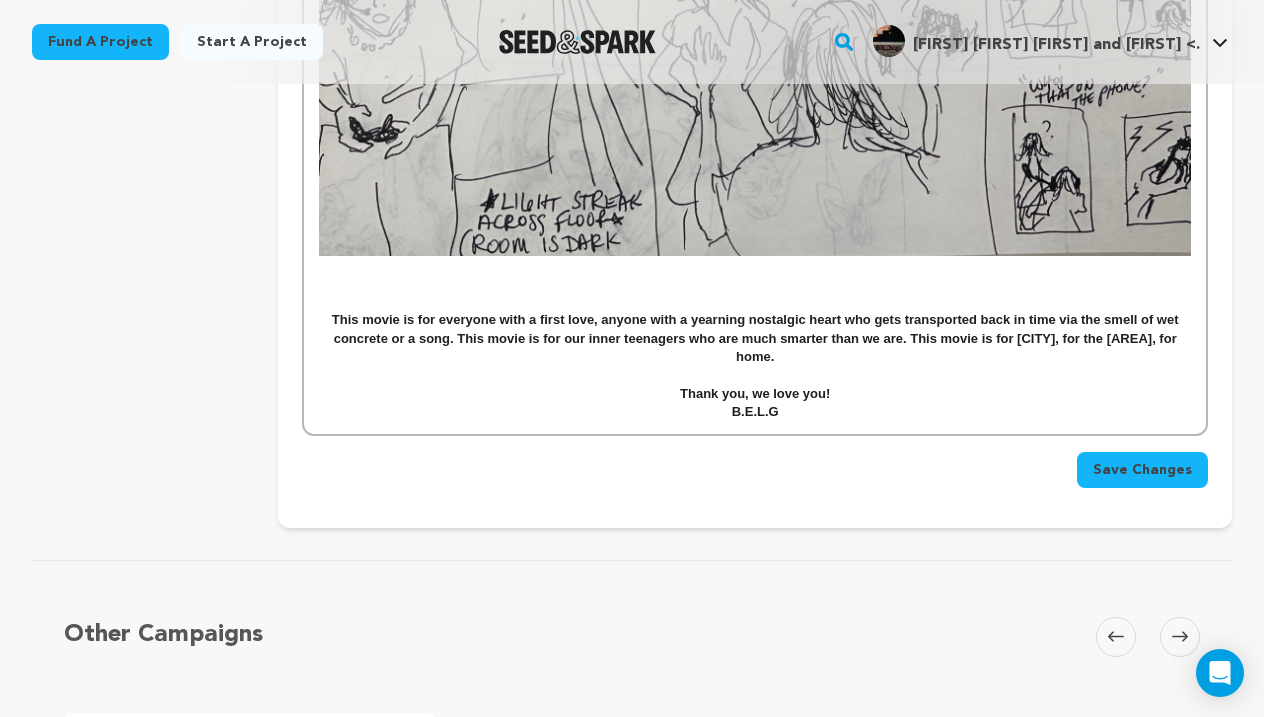 click on "This movie is for everyone with a first love, anyone with a yearning nostalgic heart who gets transported back in time via the smell of wet concrete or a song. This movie is for our inner teenagers who are much smarter than we are. This movie is for Los Angeles, for the Valley, for home." at bounding box center (757, 338) 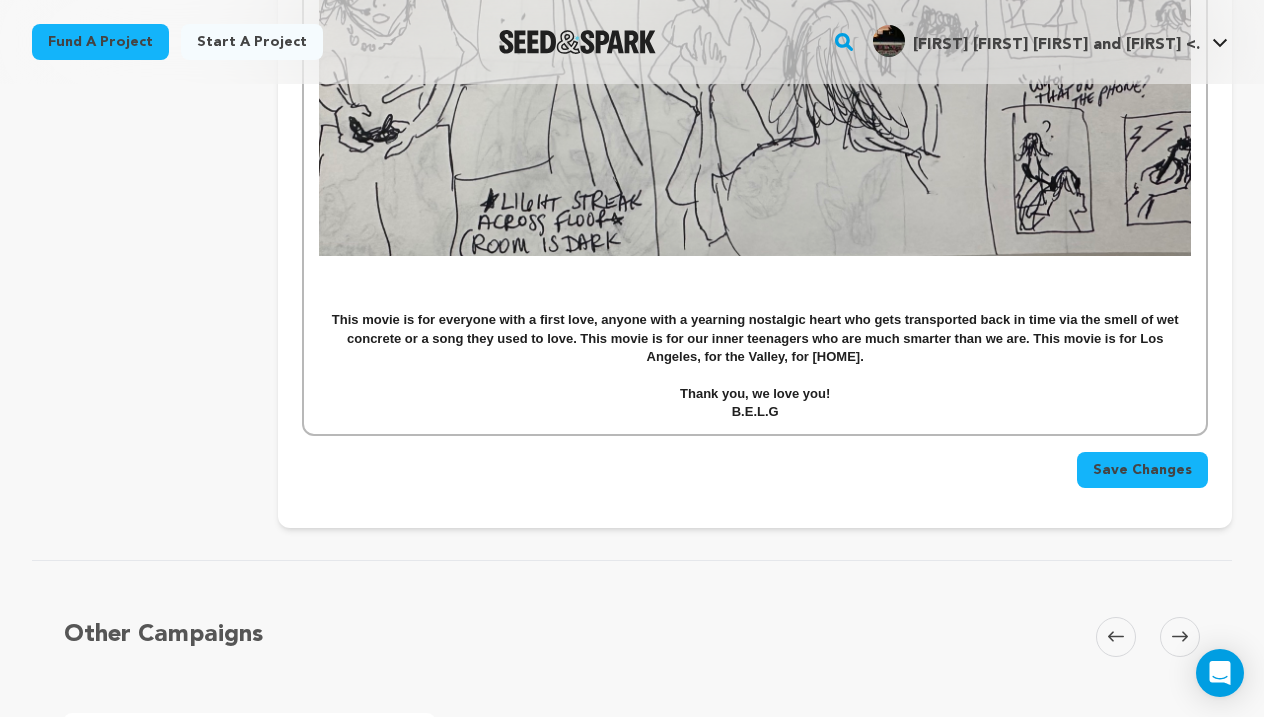 click on "This movie is for everyone with a first love, anyone with a yearning nostalgic heart who gets transported back in time via the smell of wet concrete or a song they used to love. This movie is for our inner teenagers who are much smarter than we are. This movie is for Los Angeles, for the Valley, for home." at bounding box center [757, 338] 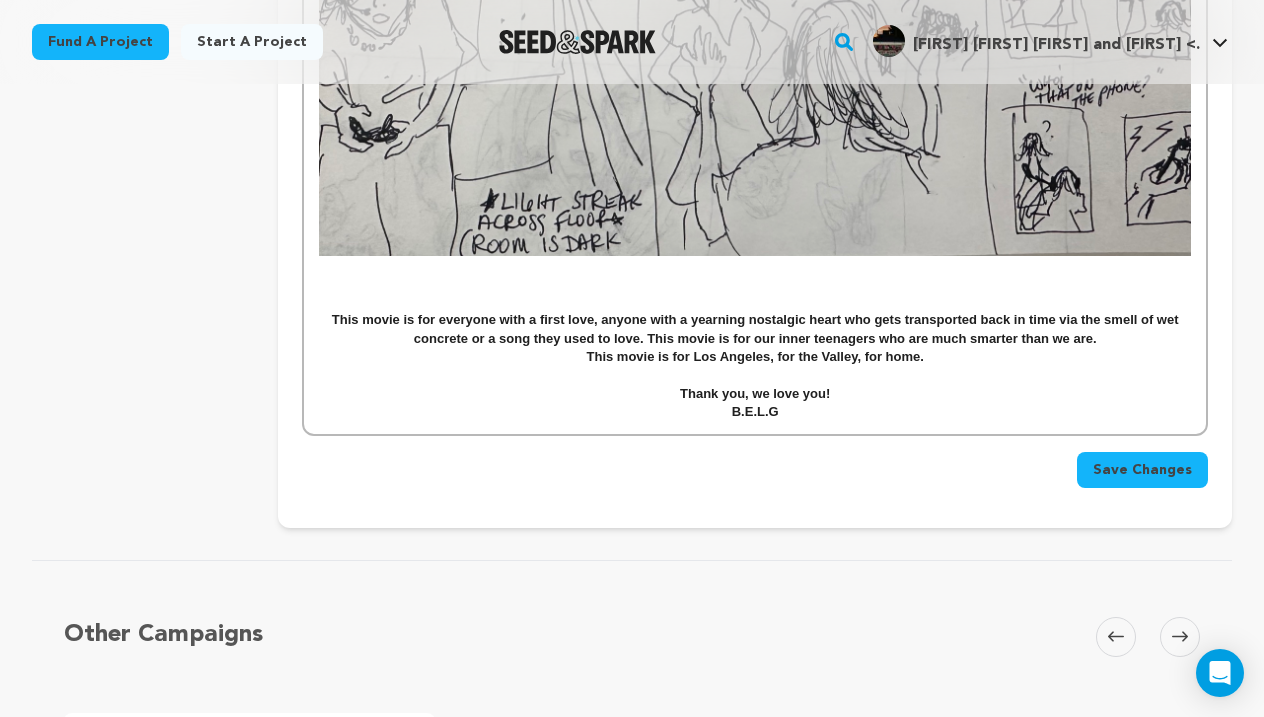 click on "Save Changes" at bounding box center (1142, 470) 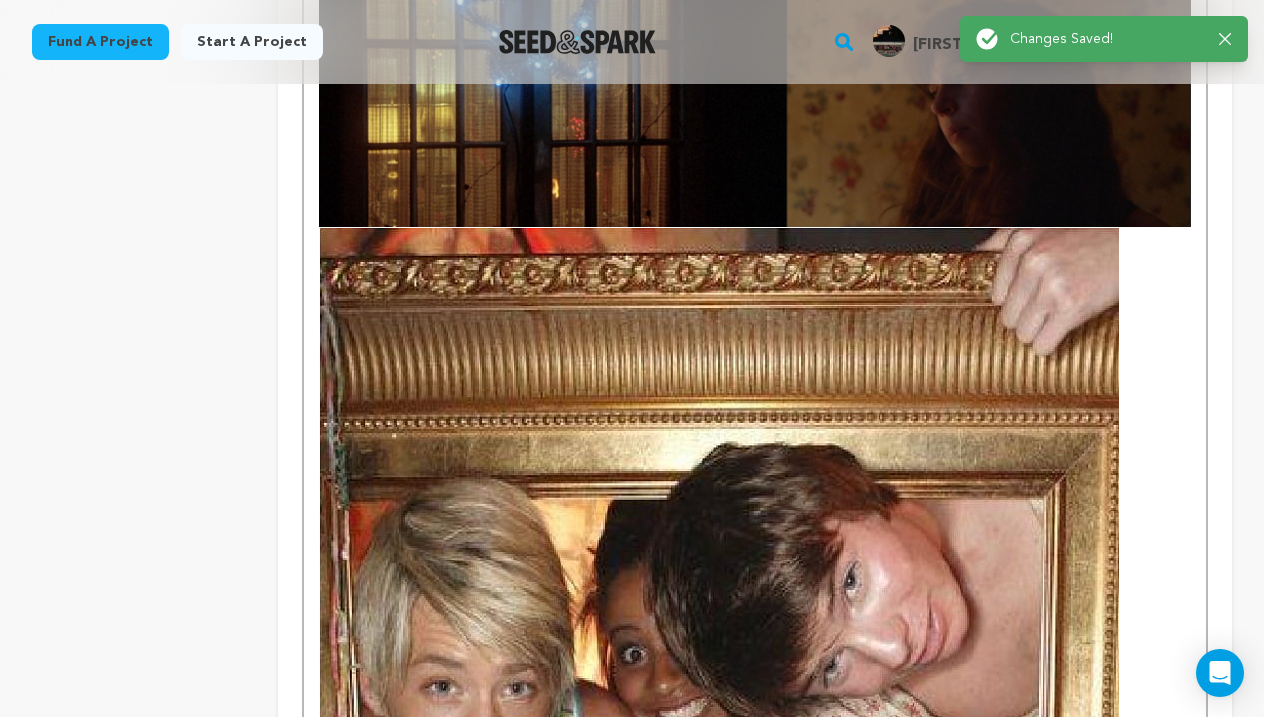 scroll, scrollTop: 0, scrollLeft: 0, axis: both 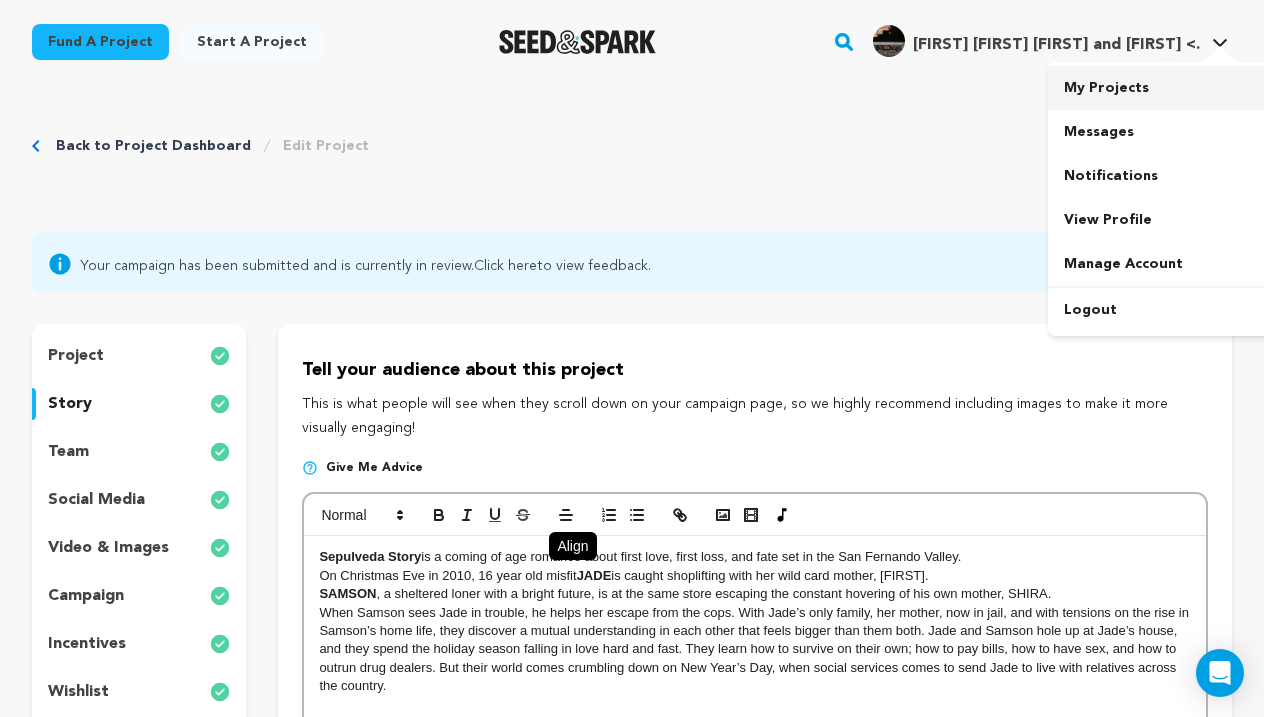 click on "My Projects" at bounding box center (1160, 88) 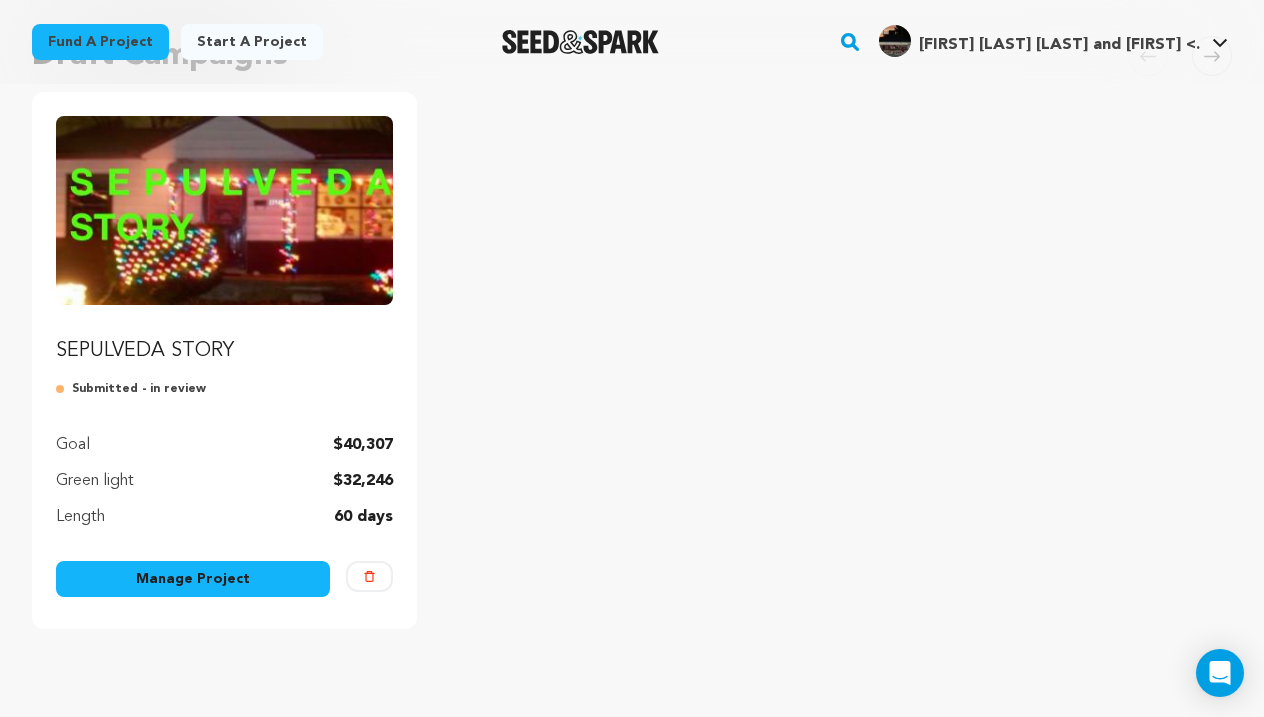 scroll, scrollTop: 223, scrollLeft: 0, axis: vertical 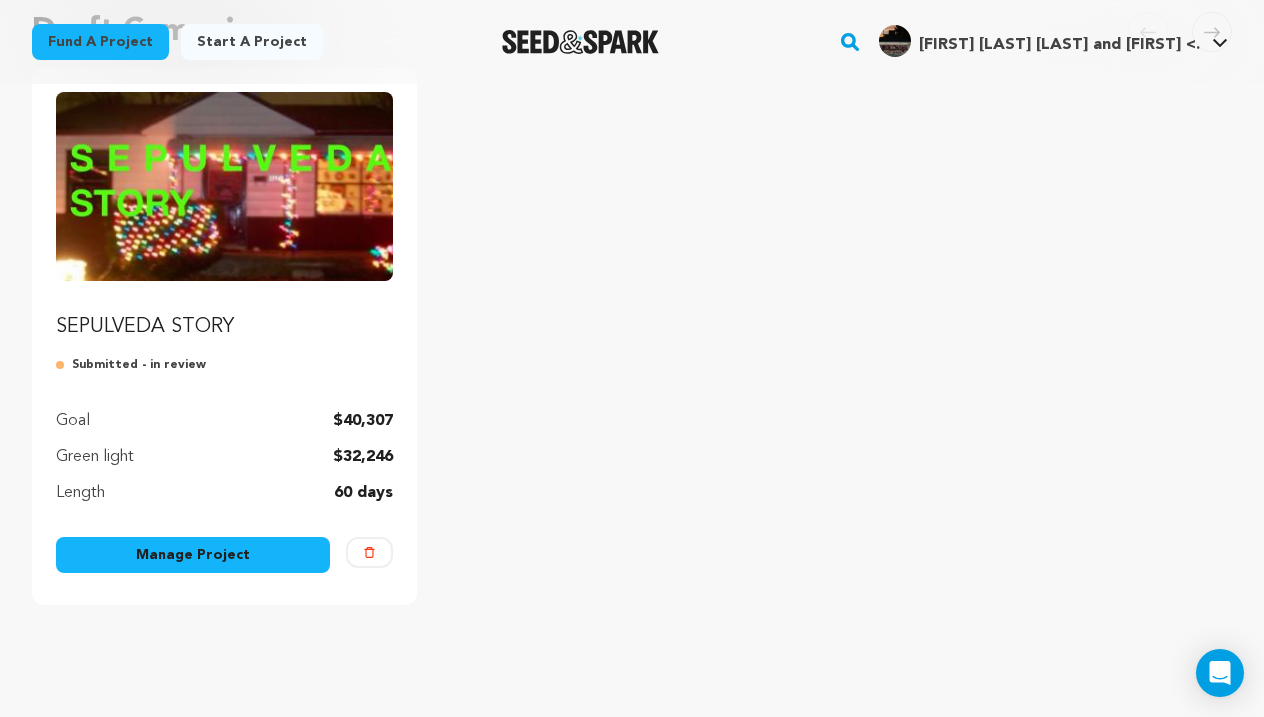 click at bounding box center (224, 186) 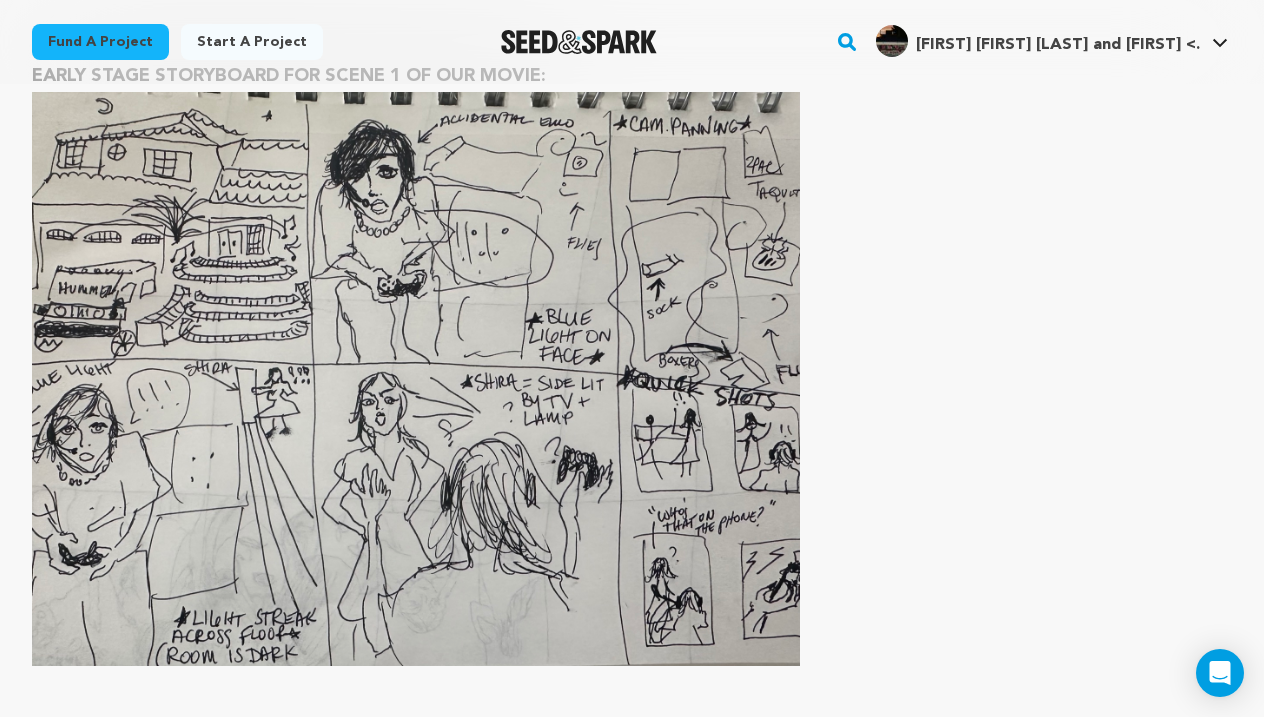 scroll, scrollTop: 5289, scrollLeft: 0, axis: vertical 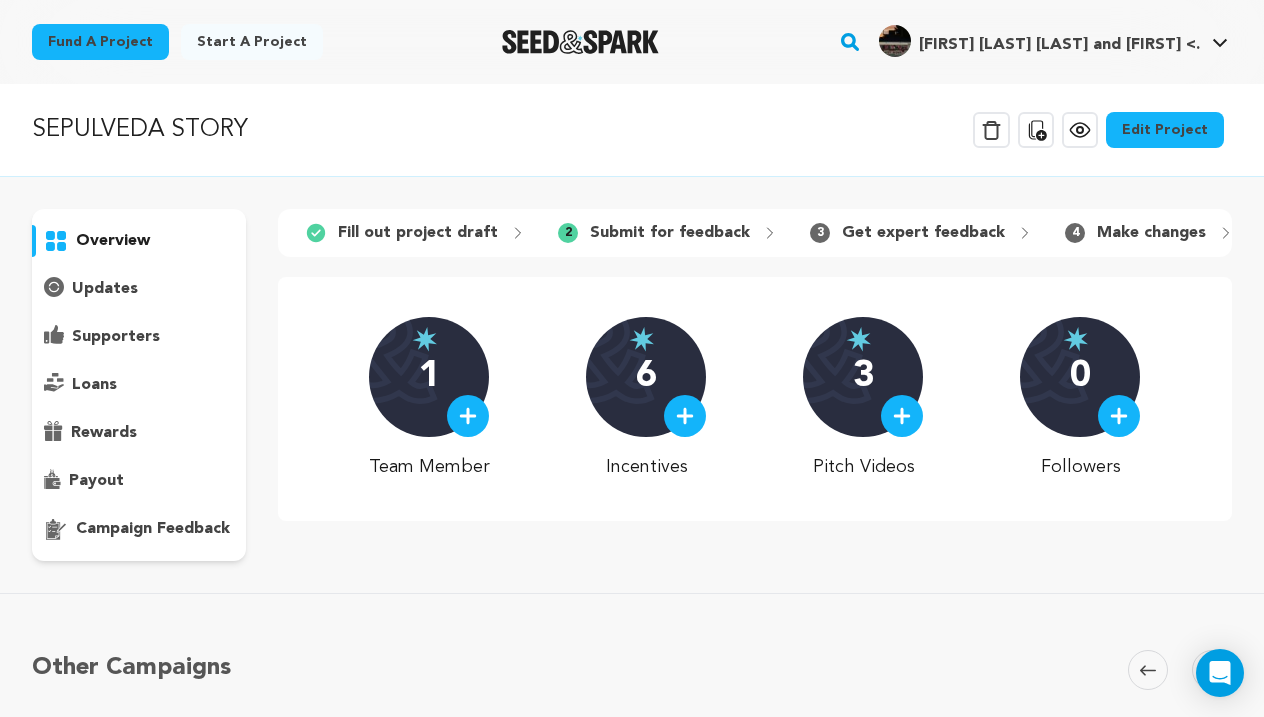 click on "Edit Project" at bounding box center (1165, 130) 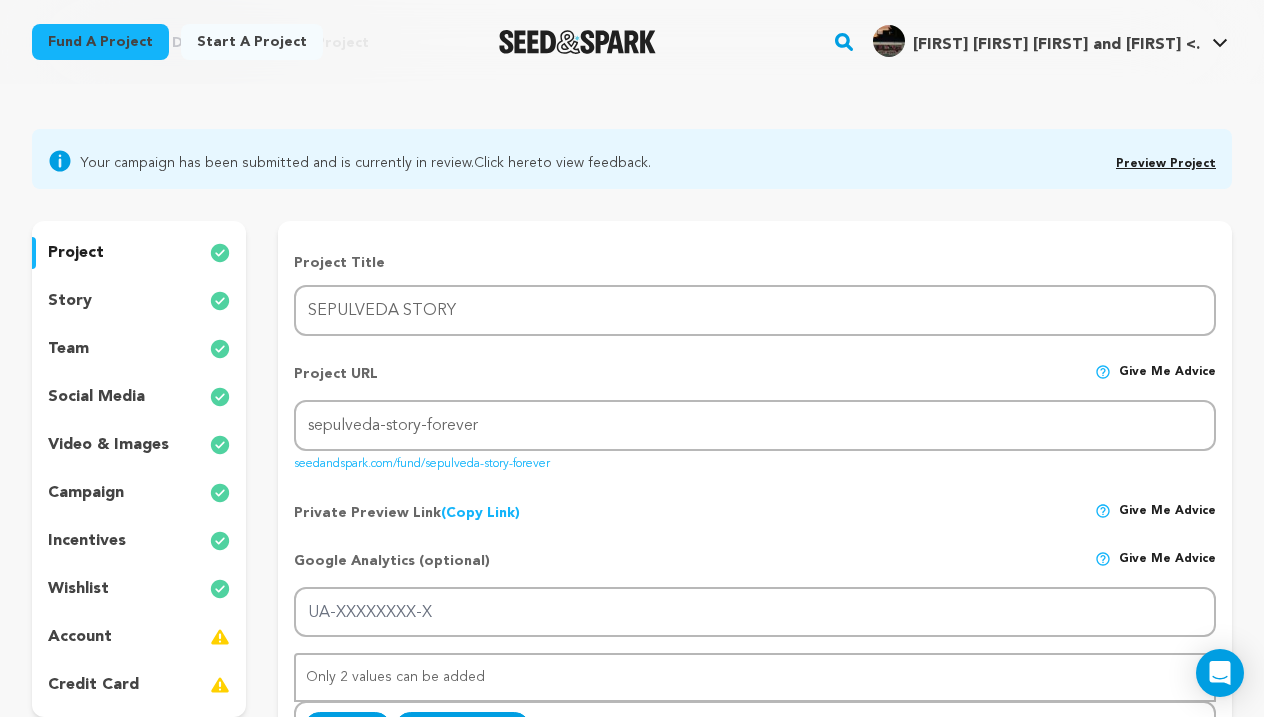 scroll, scrollTop: 139, scrollLeft: 0, axis: vertical 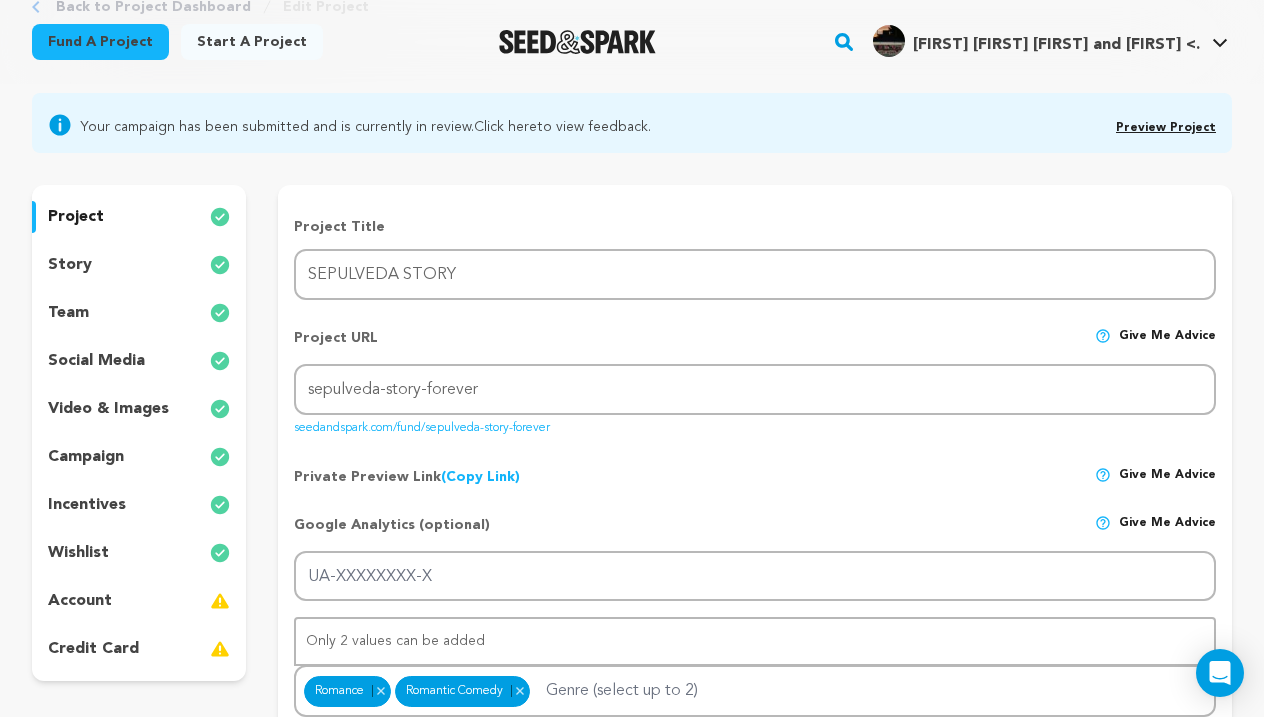 click on "story" at bounding box center [139, 265] 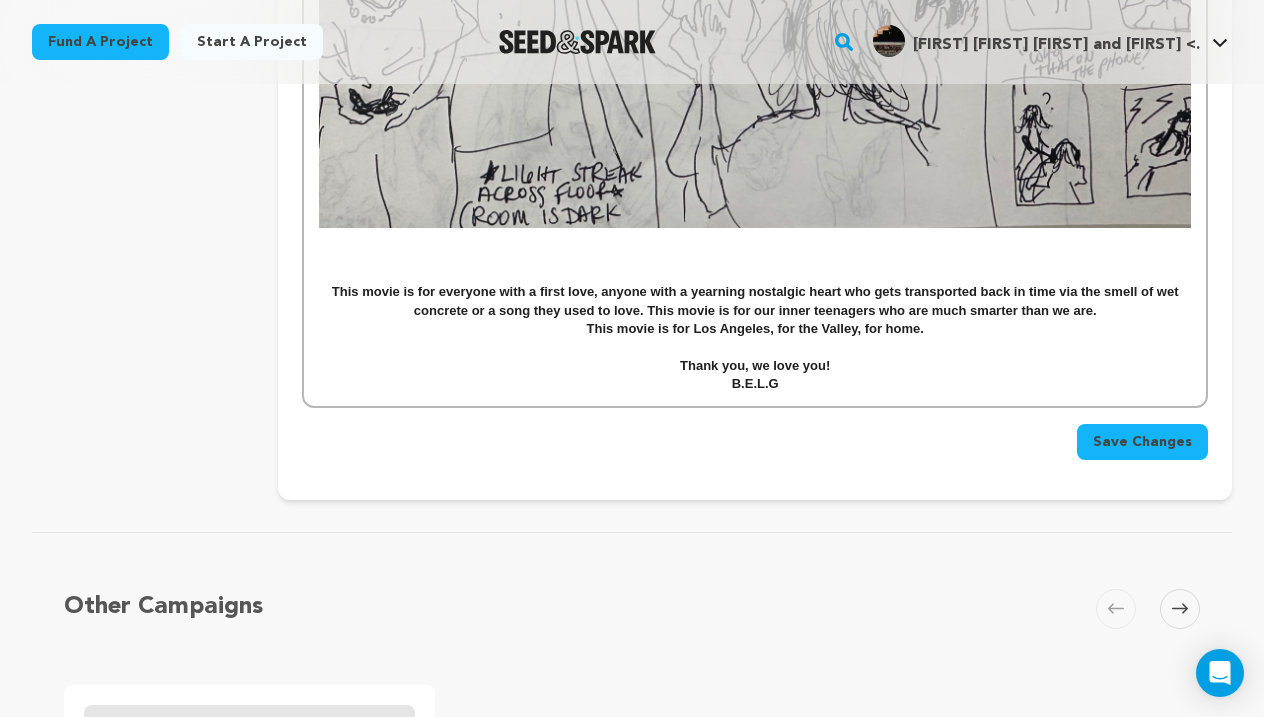 scroll, scrollTop: 5073, scrollLeft: 0, axis: vertical 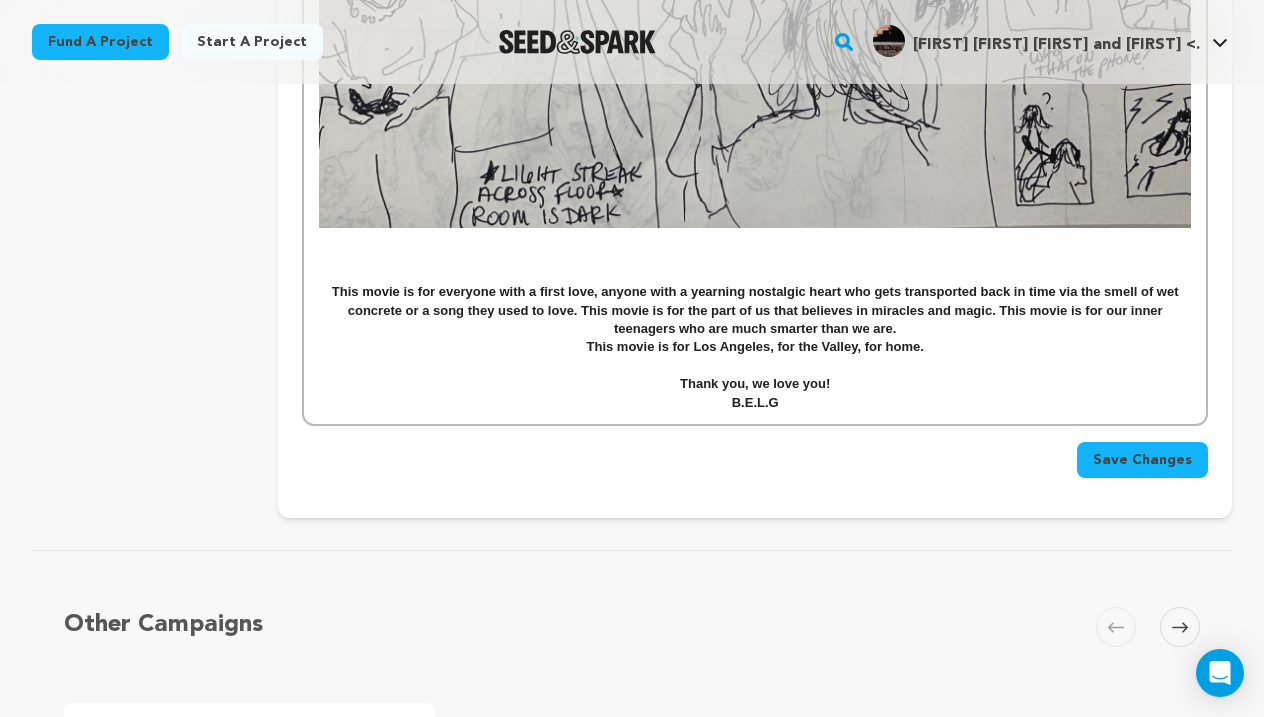 click on "This movie is for everyone with a first love, anyone with a yearning nostalgic heart who gets transported back in time via the smell of wet concrete or a song they used to love. This movie is for the part of us that believes in miracles and magic. This movie is for our inner teenagers who are much smarter than we are." at bounding box center (757, 310) 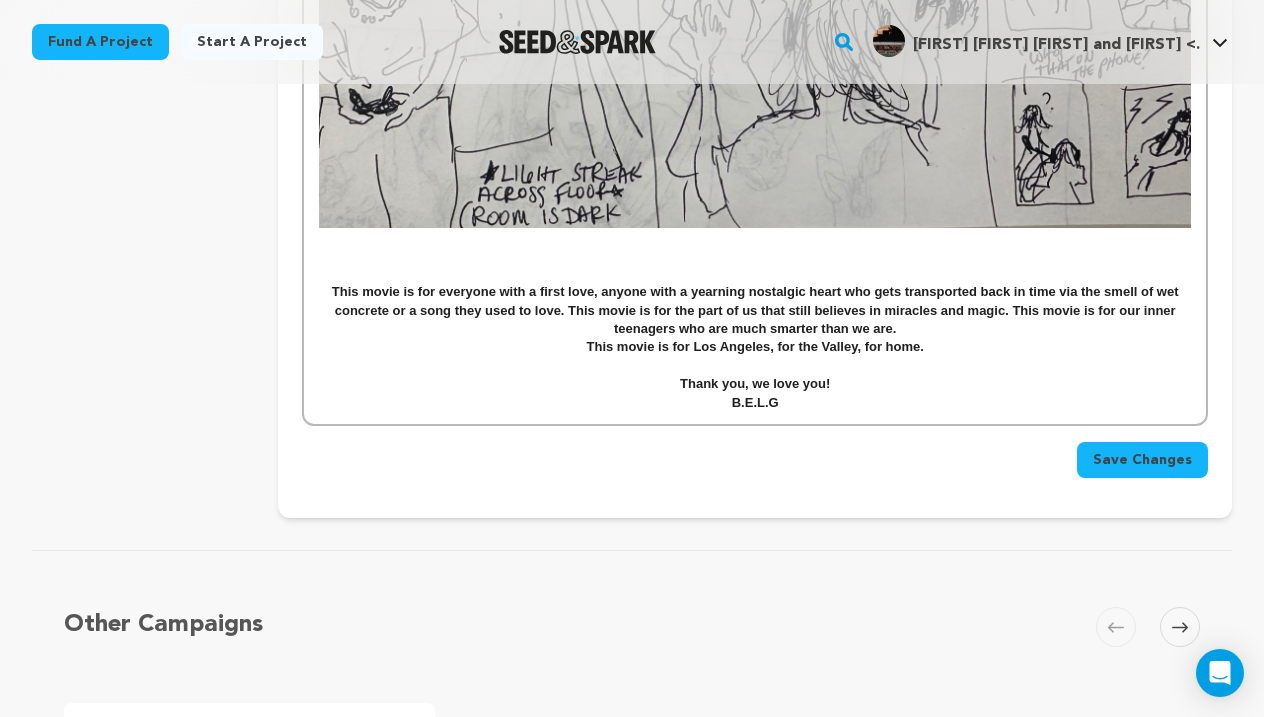 click on "This movie is for everyone with a first love, anyone with a yearning nostalgic heart who gets transported back in time via the smell of wet concrete or a song they used to love. This movie is for the part of us that still believes in miracles and magic. This movie is for our inner teenagers who are much smarter than we are." at bounding box center (757, 310) 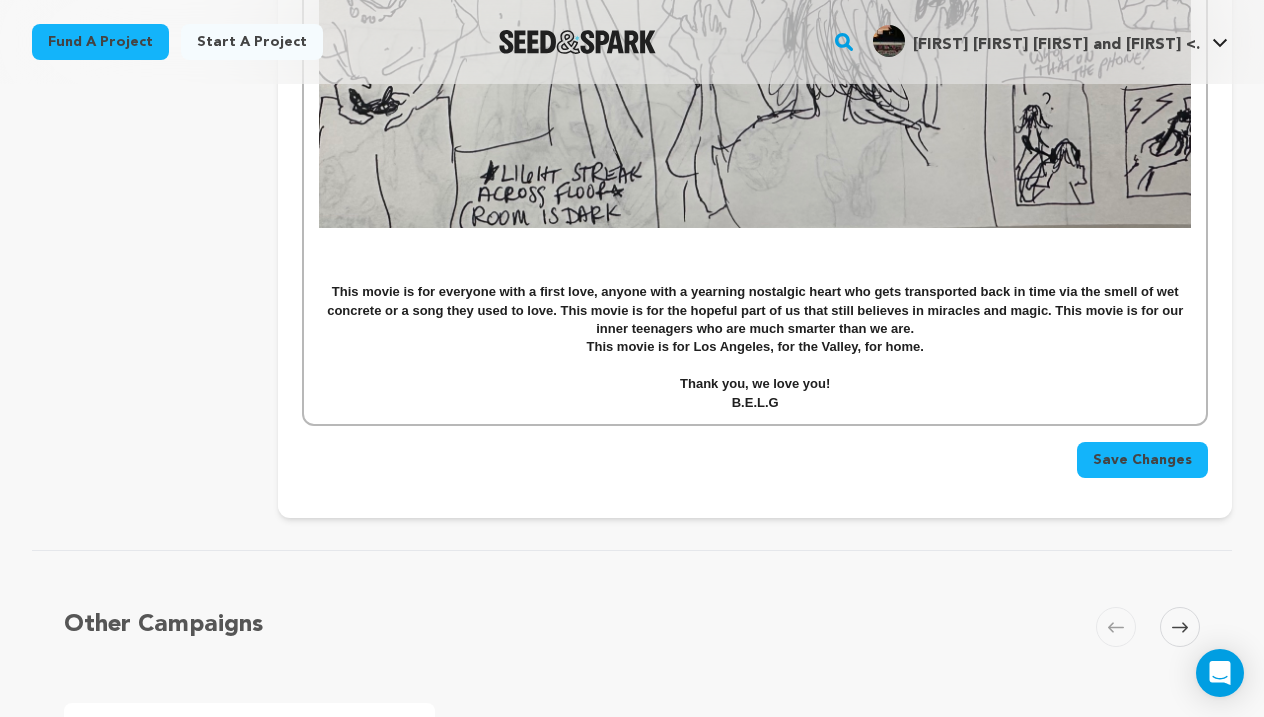click on "This movie is for everyone with a first love, anyone with a yearning nostalgic heart who gets transported back in time via the smell of wet concrete or a song they used to love. This movie is for the hopeful part of us that still believes in miracles and magic. This movie is for our inner teenagers who are much smarter than we are." at bounding box center [757, 310] 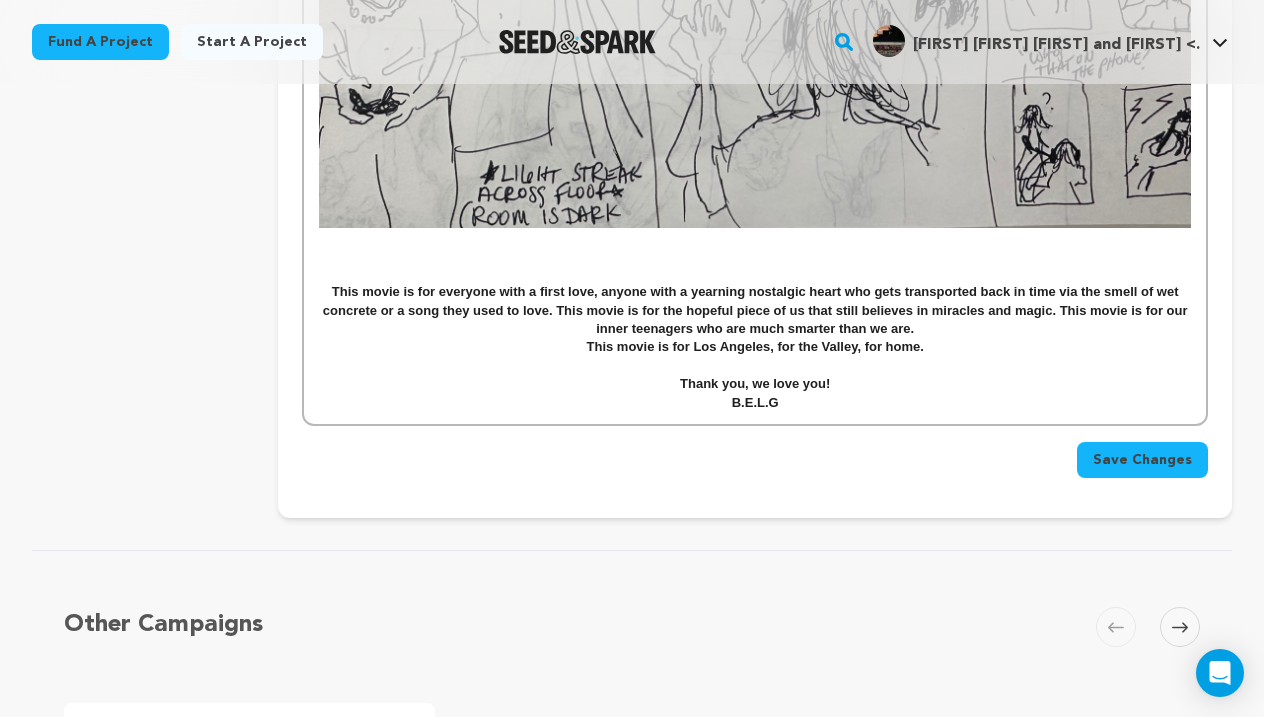 click on "﻿ ﻿ This movie is for Los Angeles, for the Valley, for home." at bounding box center (755, 347) 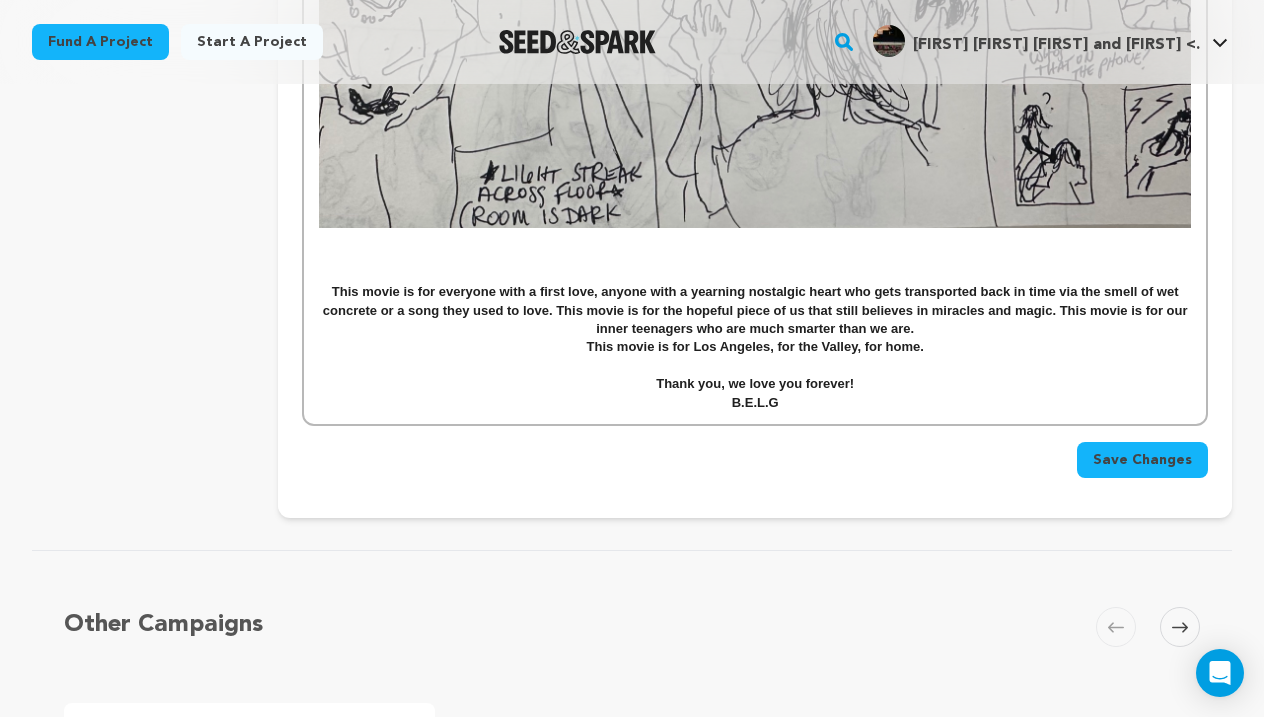 click on "This movie is for everyone with a first love, anyone with a yearning nostalgic heart who gets transported back in time via the smell of wet concrete or a song they used to love. This movie is for the hopeful piece of us that still believes in miracles and magic. This movie is for our inner teenagers who are much smarter than we are." at bounding box center (757, 310) 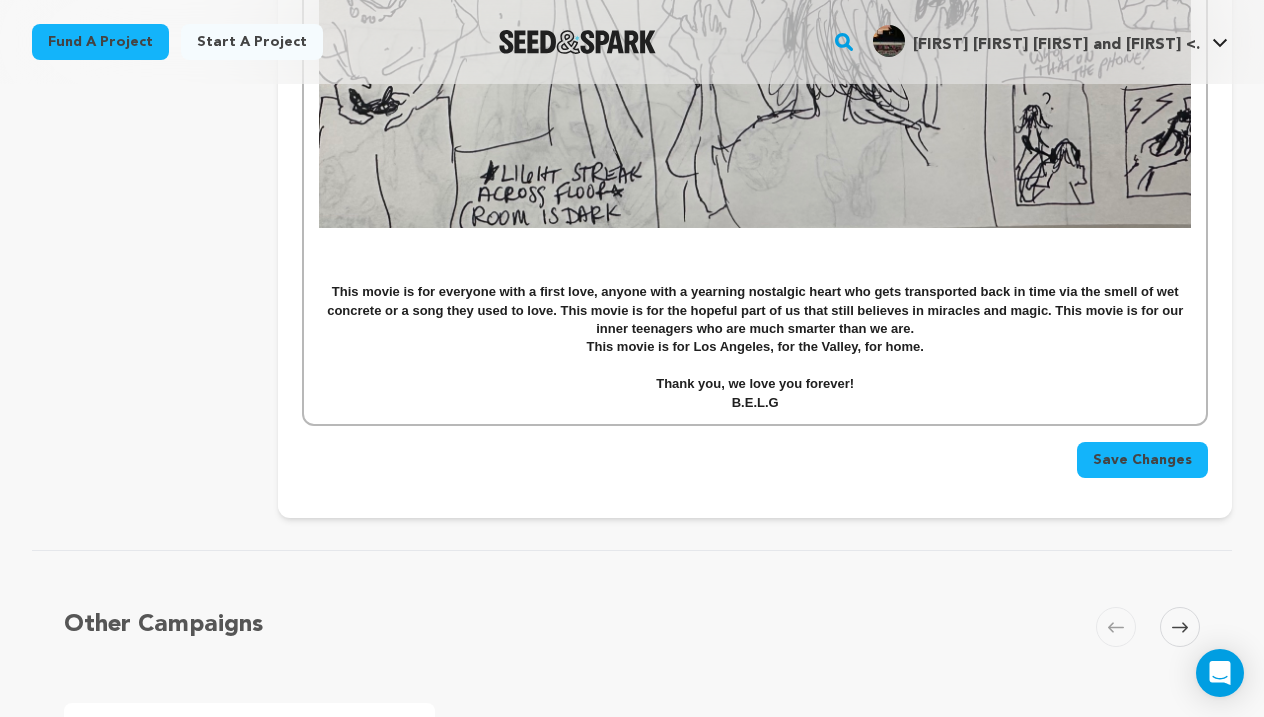 click on "﻿ ﻿ This movie is for Los Angeles, for the Valley, for home." at bounding box center (755, 346) 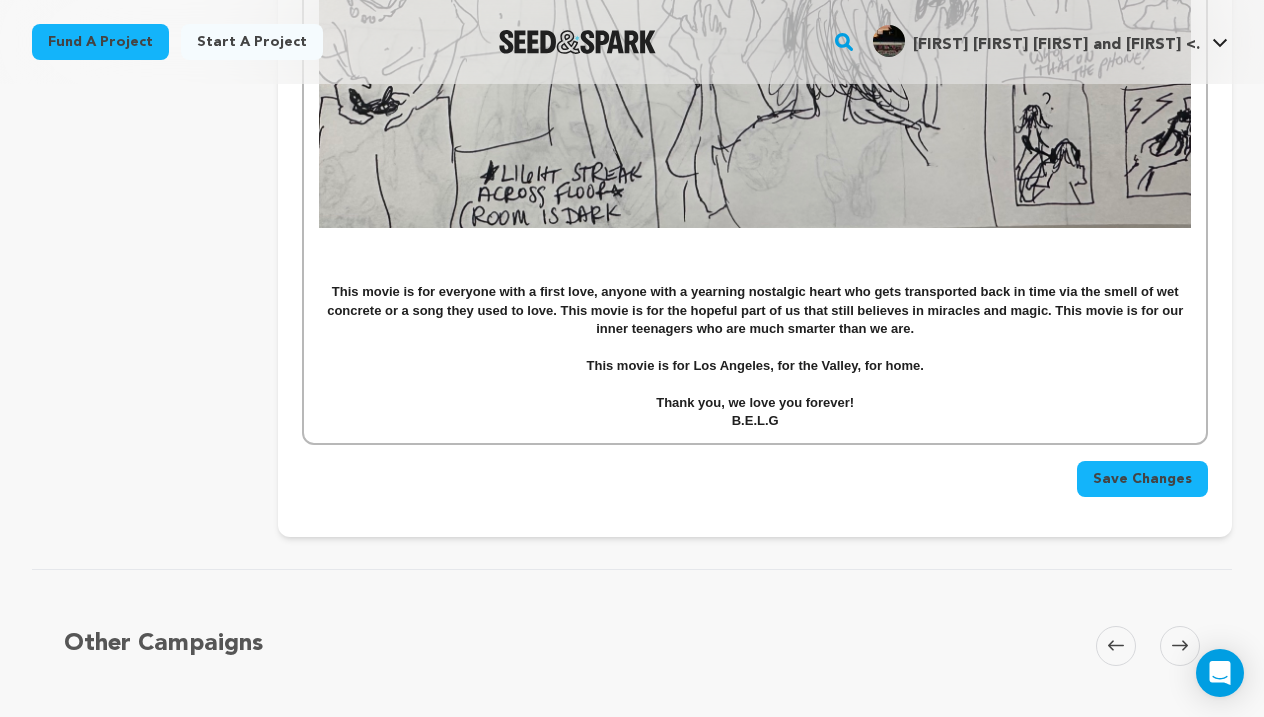 click on "﻿ ﻿ This movie is for Los Angeles, for the Valley, for home." at bounding box center (755, 366) 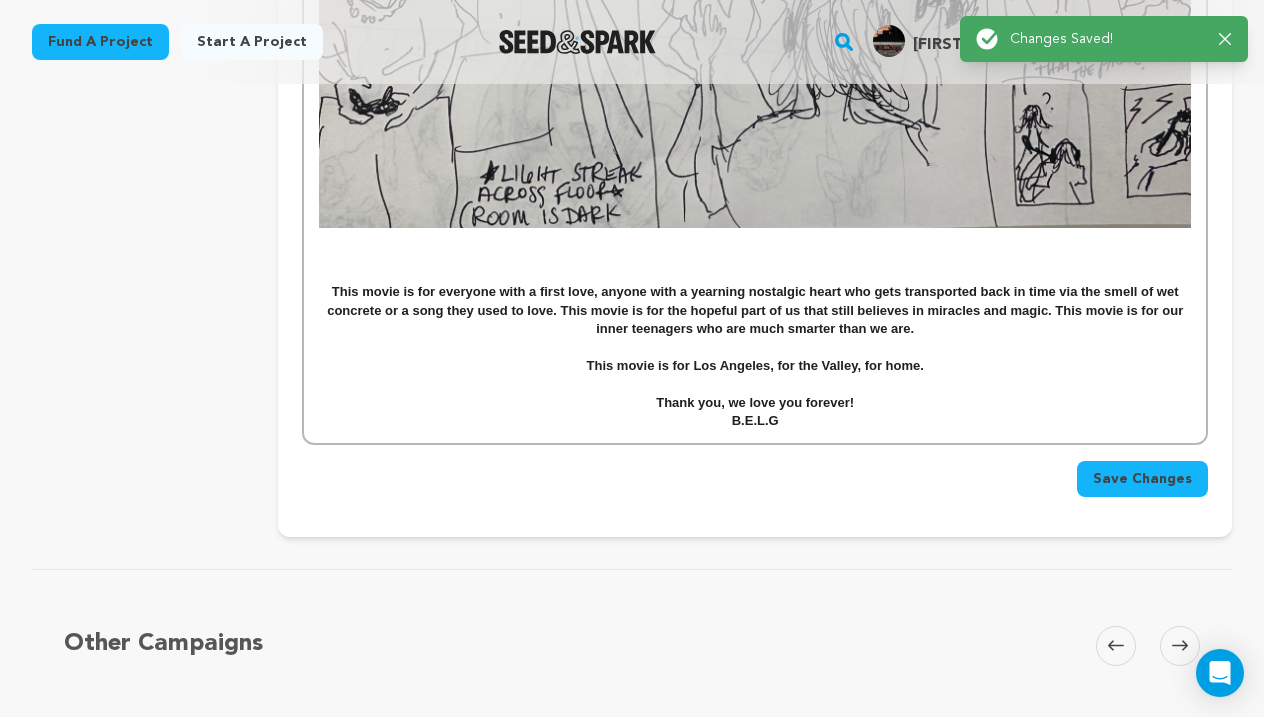 scroll, scrollTop: 0, scrollLeft: 0, axis: both 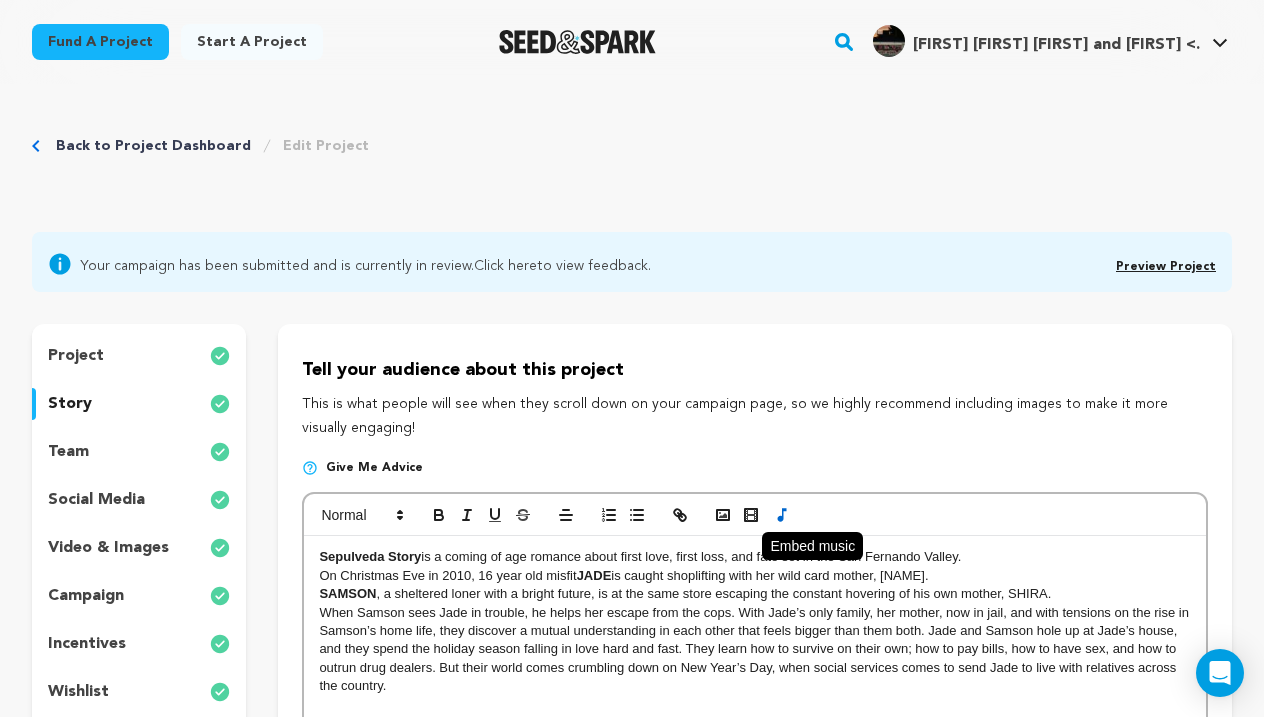 click 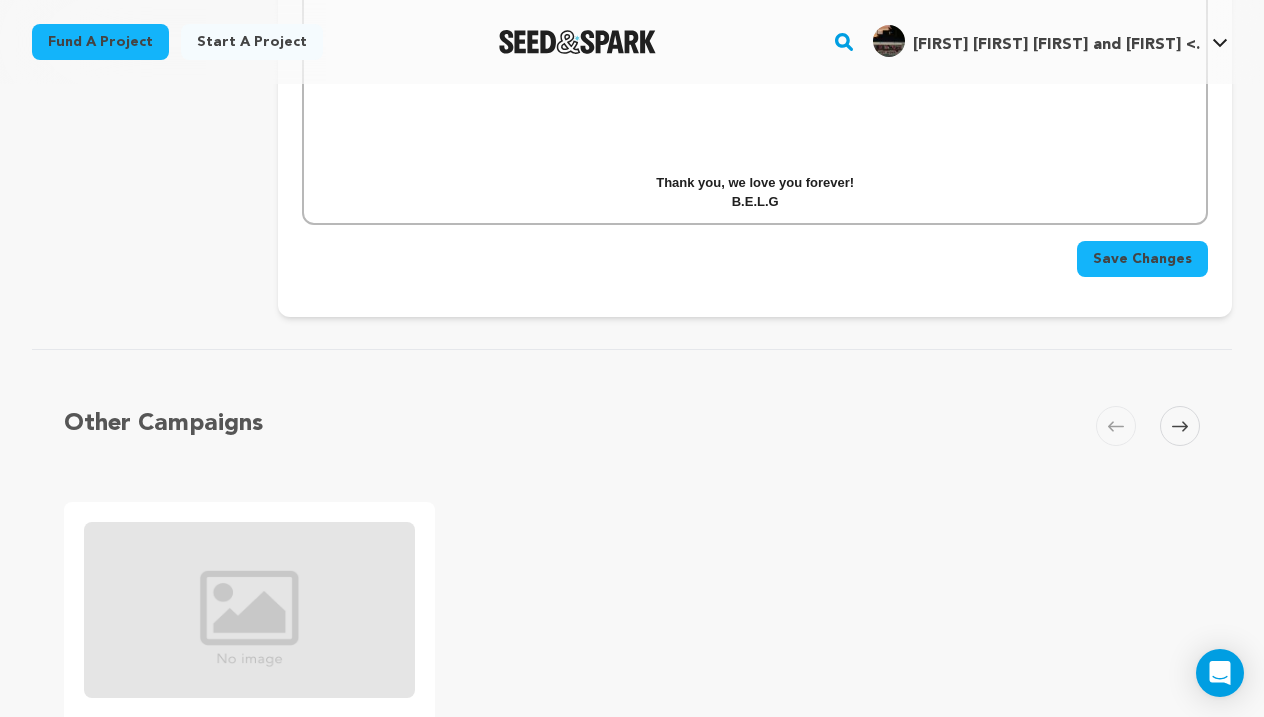 scroll, scrollTop: 5651, scrollLeft: 0, axis: vertical 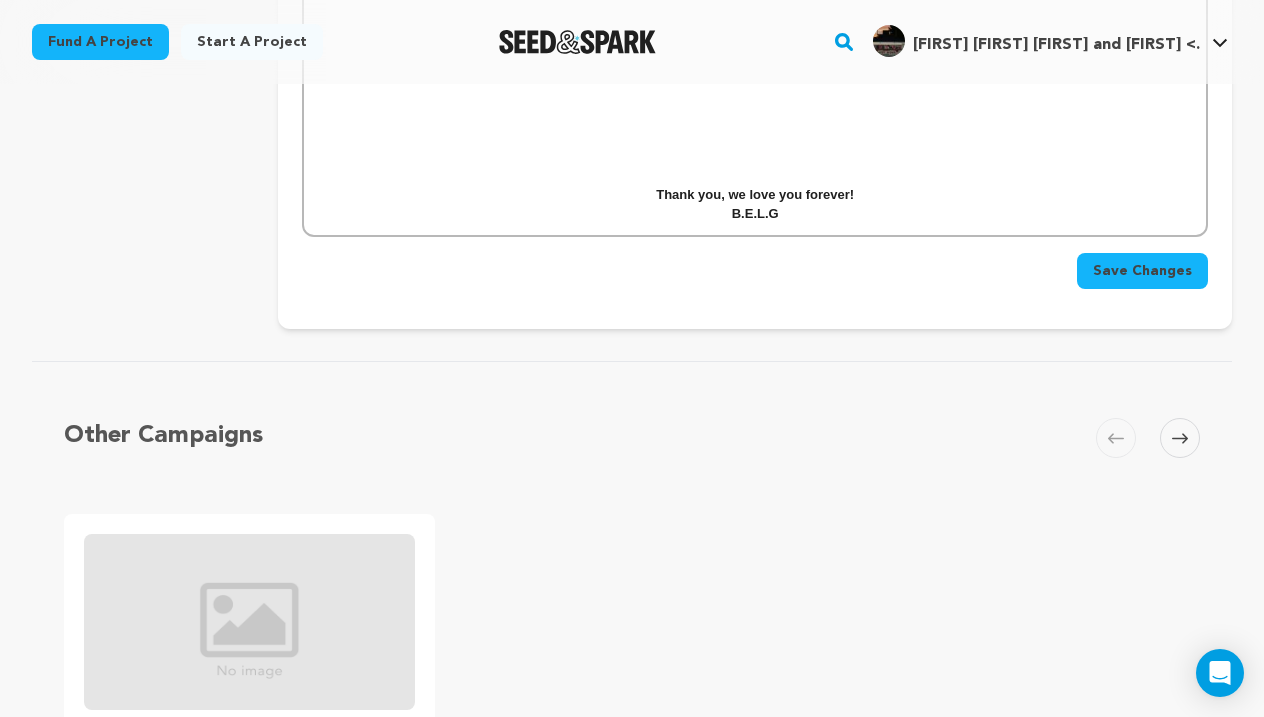click on "Save Changes" at bounding box center [1142, 271] 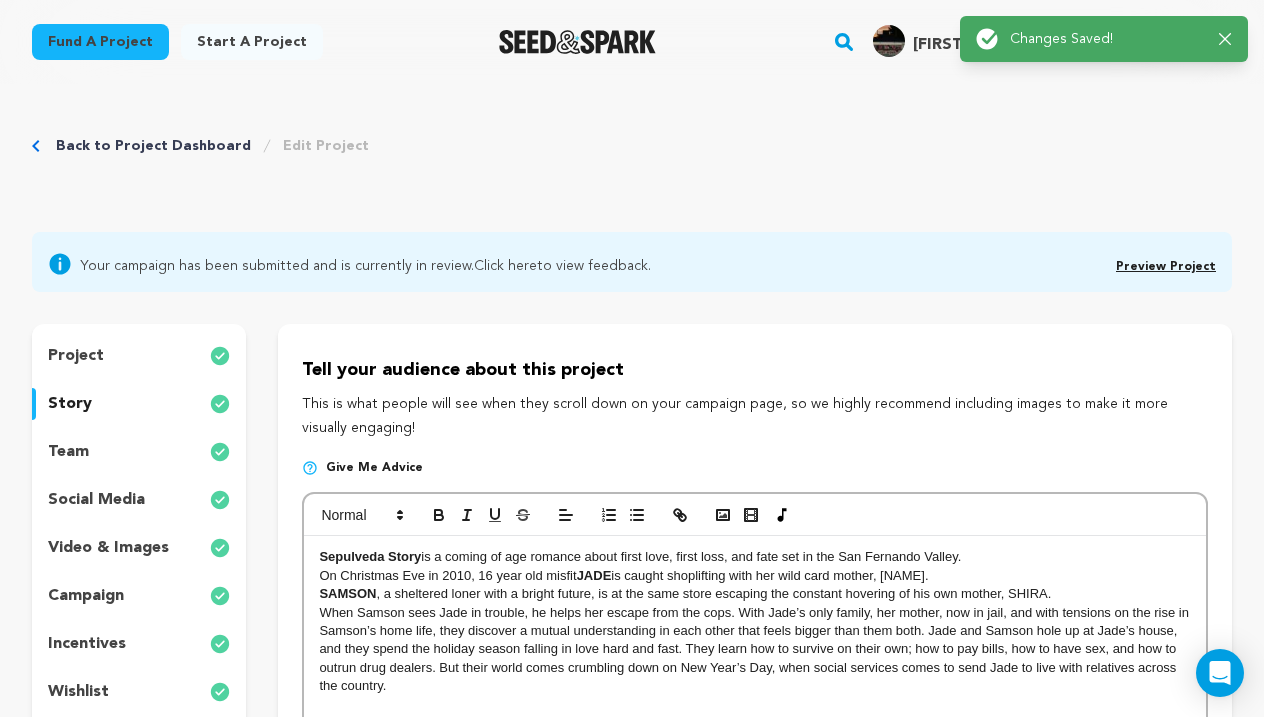 scroll, scrollTop: 0, scrollLeft: 0, axis: both 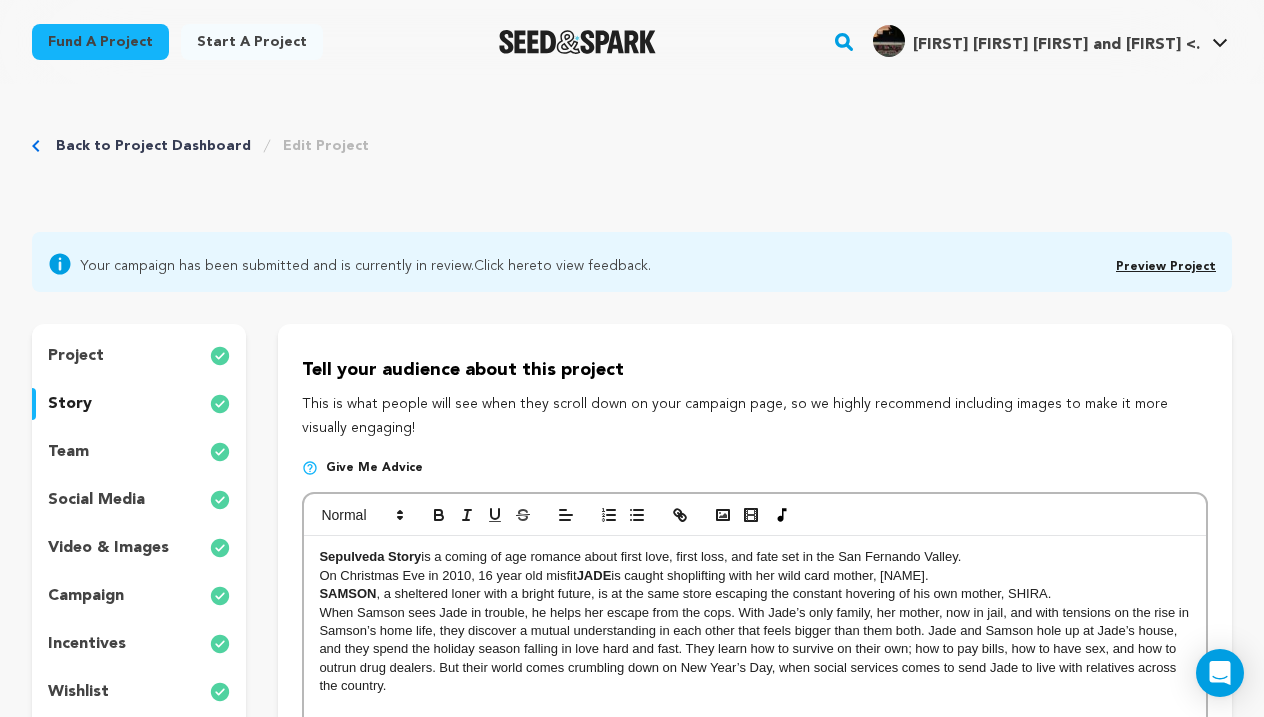 click on "Preview Project" at bounding box center [1166, 264] 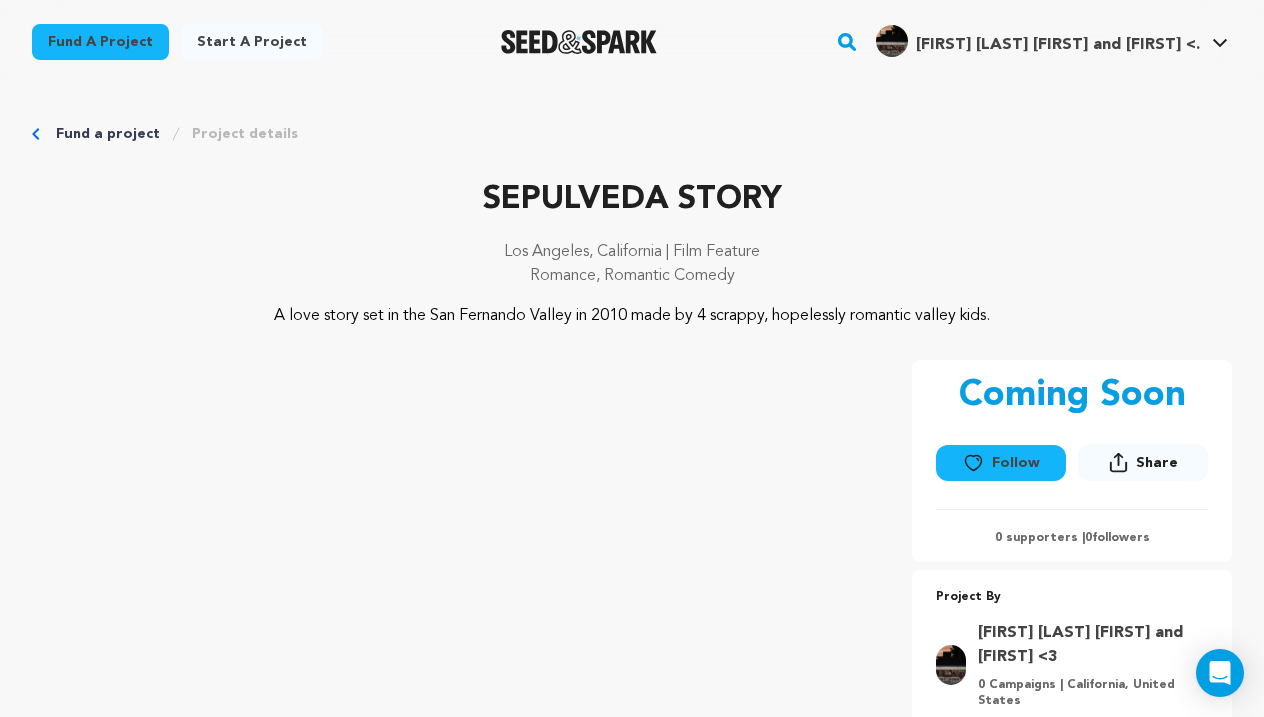 scroll, scrollTop: 0, scrollLeft: 0, axis: both 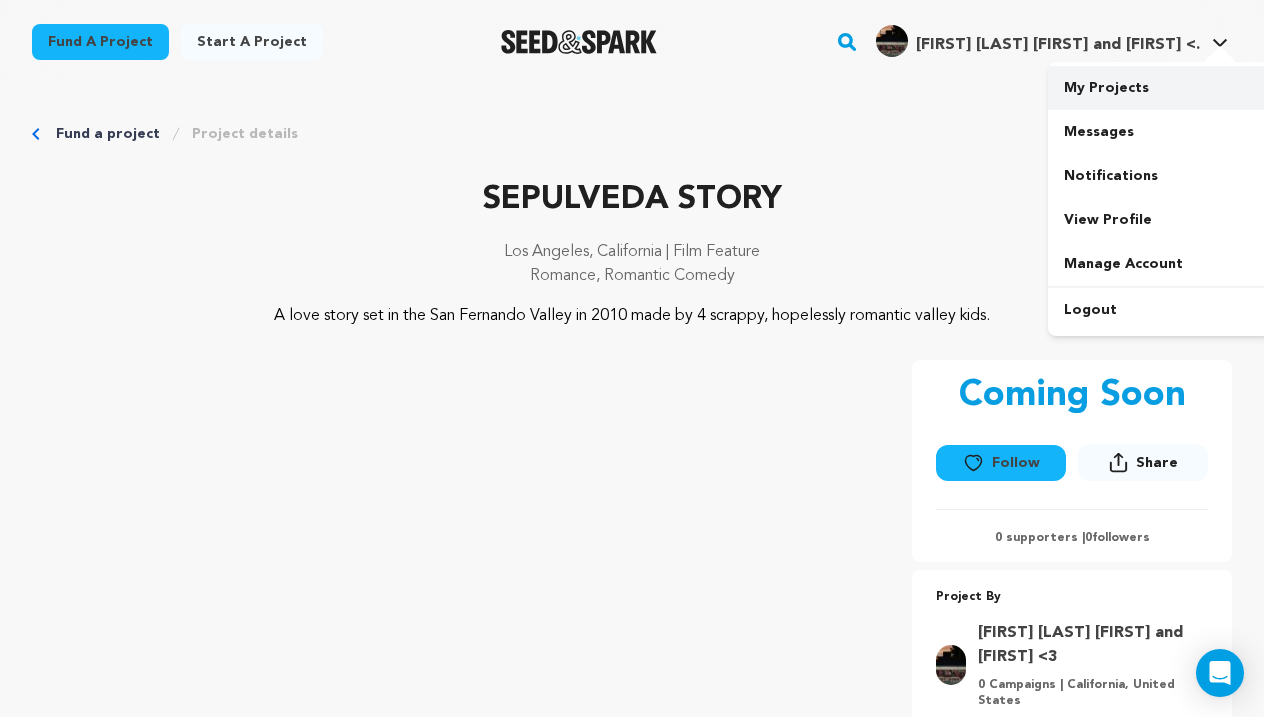 click on "My Projects" at bounding box center [1160, 88] 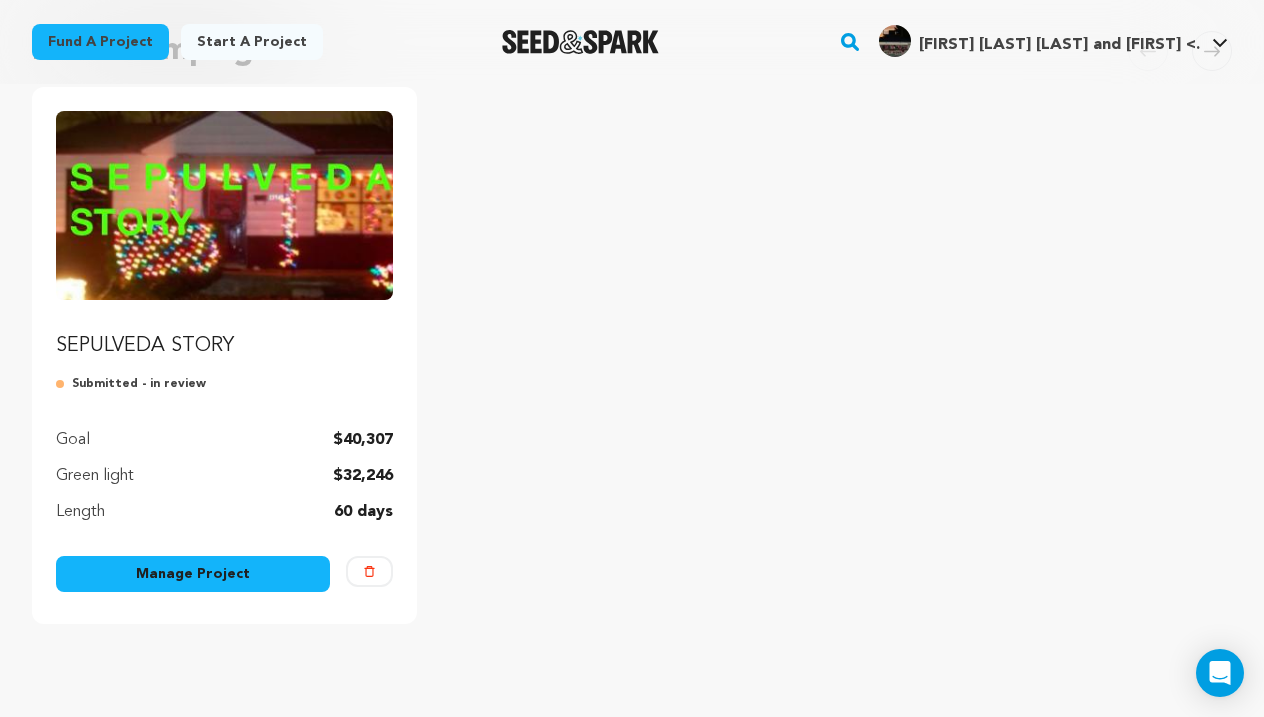 scroll, scrollTop: 234, scrollLeft: 0, axis: vertical 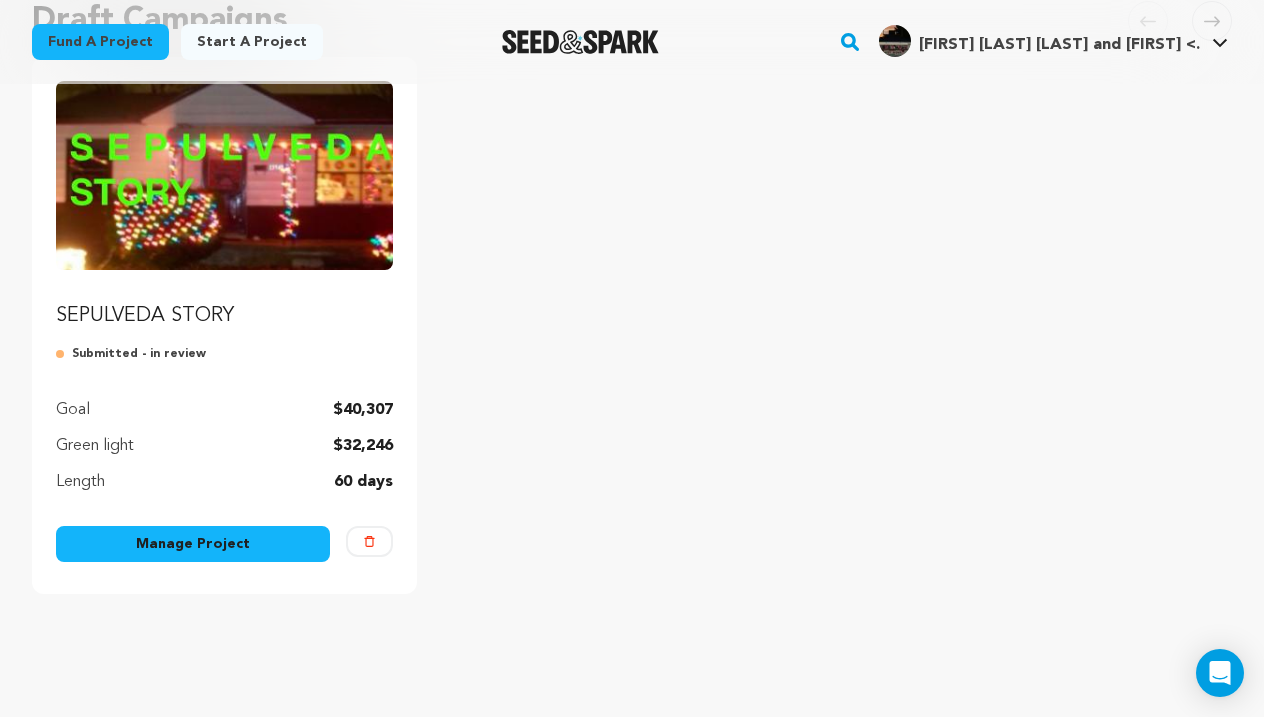 click on "Manage Project" at bounding box center [193, 544] 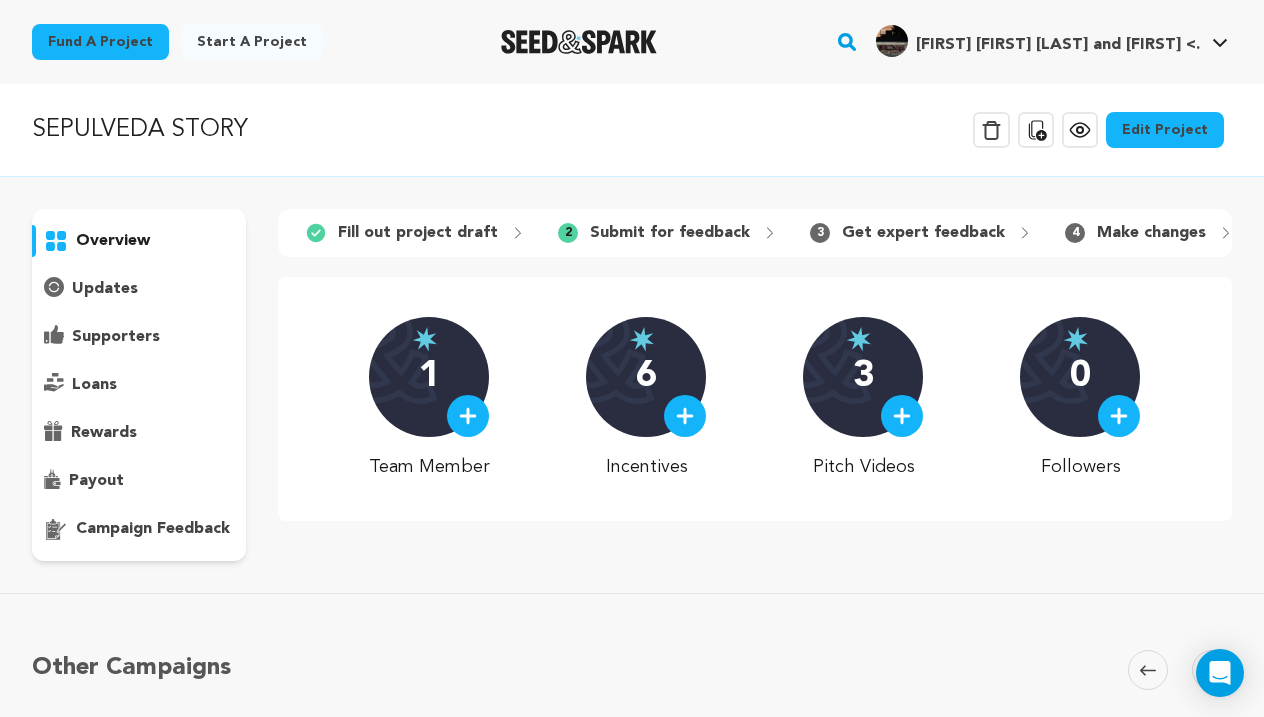 scroll, scrollTop: 0, scrollLeft: 0, axis: both 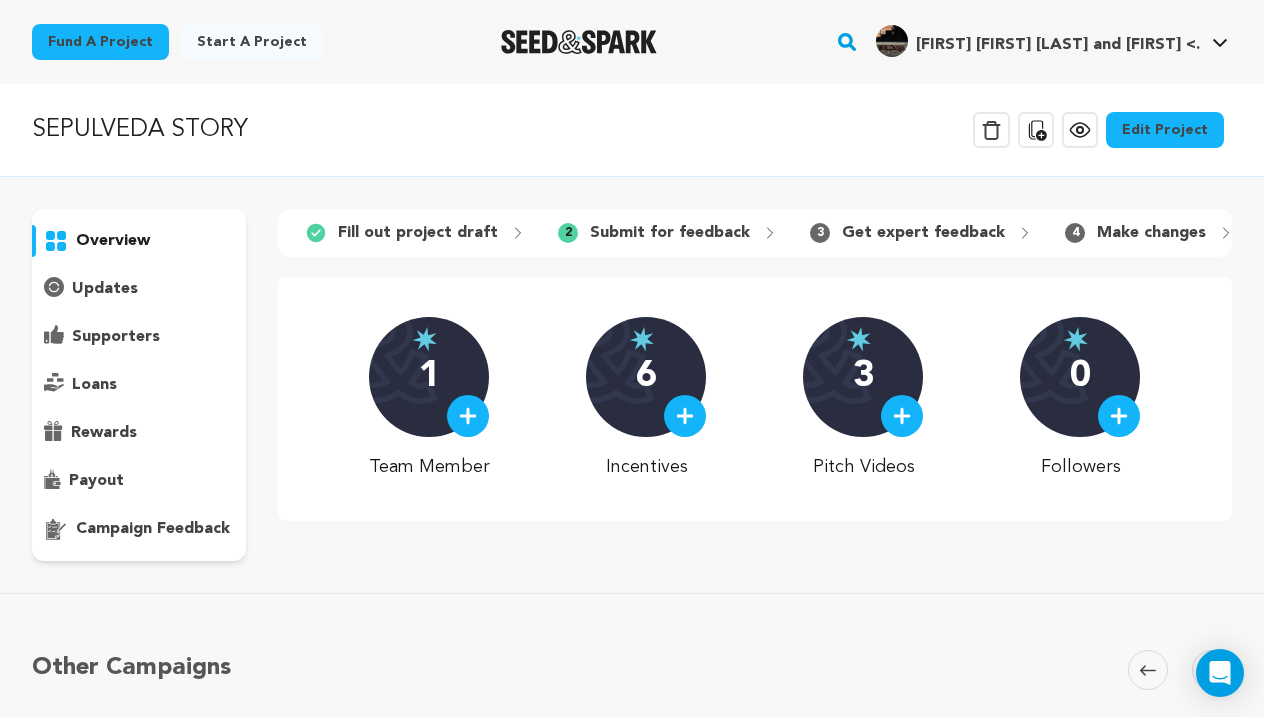 click on "Edit Project" at bounding box center (1165, 130) 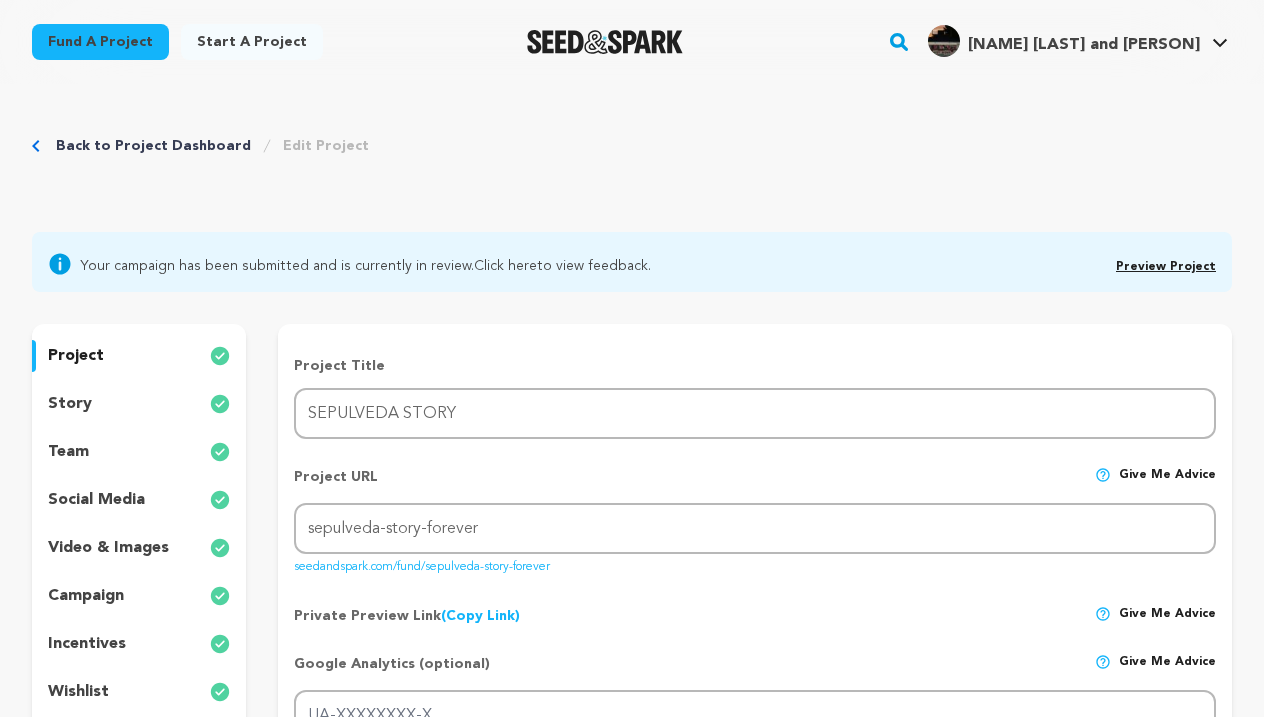 scroll, scrollTop: 0, scrollLeft: 0, axis: both 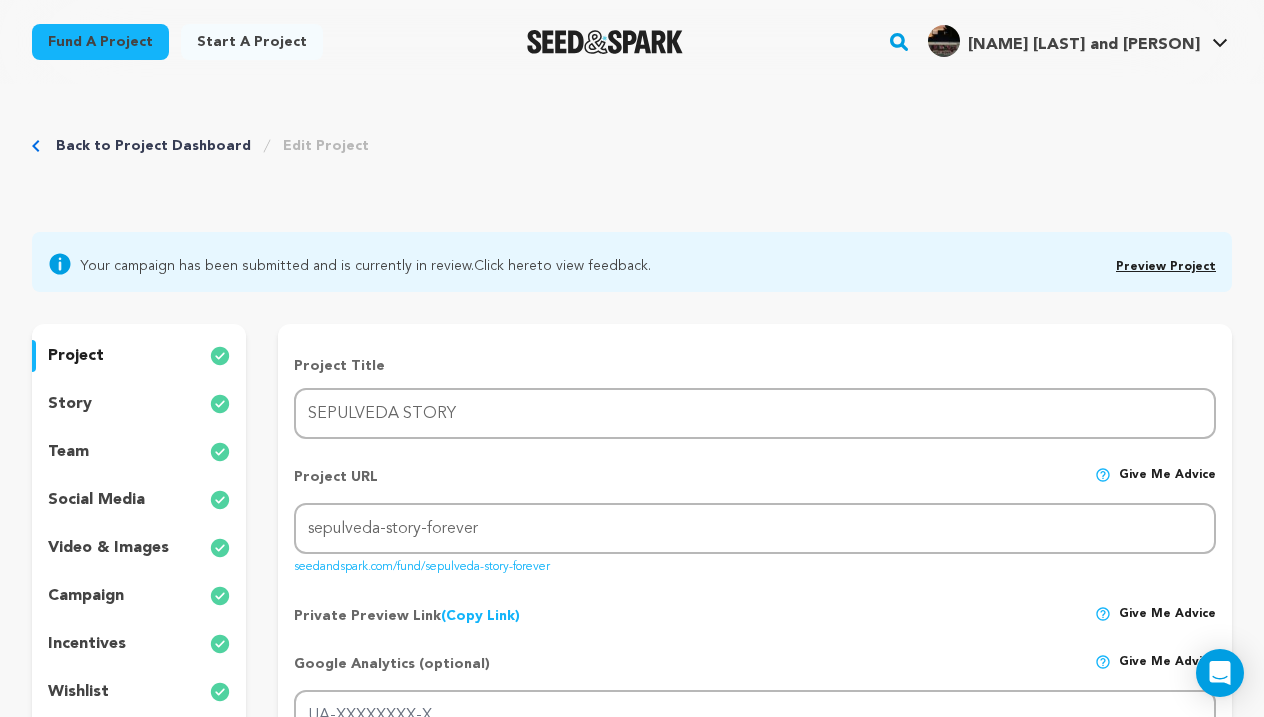 click on "story" at bounding box center [139, 404] 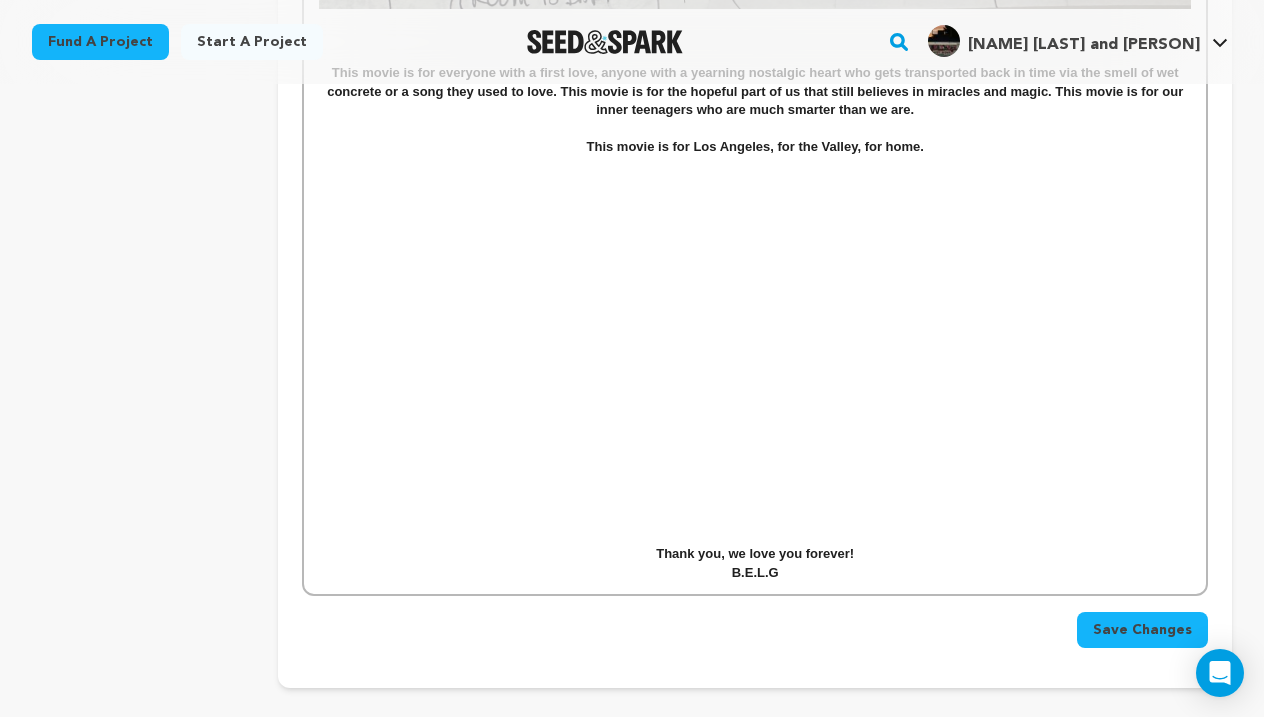 scroll, scrollTop: 5290, scrollLeft: 0, axis: vertical 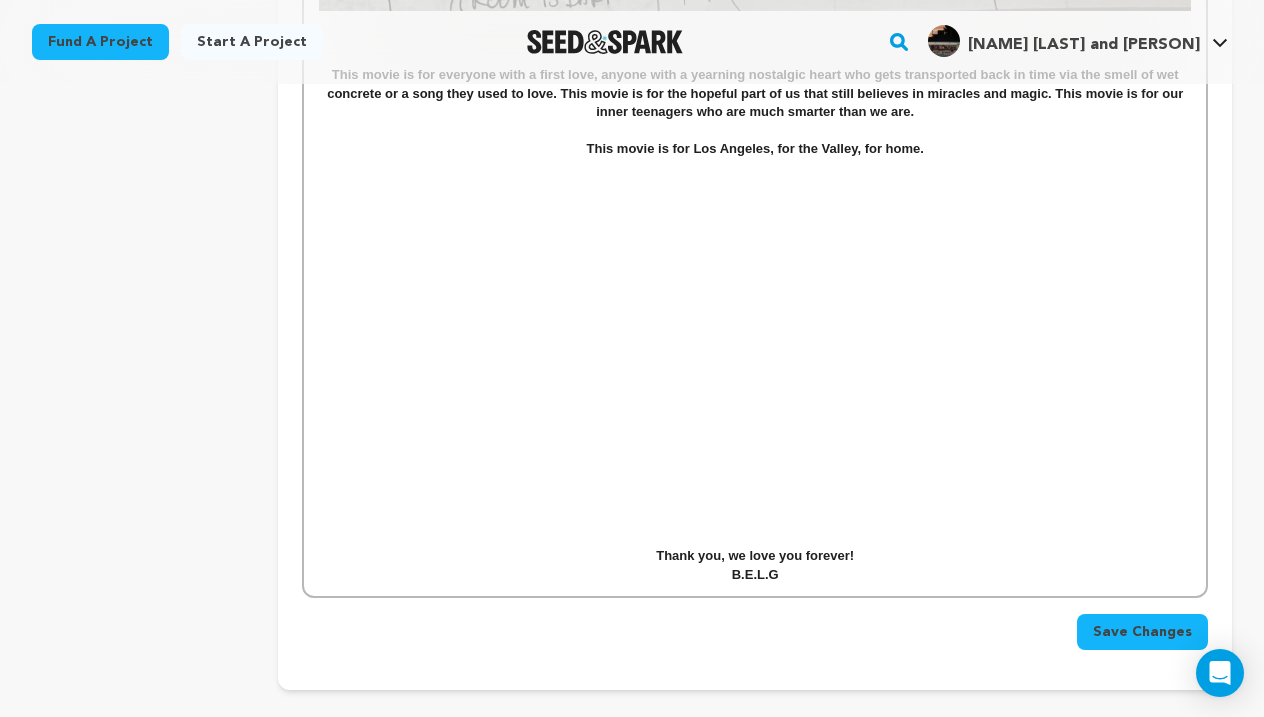 click at bounding box center (755, 538) 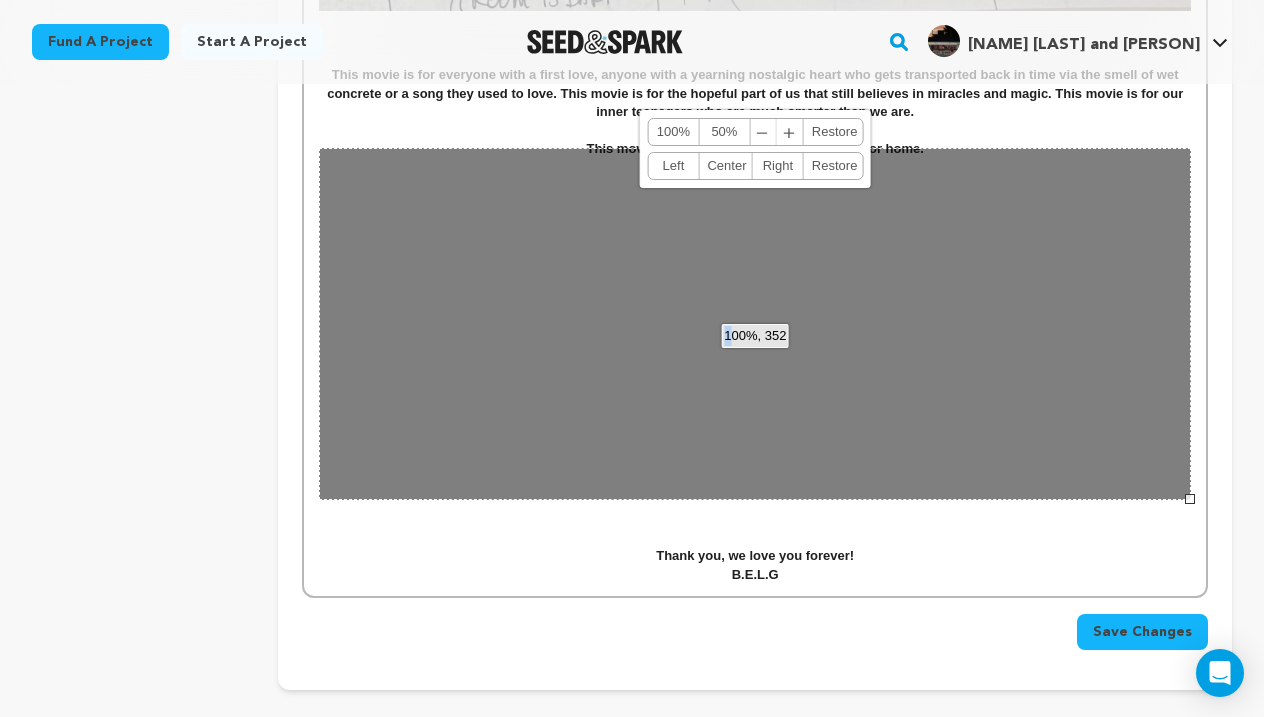 drag, startPoint x: 732, startPoint y: 331, endPoint x: 449, endPoint y: 254, distance: 293.28827 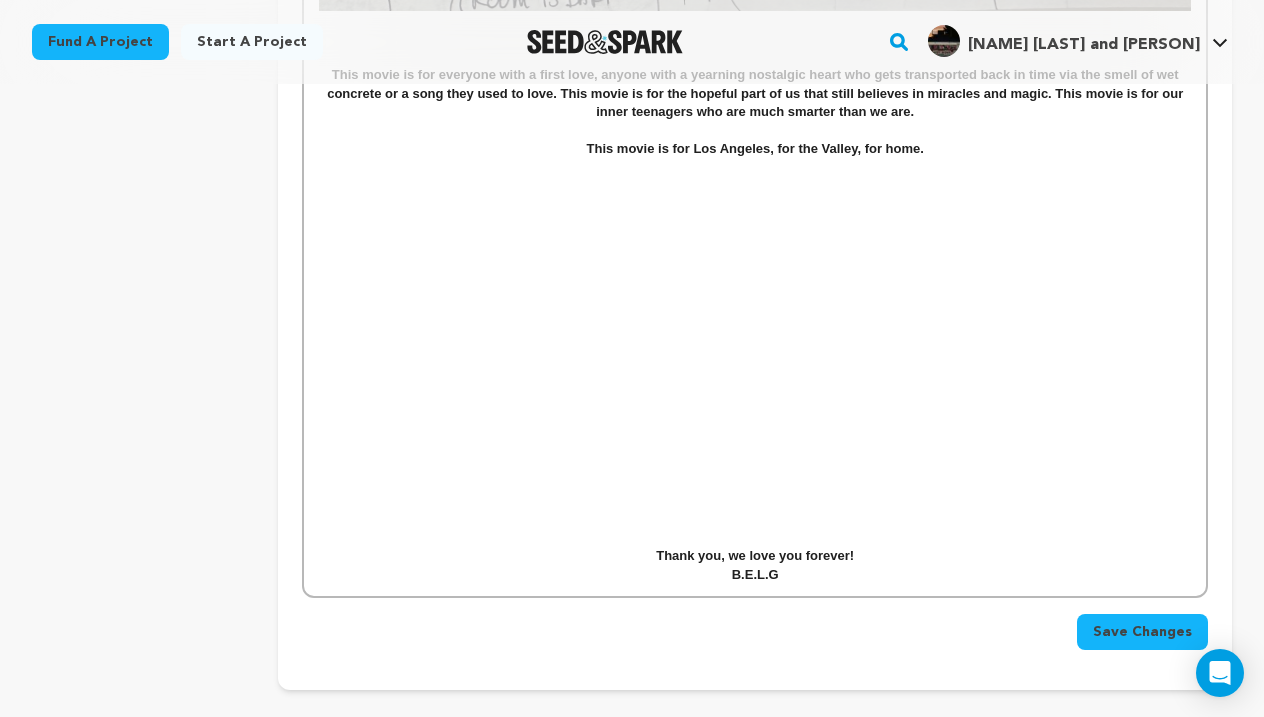 click at bounding box center [755, 130] 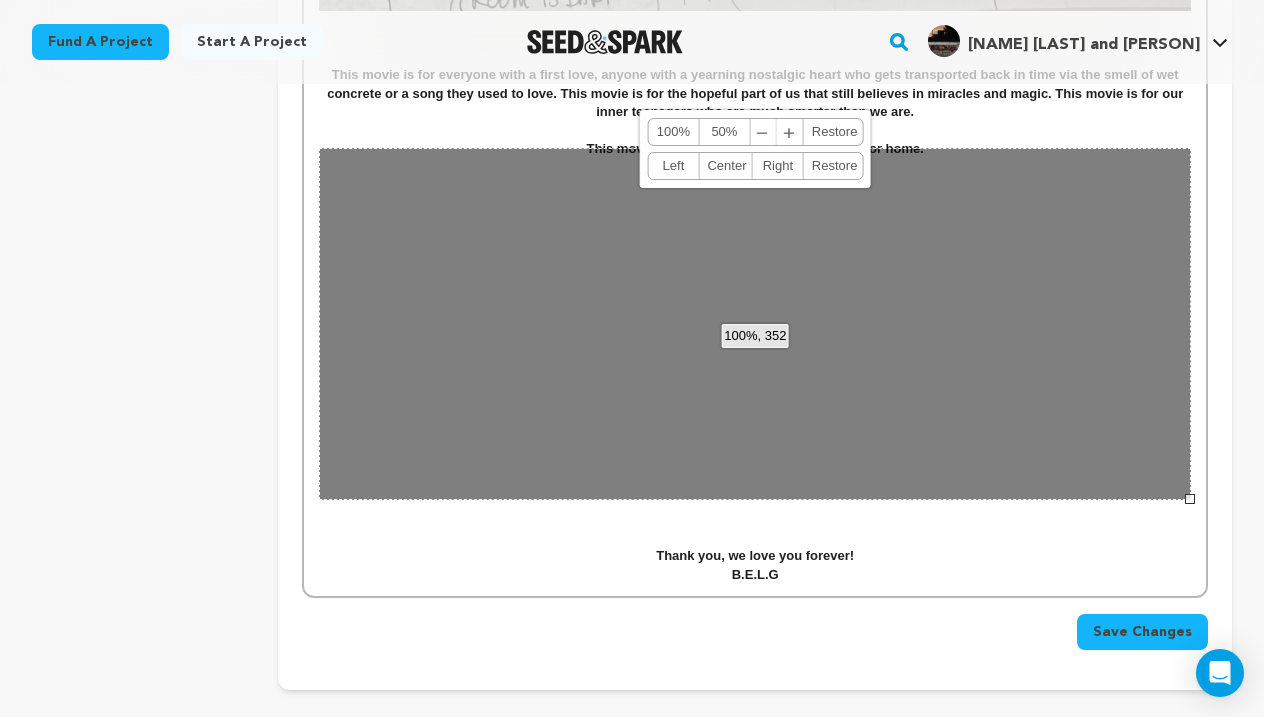 click on "﹣" at bounding box center [763, 132] 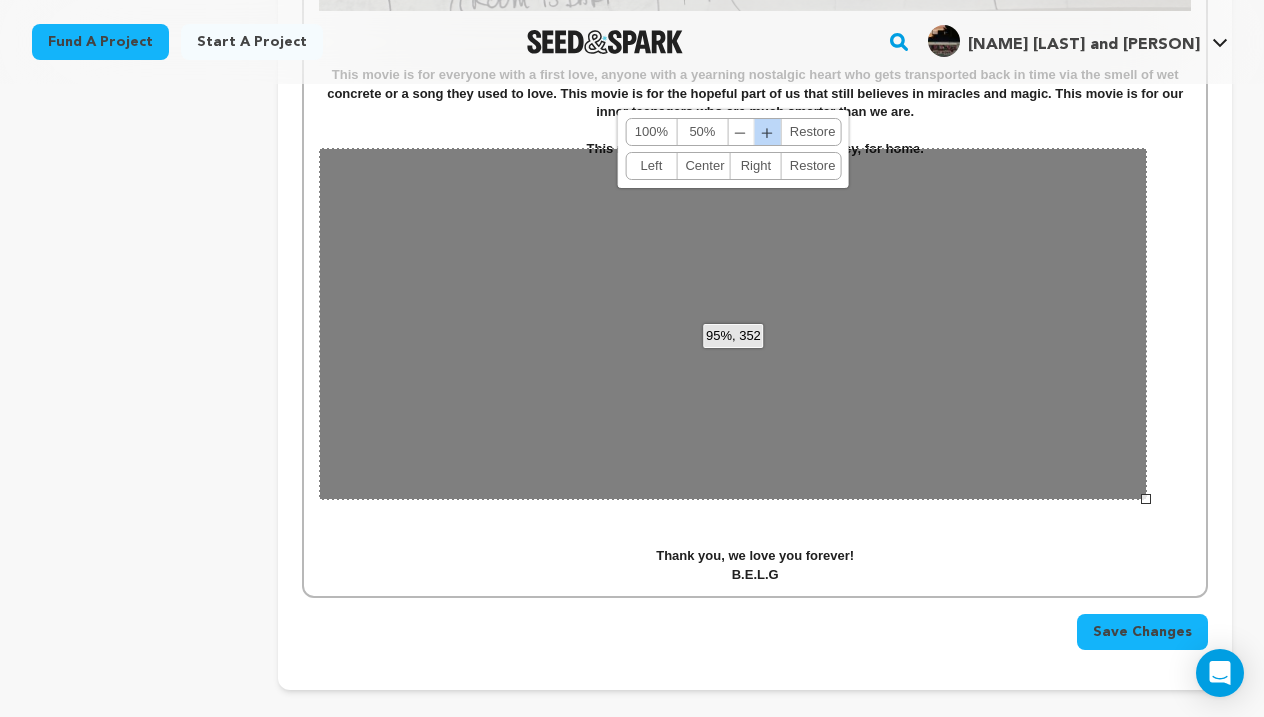 click on "﹢" at bounding box center [768, 132] 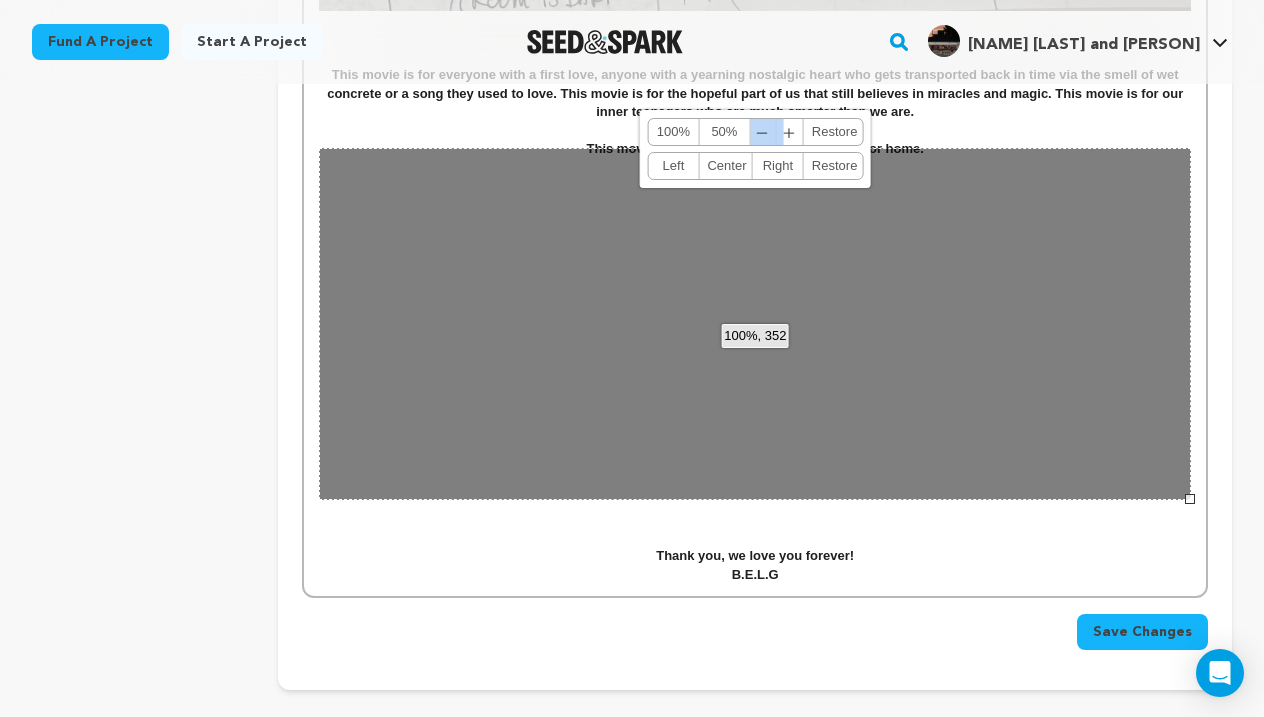 click on "﹣" at bounding box center [763, 132] 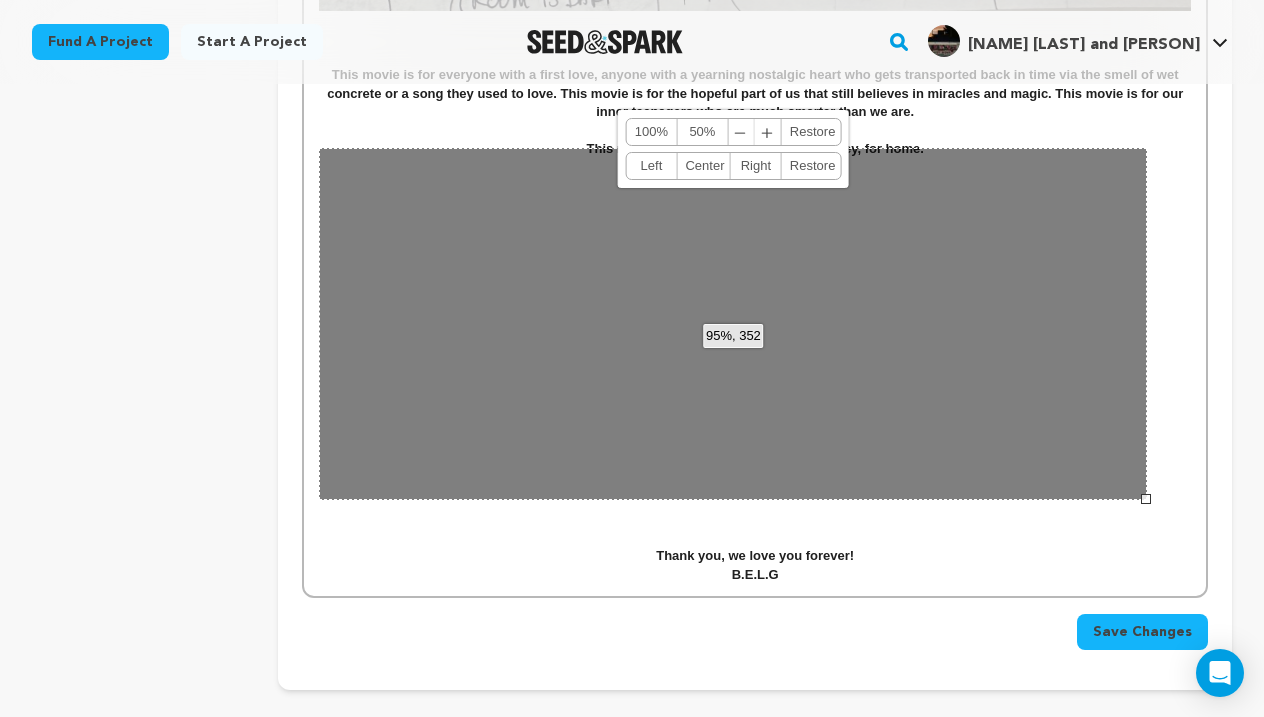 click at bounding box center (755, 538) 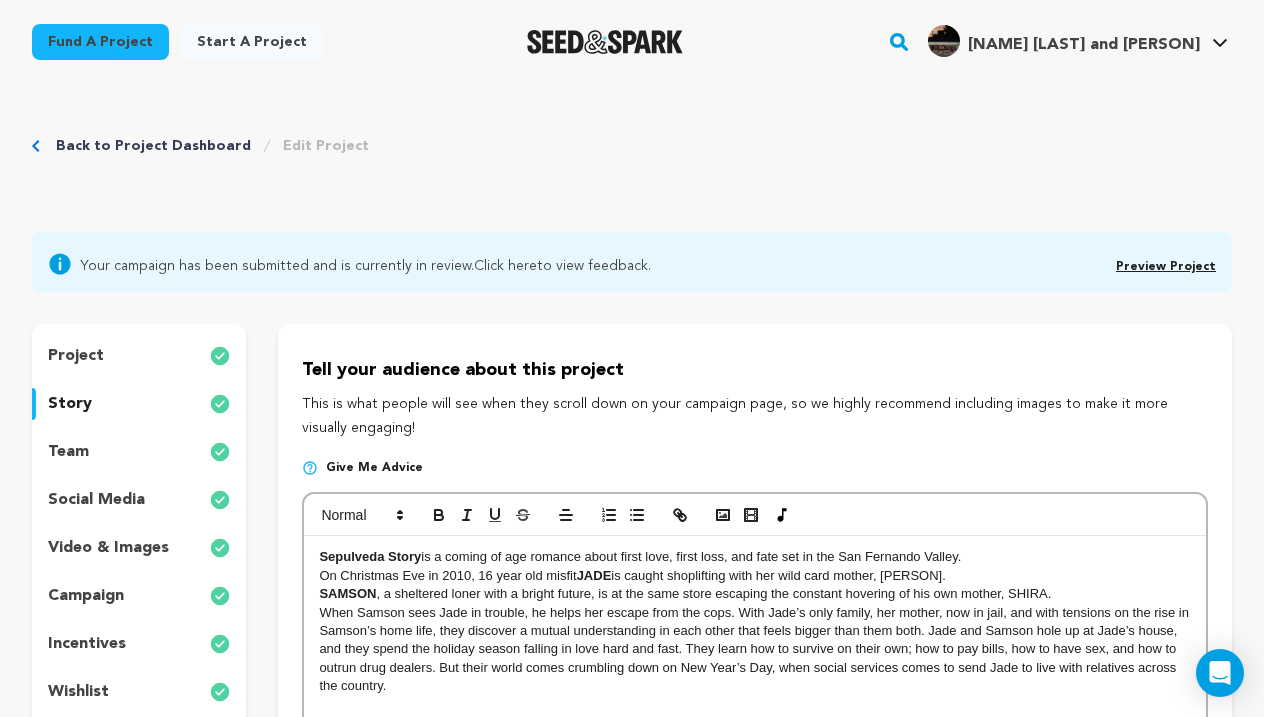 scroll, scrollTop: 0, scrollLeft: 0, axis: both 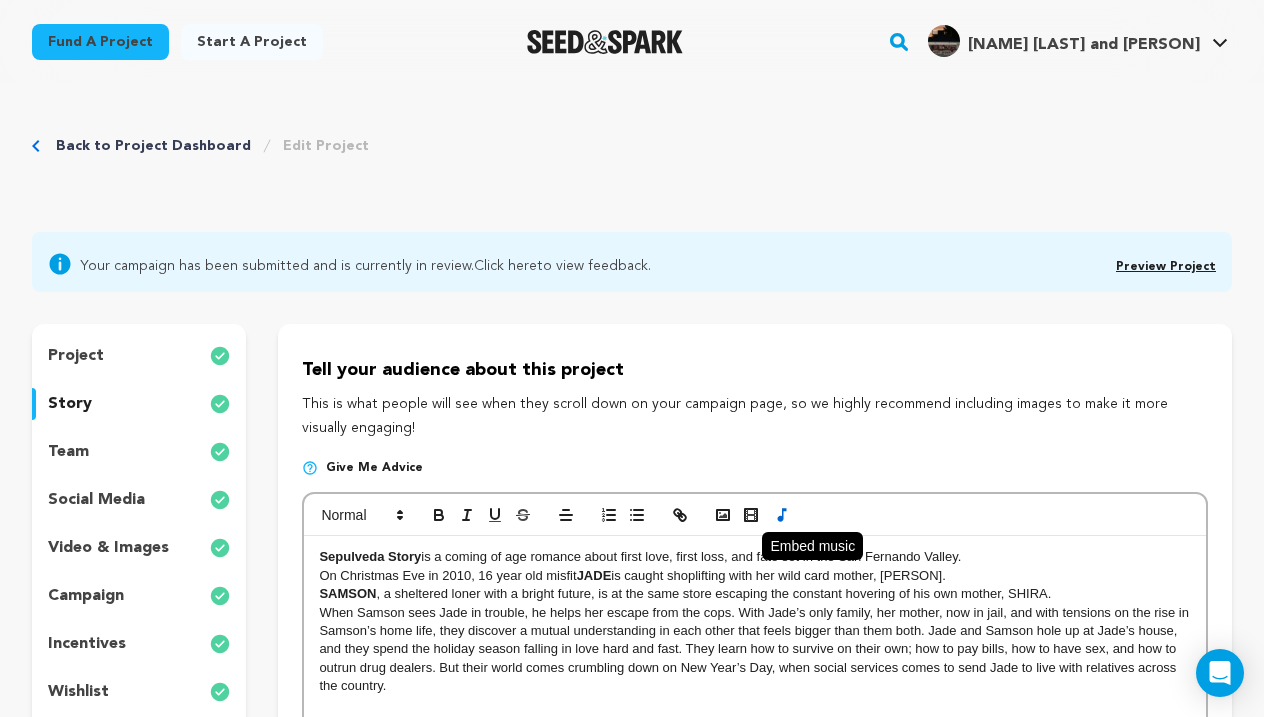 click 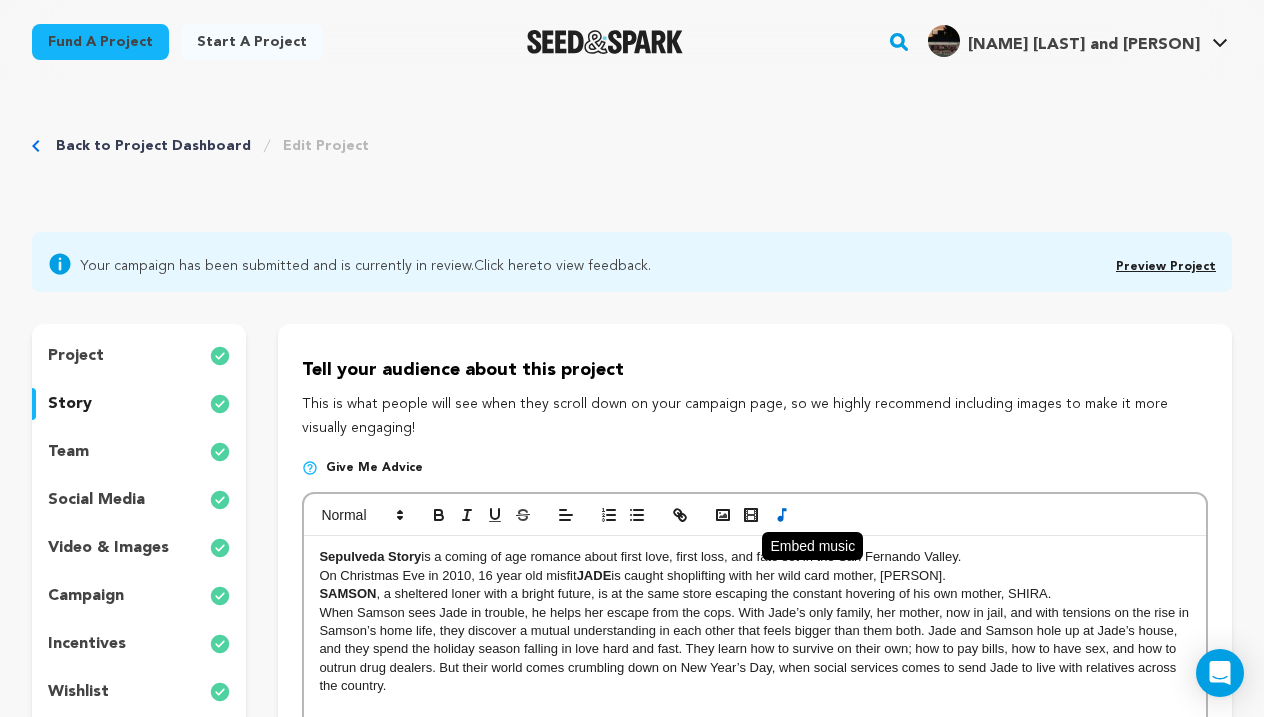 click 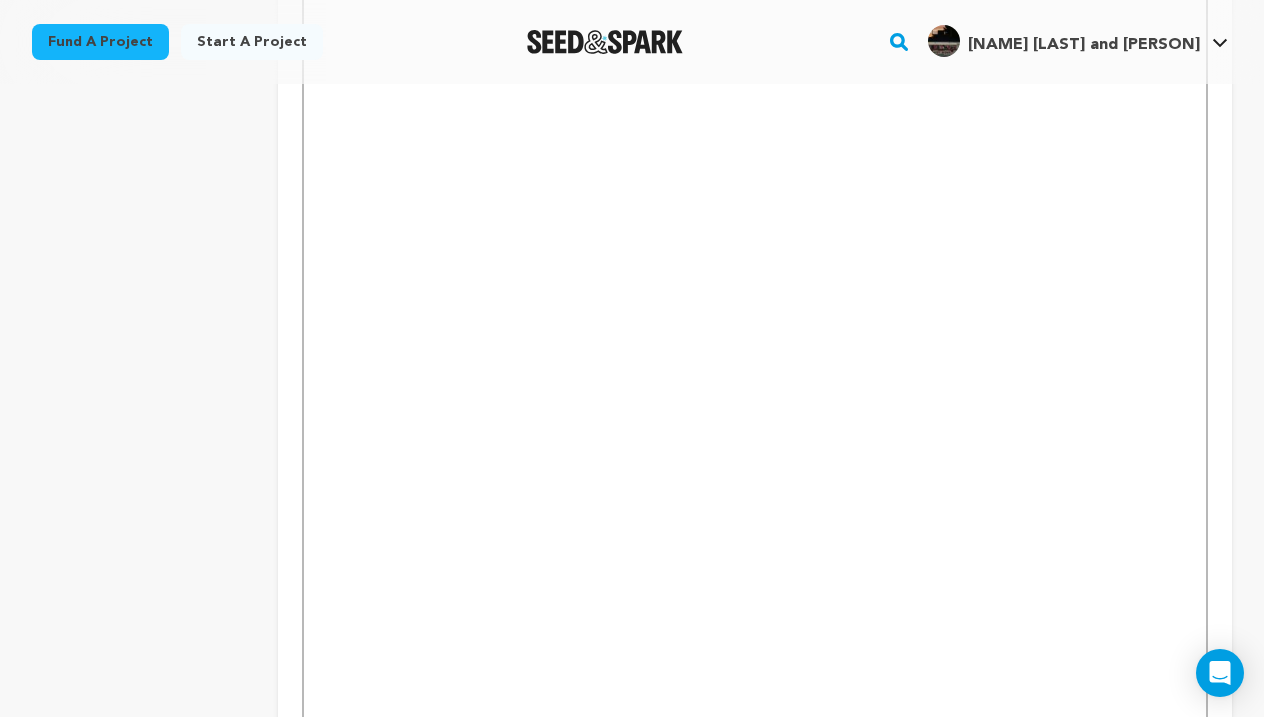 scroll, scrollTop: 5462, scrollLeft: 0, axis: vertical 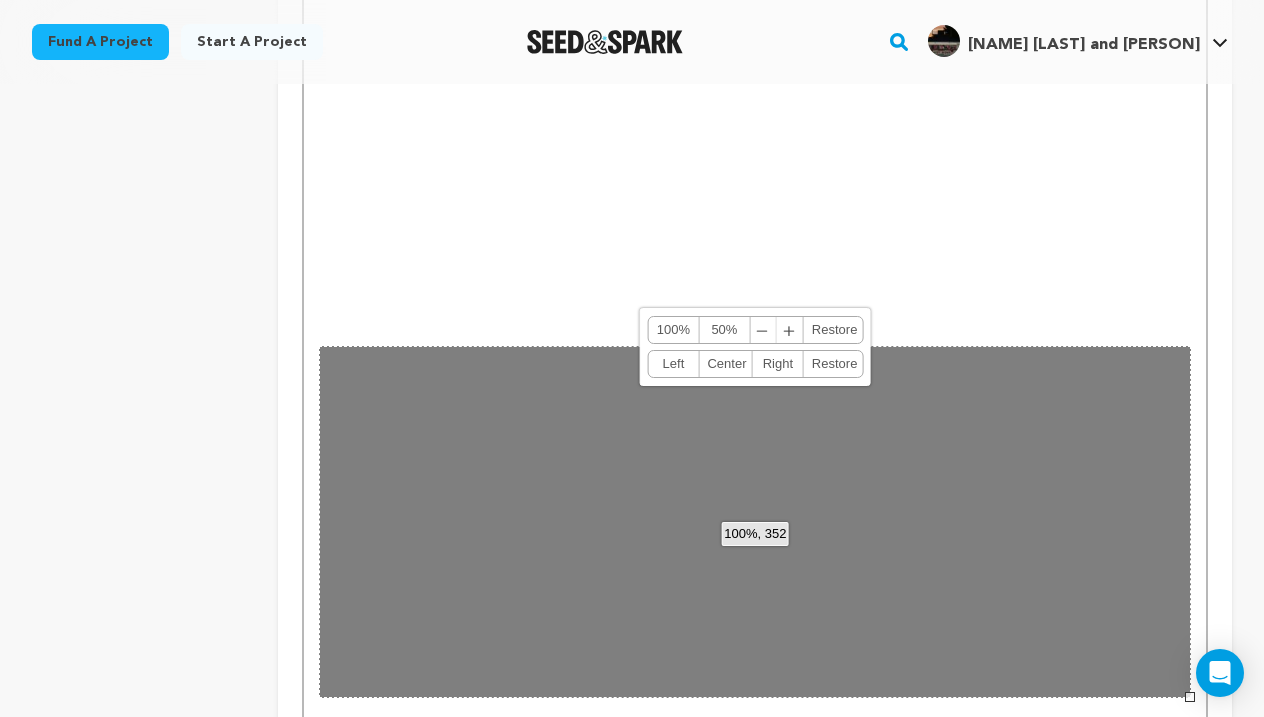 click on "﹣" at bounding box center (763, 330) 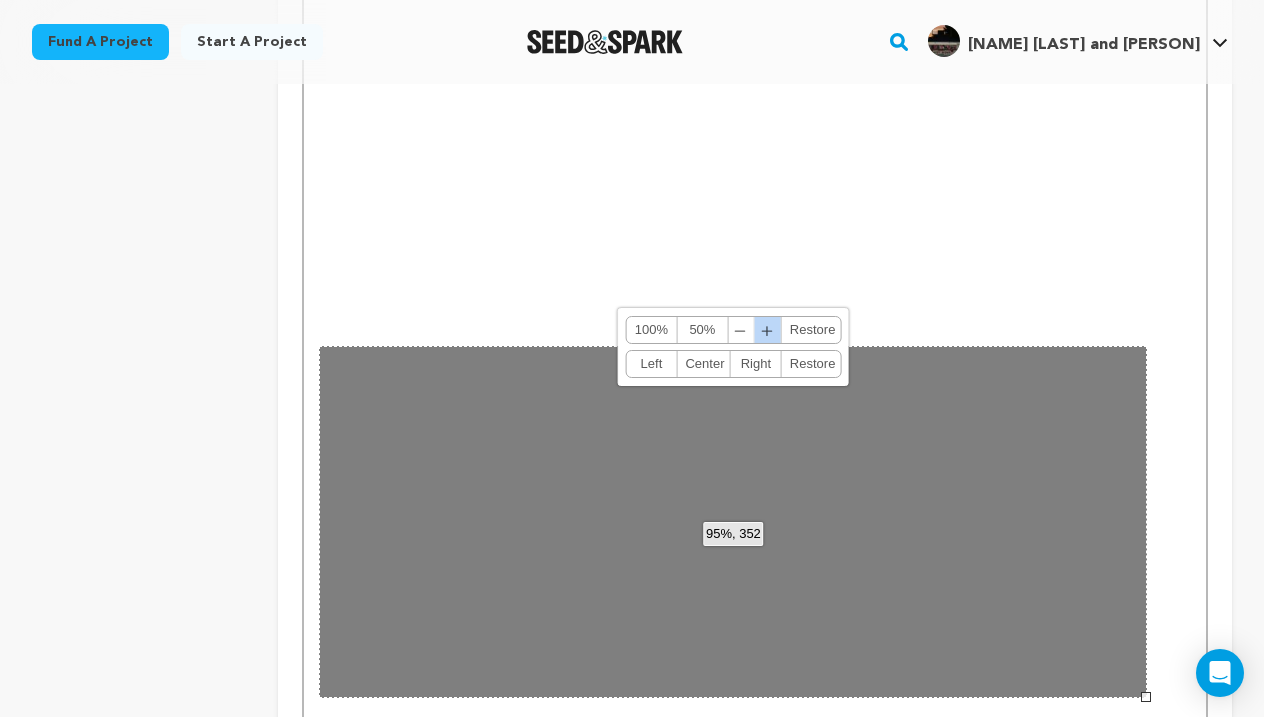 click on "﹢" at bounding box center [768, 330] 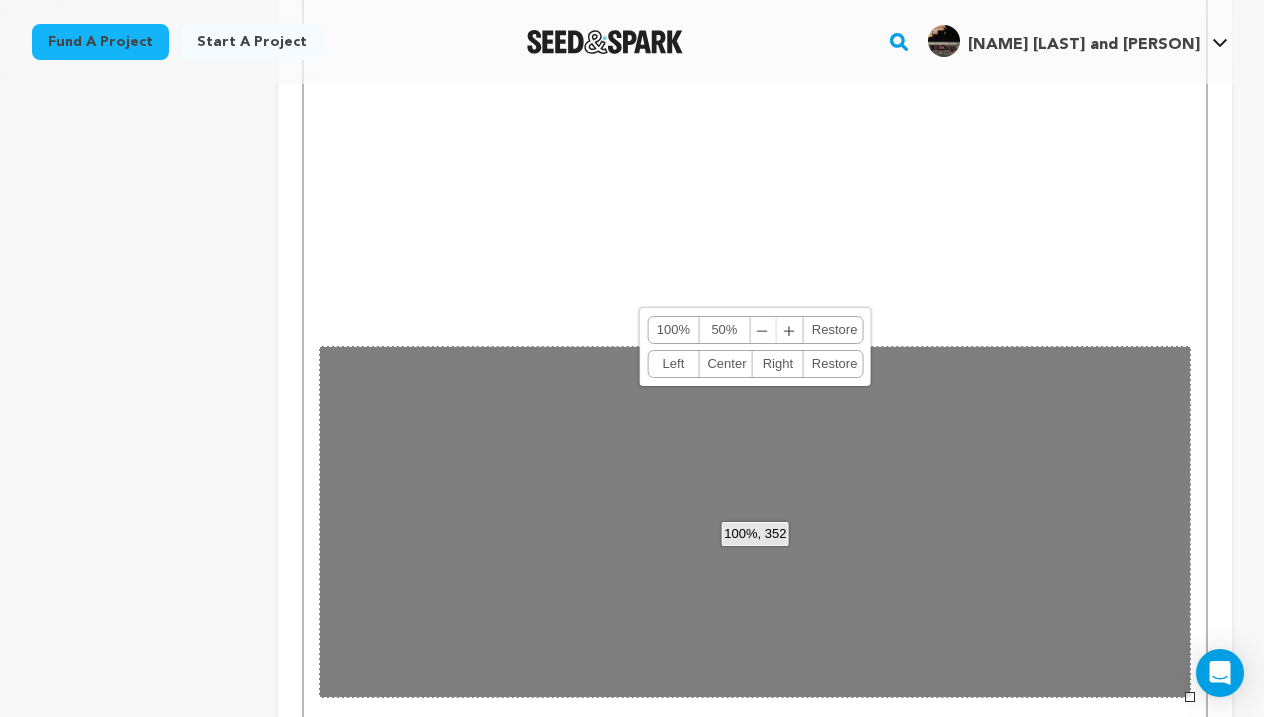 click on "﹣" at bounding box center (763, 330) 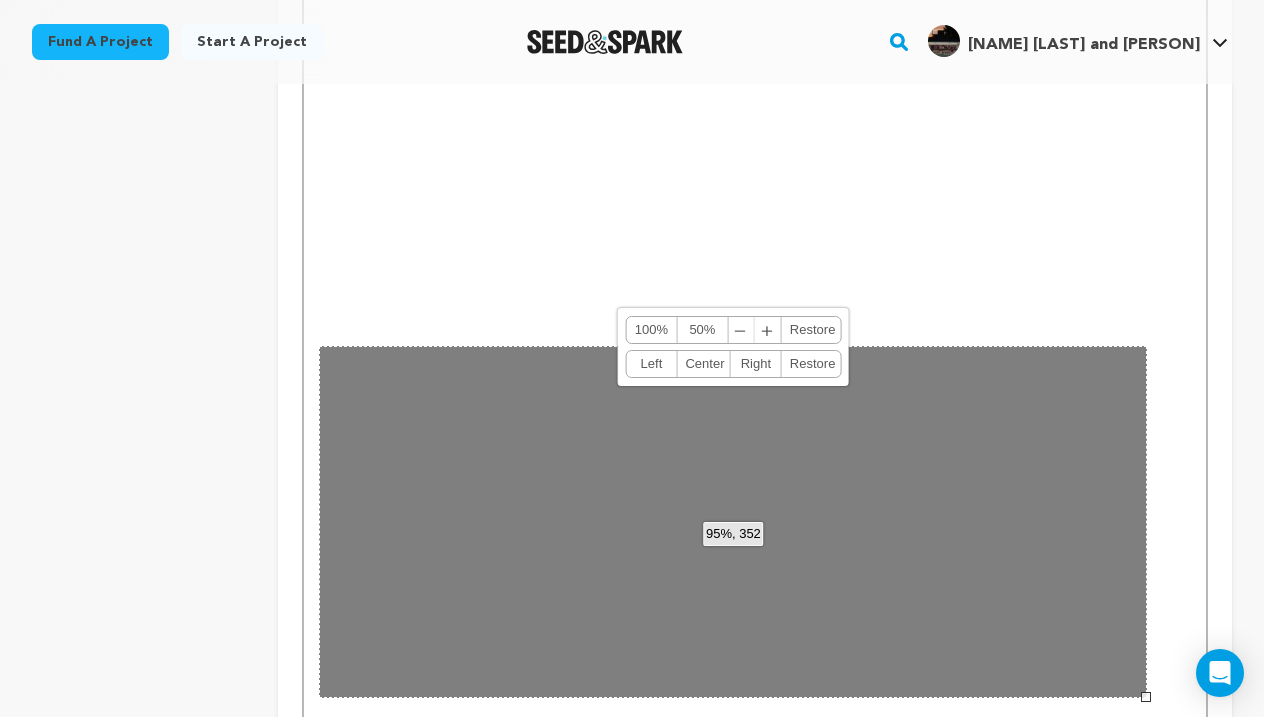 click at bounding box center [755, 533] 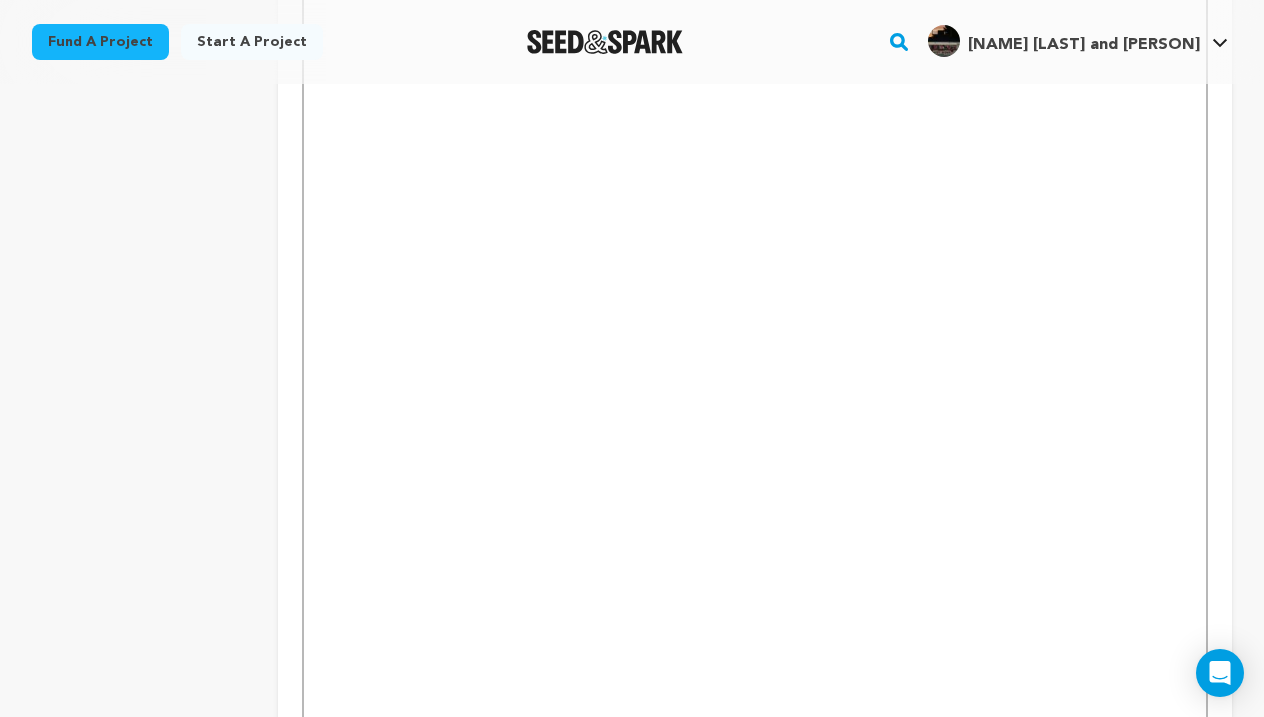 click at bounding box center (755, 533) 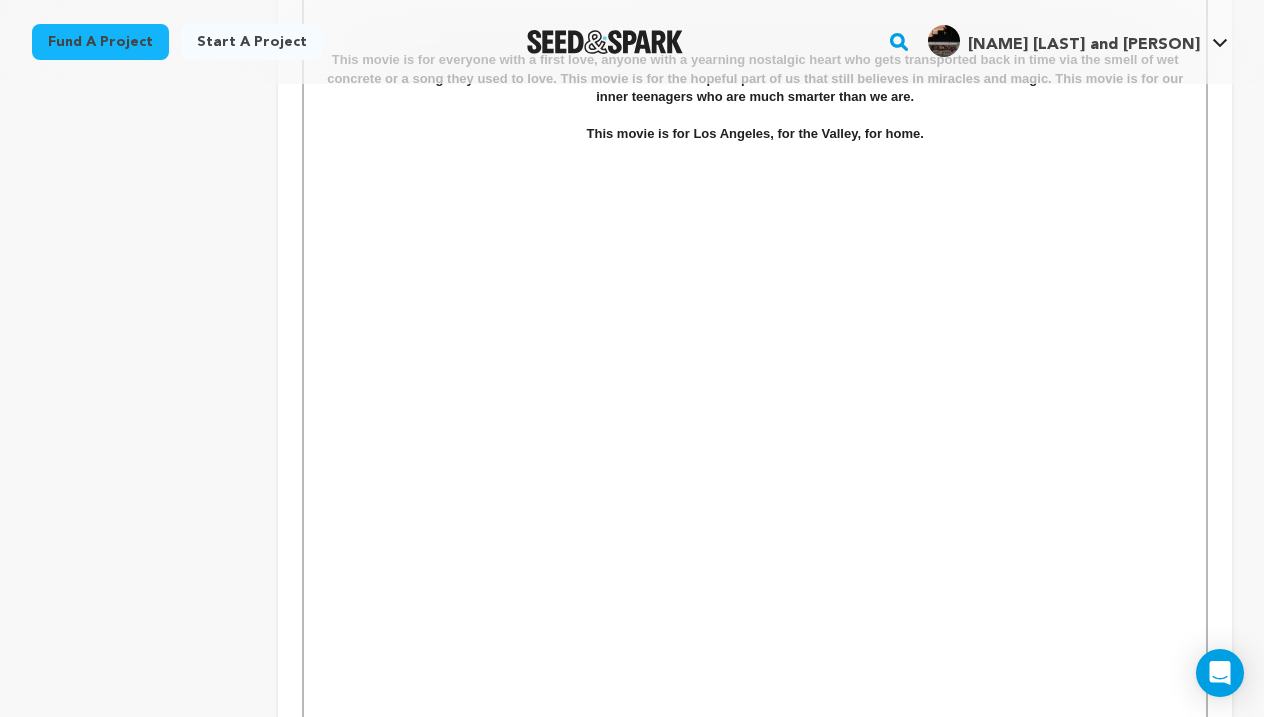 scroll, scrollTop: 5274, scrollLeft: 0, axis: vertical 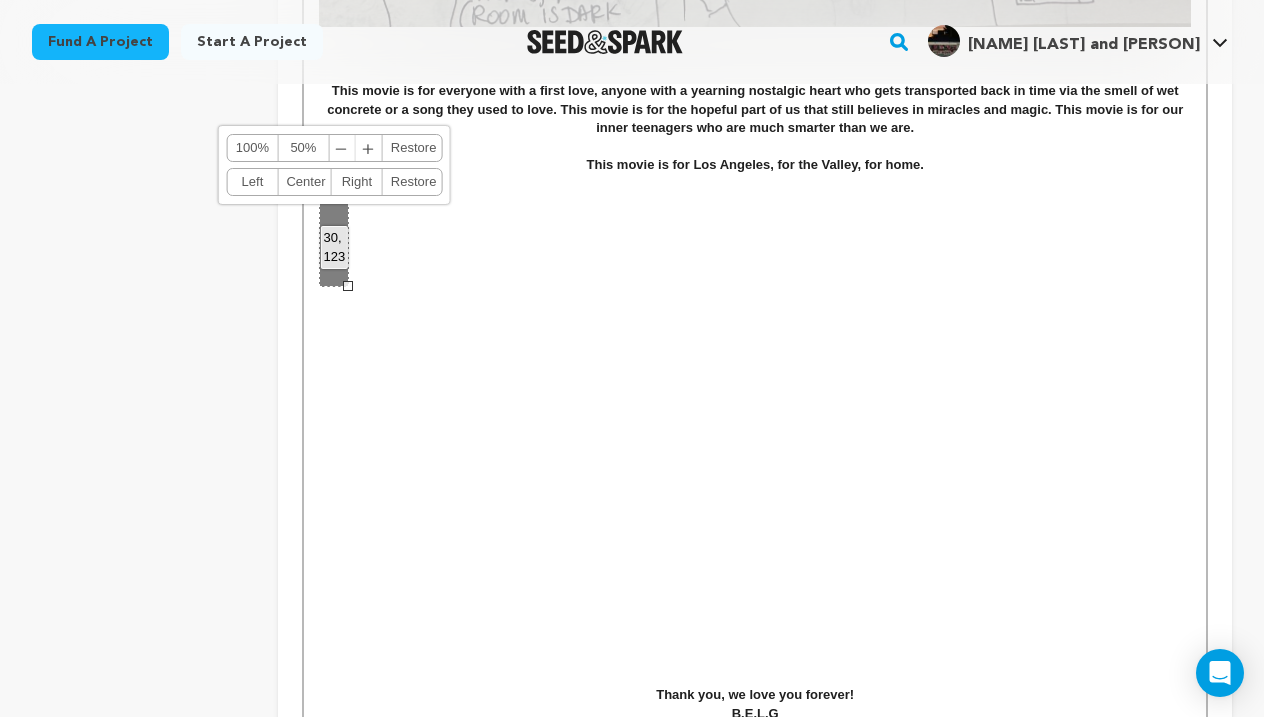 drag, startPoint x: 1147, startPoint y: 515, endPoint x: 306, endPoint y: 286, distance: 871.6203 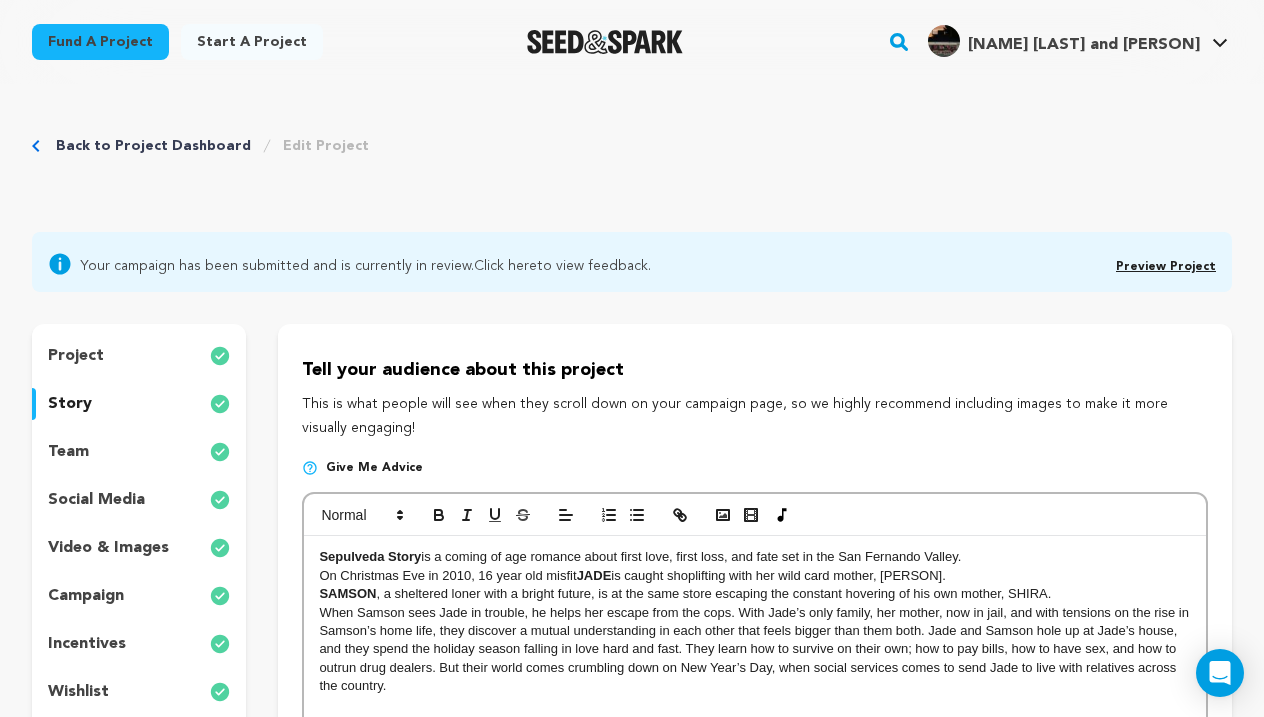 scroll, scrollTop: 0, scrollLeft: 0, axis: both 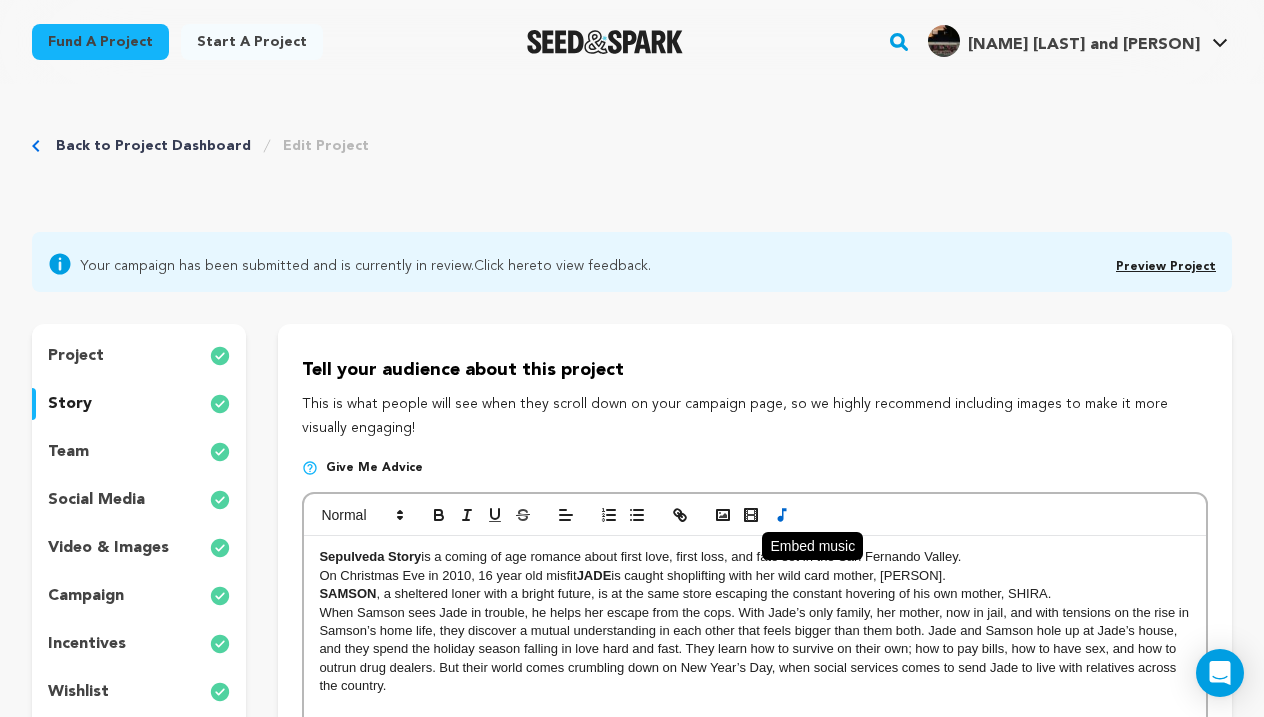 click 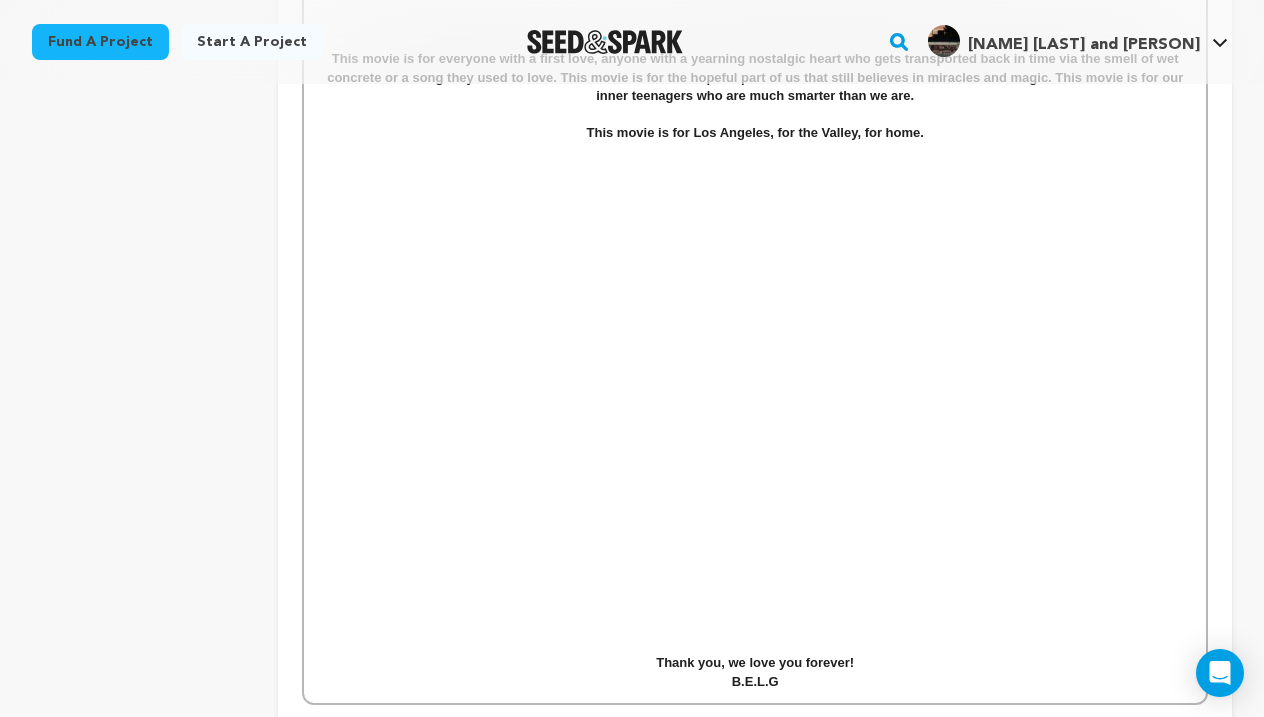 scroll, scrollTop: 5304, scrollLeft: 0, axis: vertical 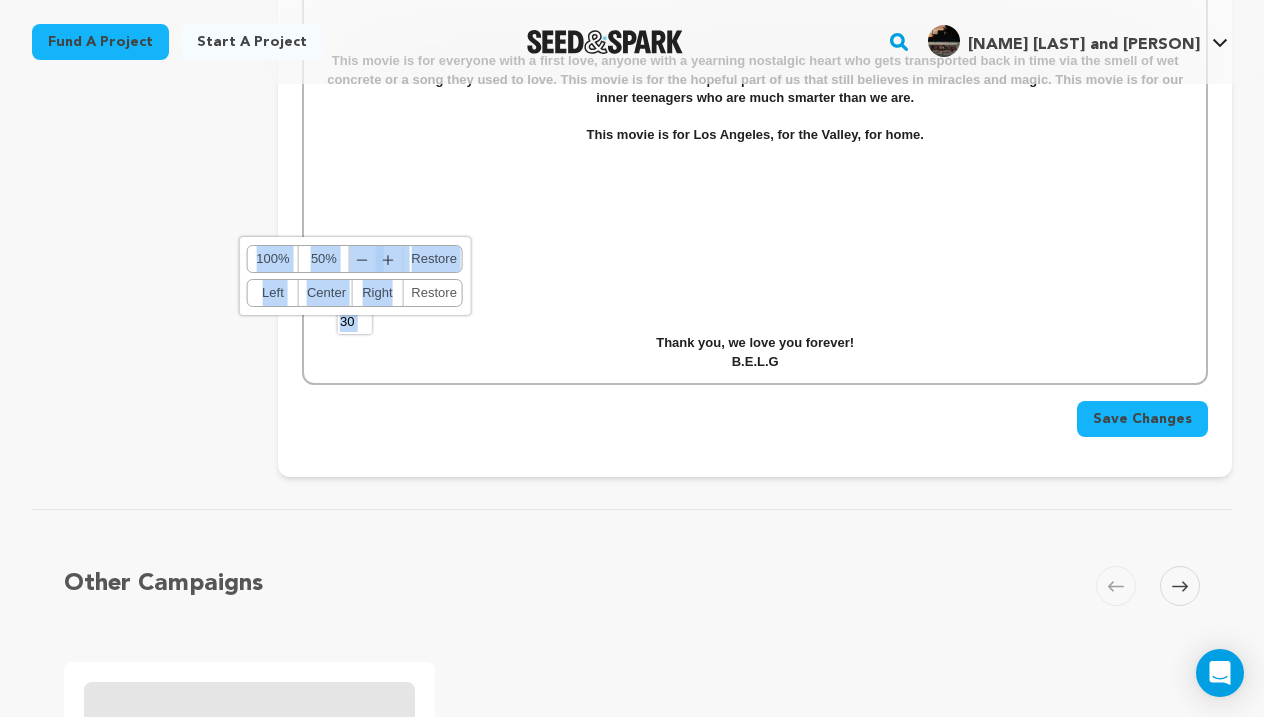 drag, startPoint x: 1148, startPoint y: 625, endPoint x: 391, endPoint y: 297, distance: 825.0048 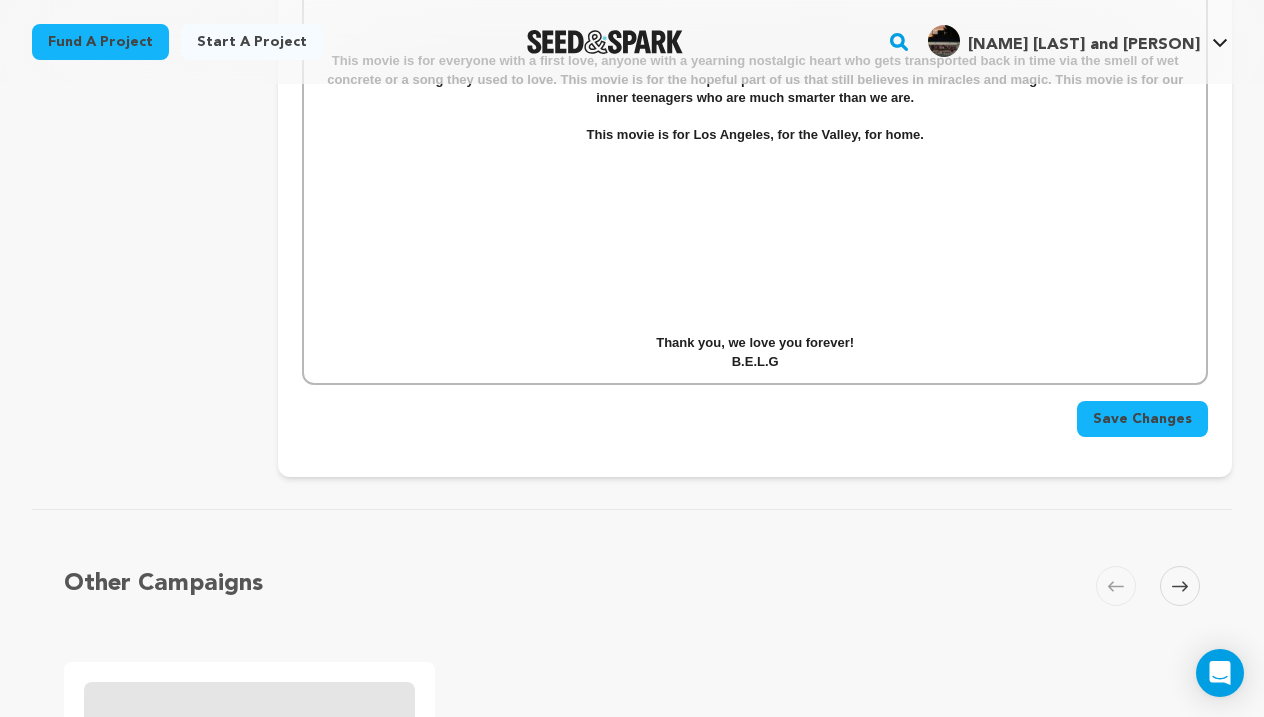 click at bounding box center (755, 325) 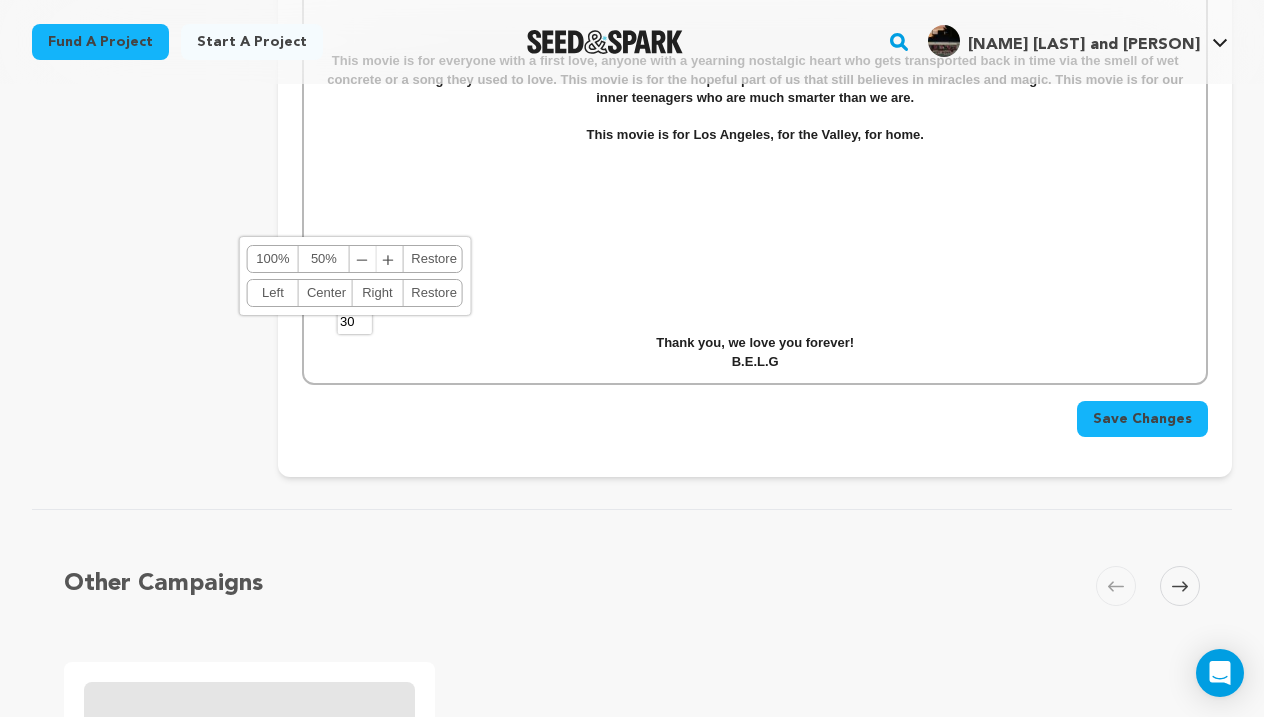 click on "﹣" at bounding box center [363, 259] 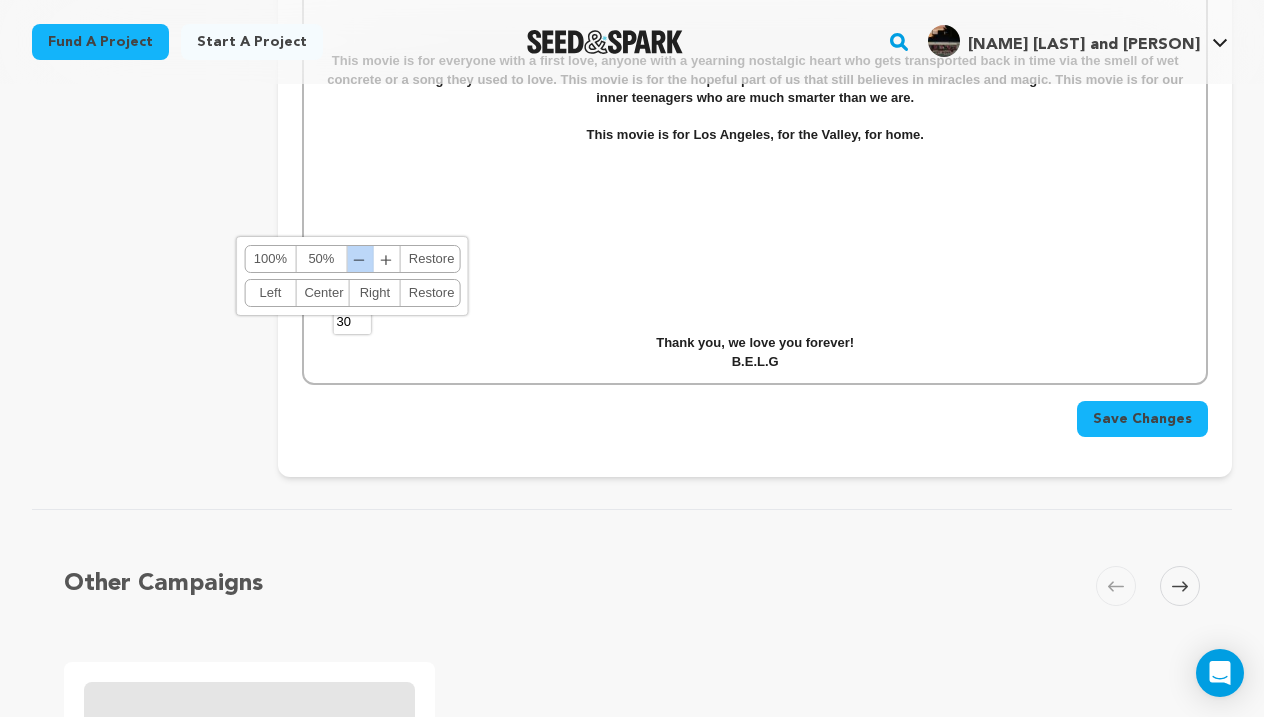click on "﹣" at bounding box center [360, 259] 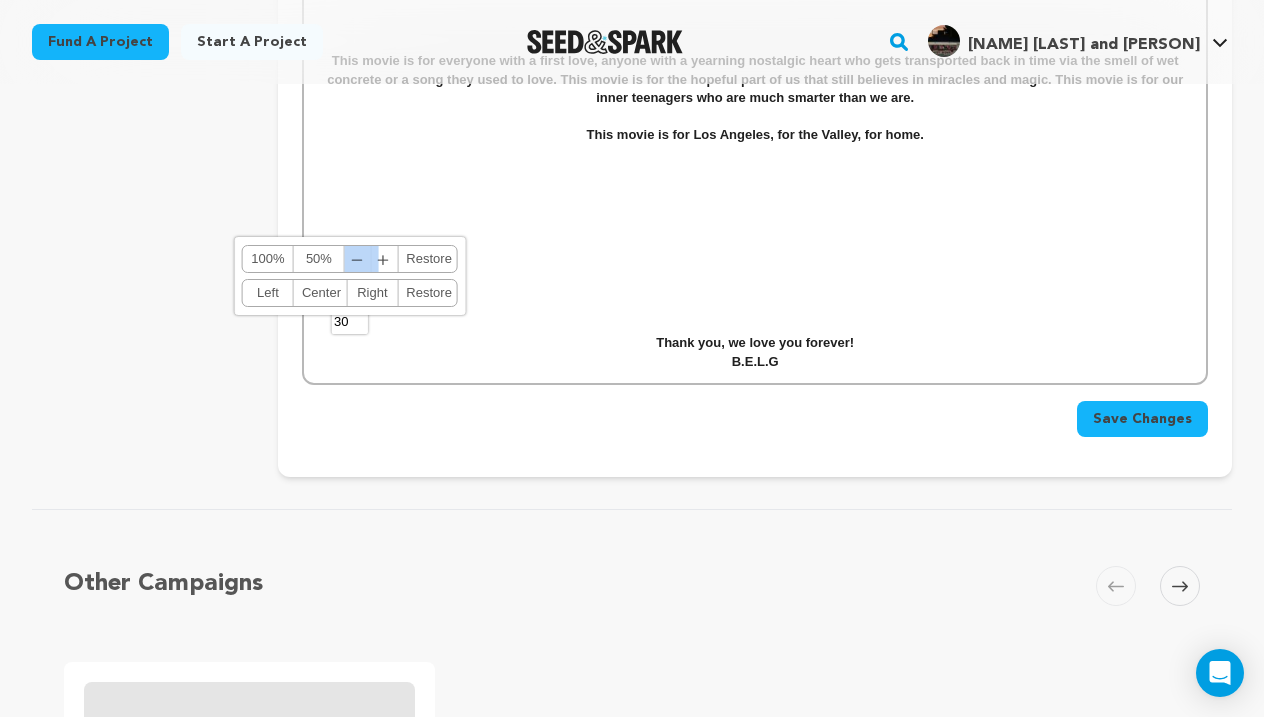 click on "﹣" at bounding box center (358, 259) 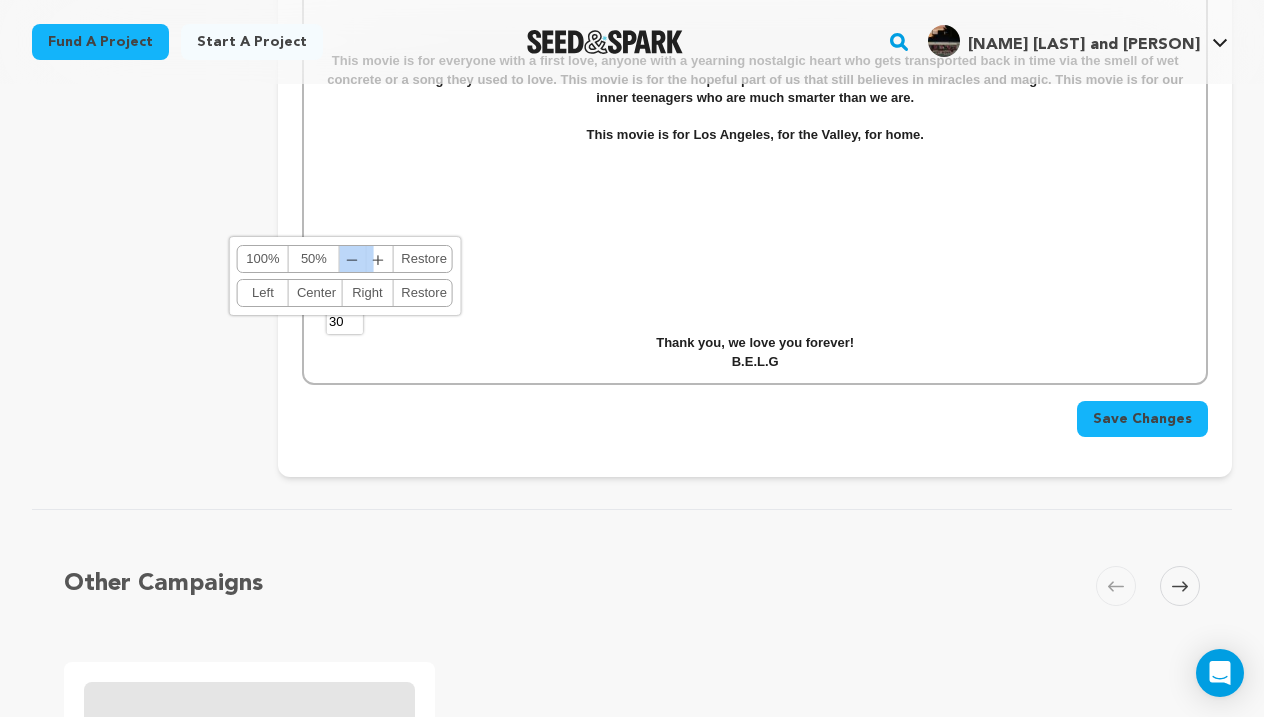 click on "﹣" at bounding box center (353, 259) 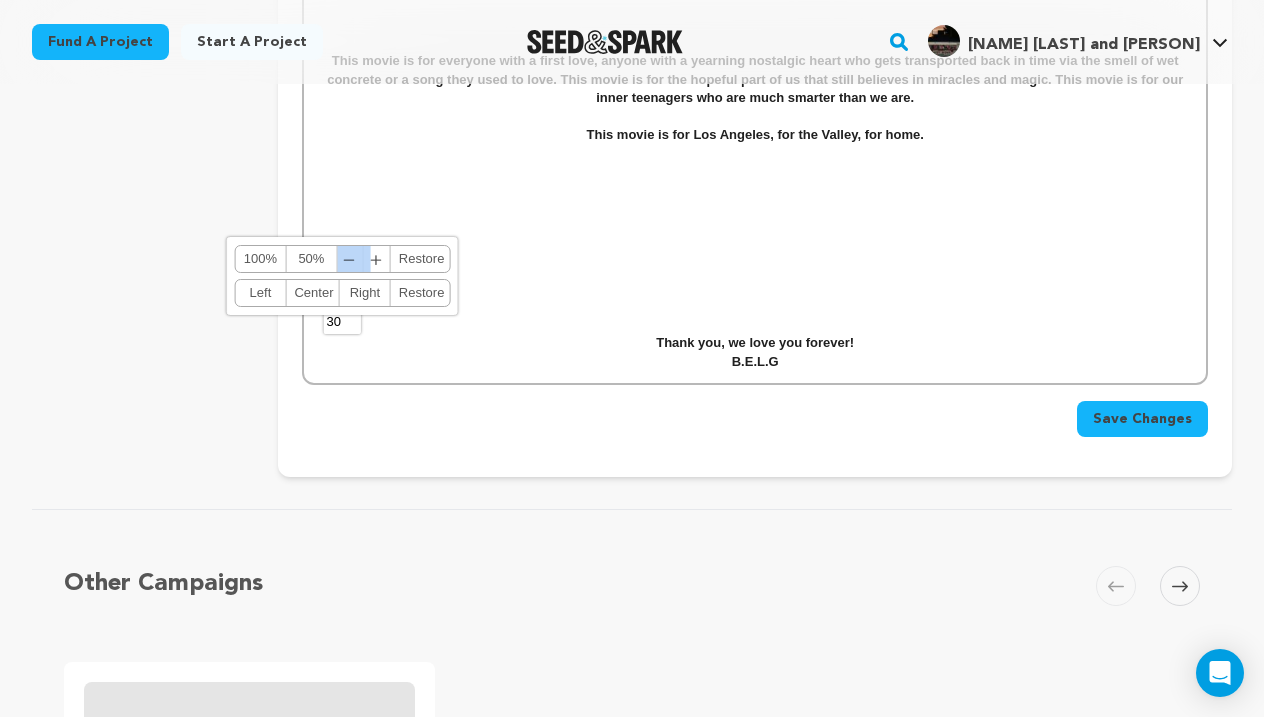 click on "﹣" at bounding box center (350, 259) 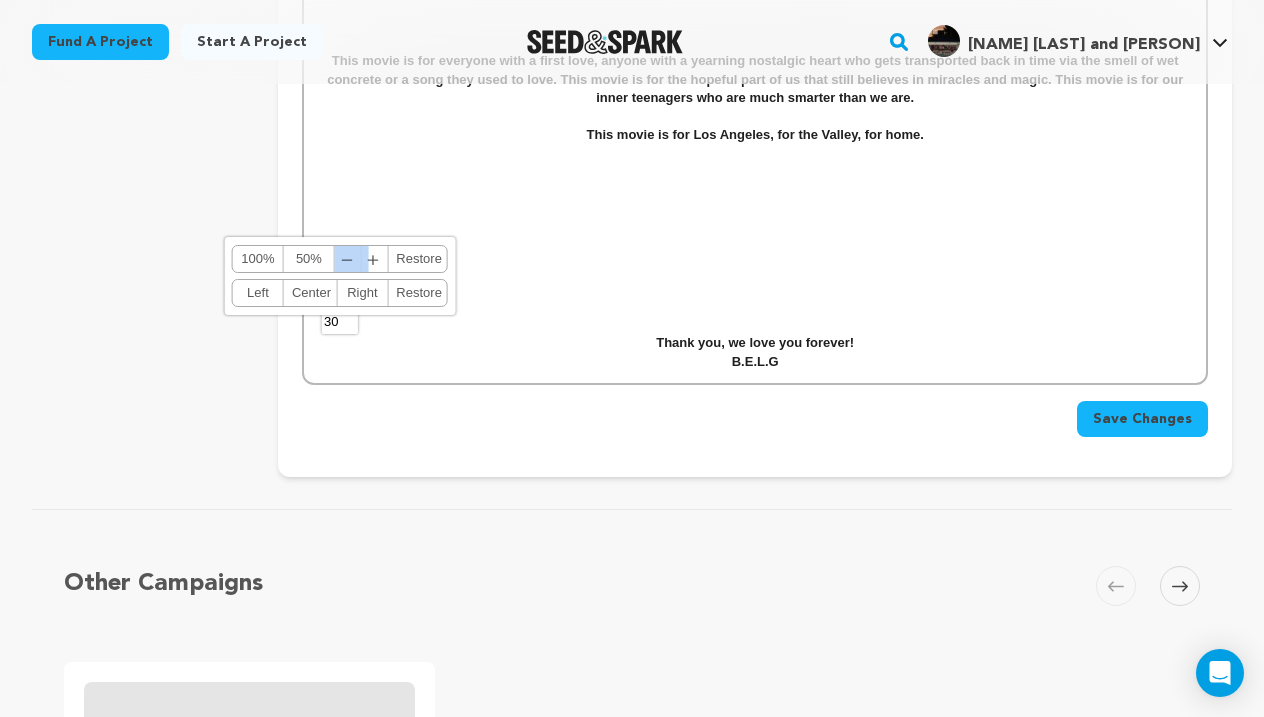 click on "﹣" at bounding box center [348, 259] 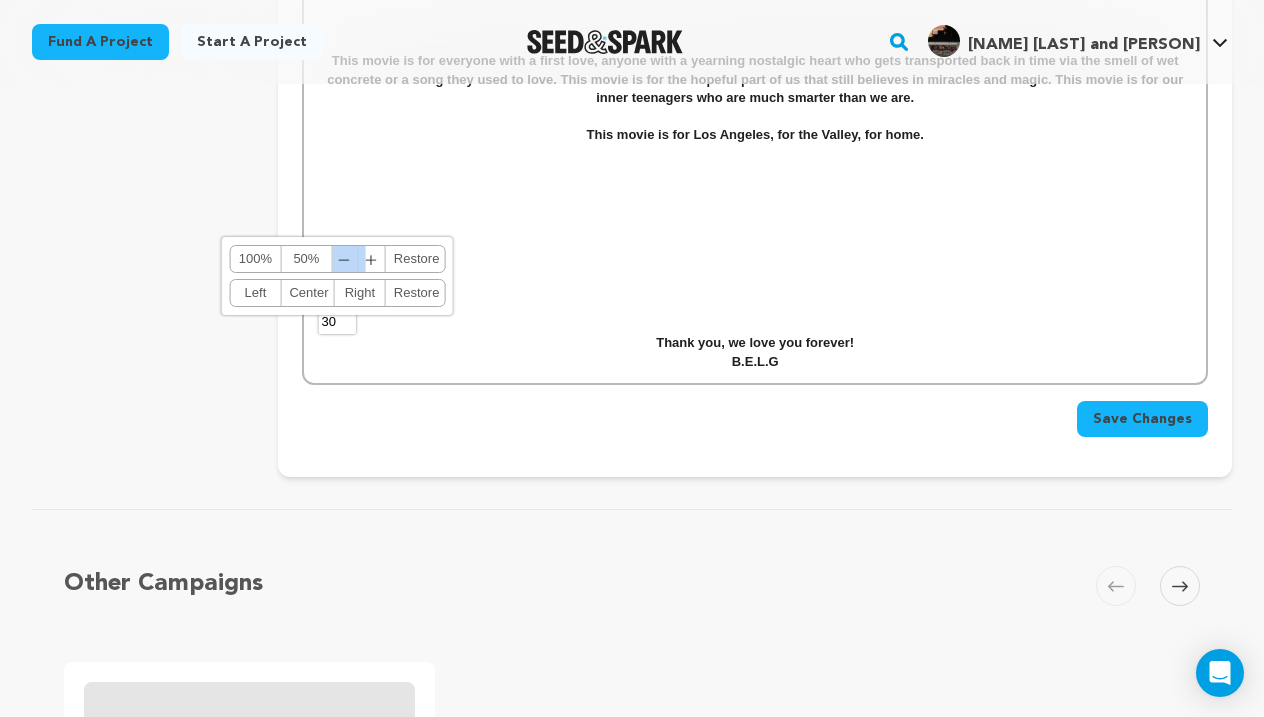 click on "﹣
﹢" at bounding box center (358, 259) 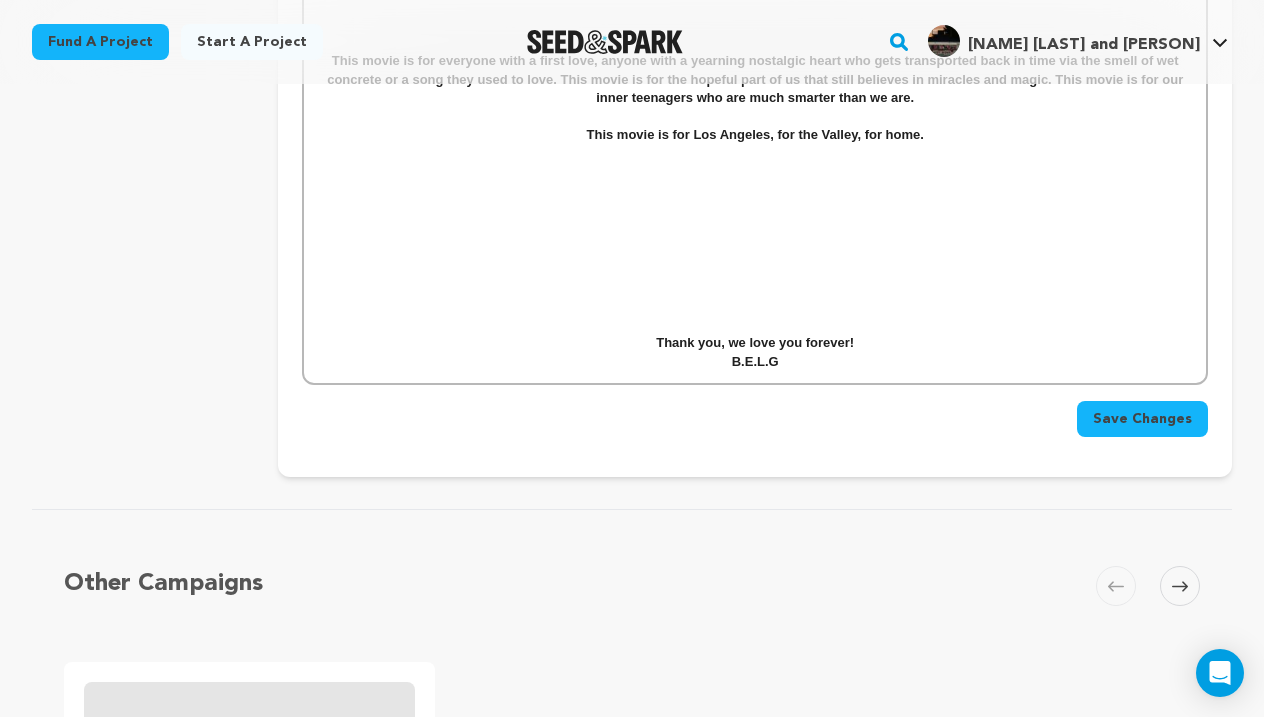 click at bounding box center (755, 205) 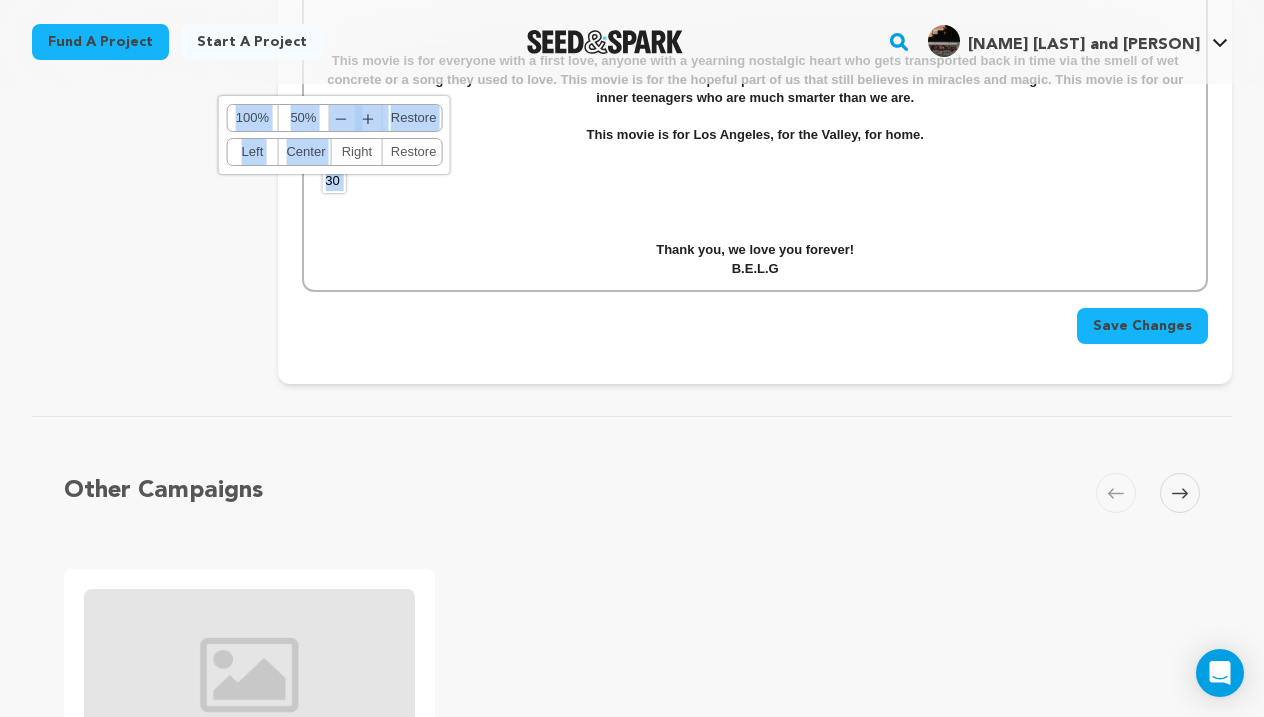 drag, startPoint x: 347, startPoint y: 253, endPoint x: 345, endPoint y: 156, distance: 97.020615 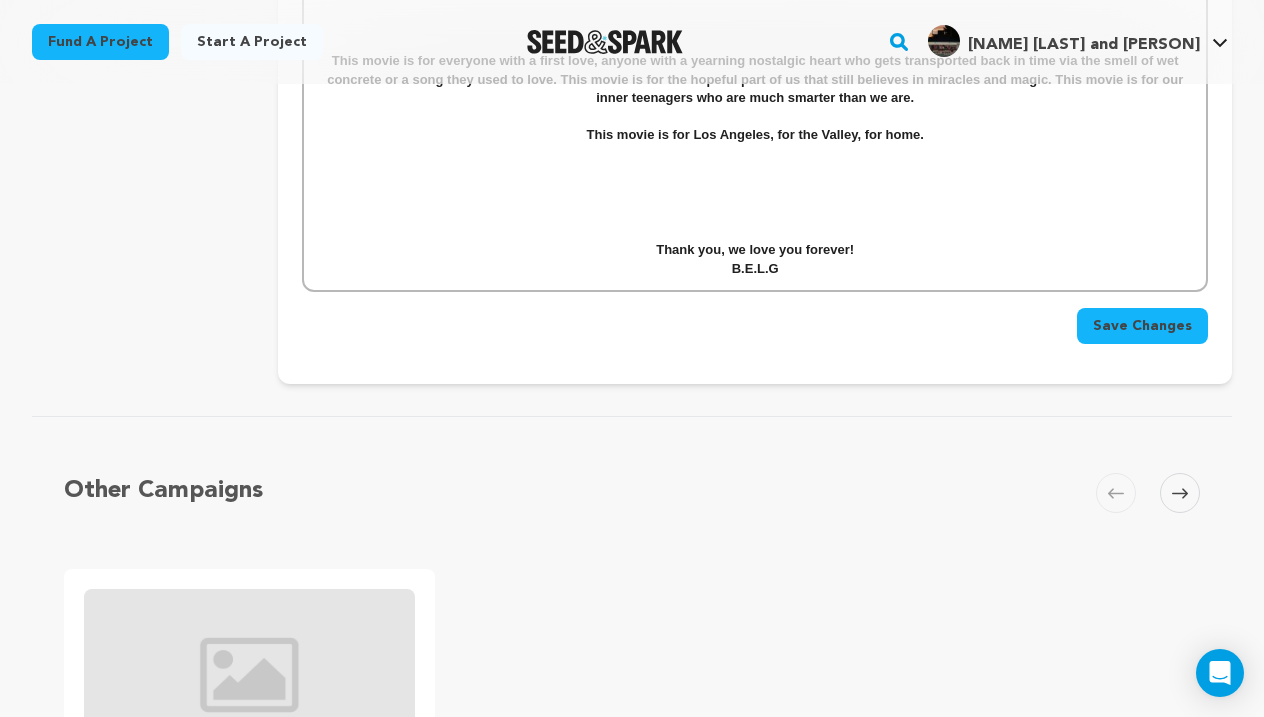click at bounding box center [755, 232] 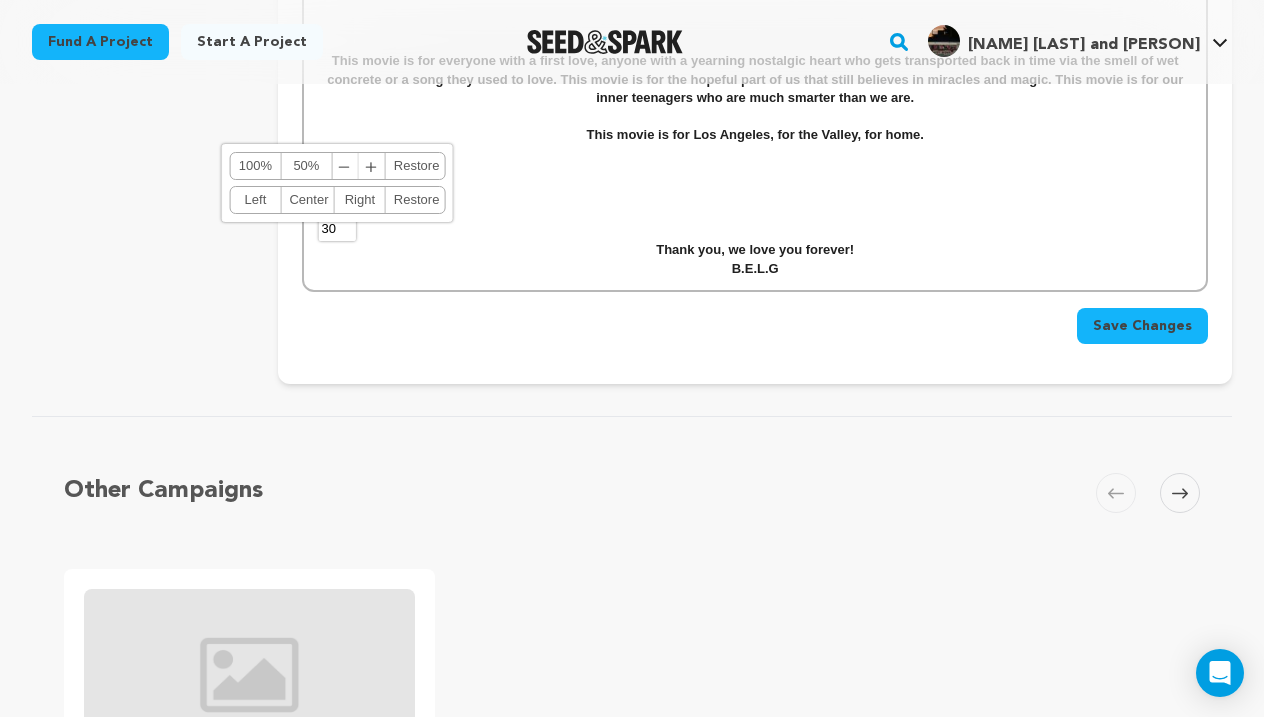 click on "Thank you, we love you forever!" at bounding box center (755, 250) 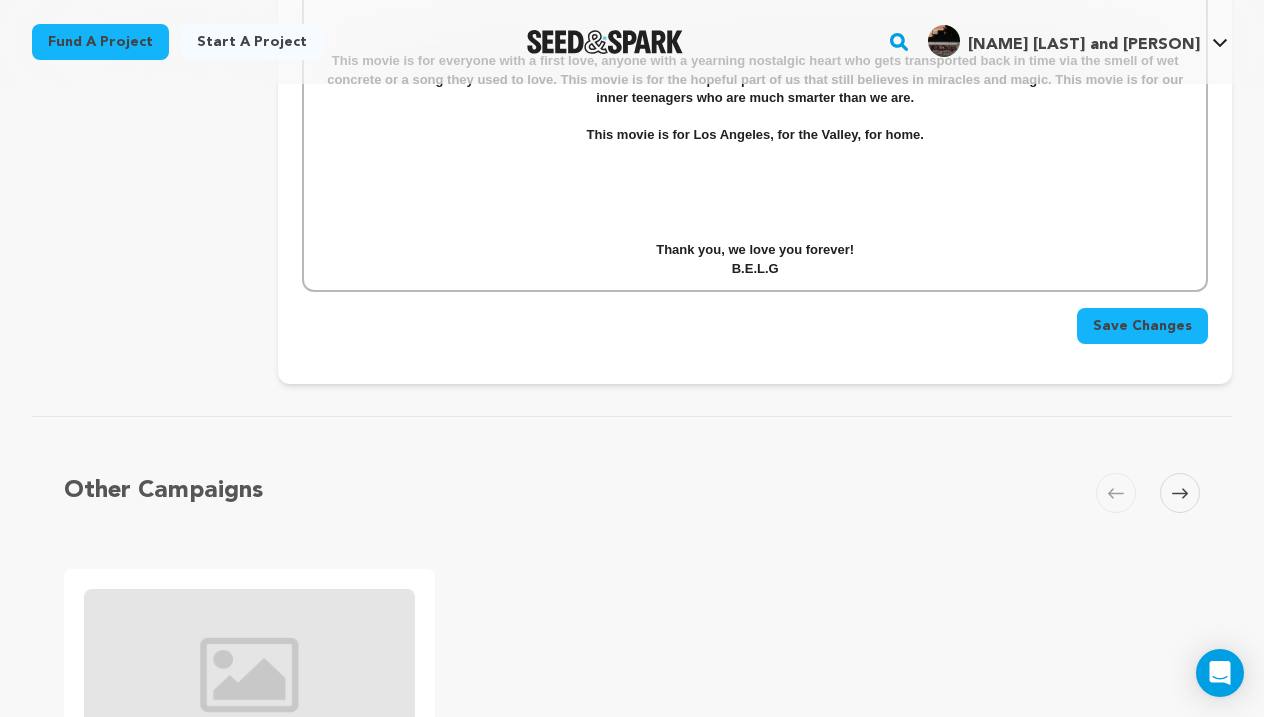 click on "Thank you, we love you forever!" at bounding box center (755, 250) 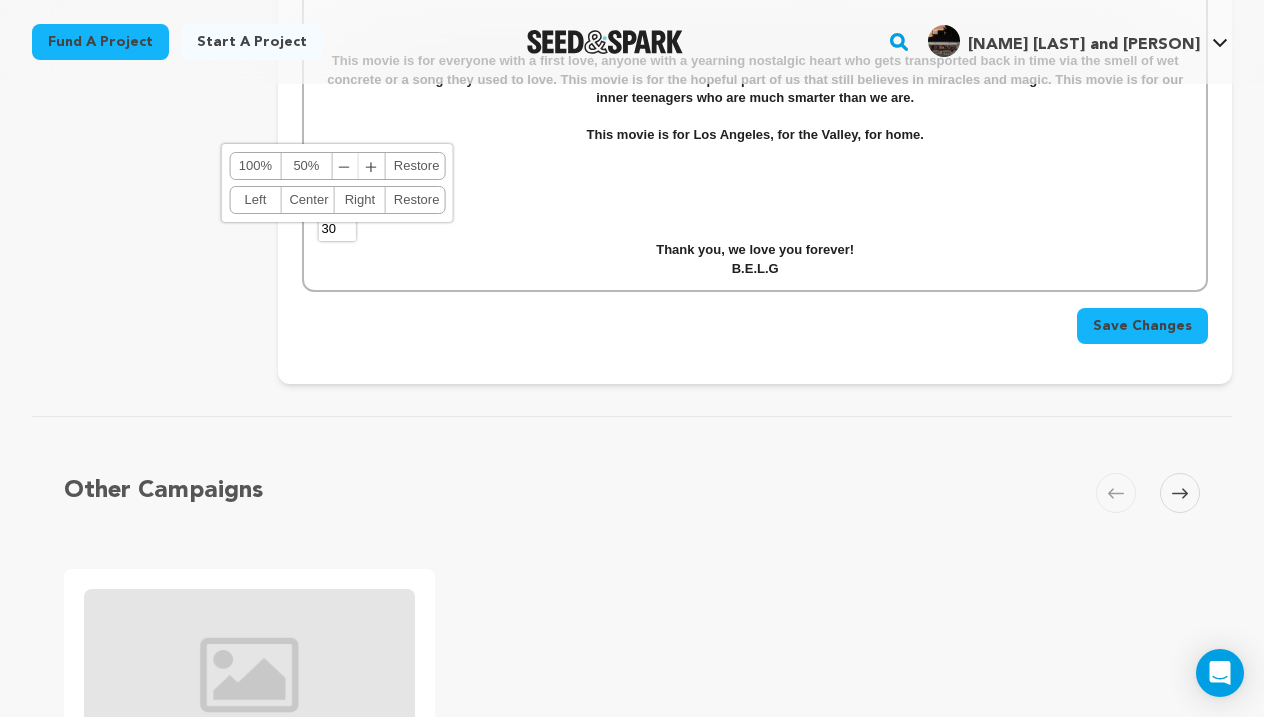 click on "Thank you, we love you forever!" at bounding box center [755, 250] 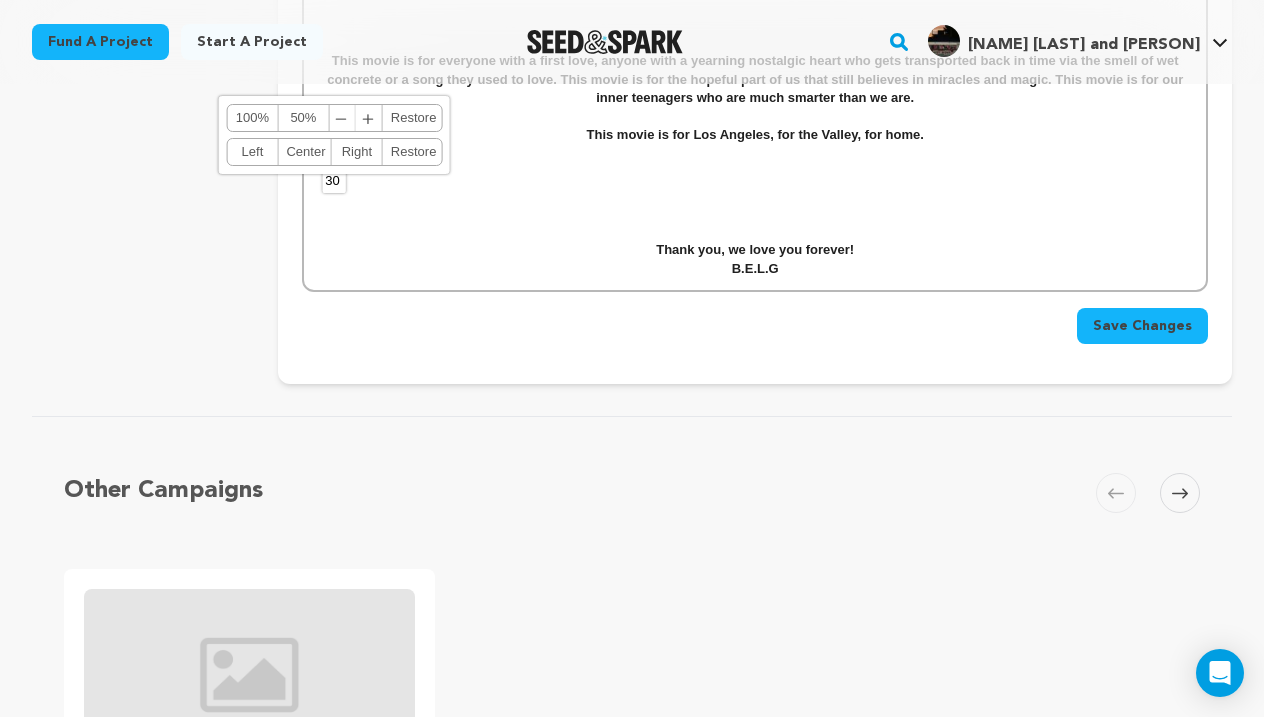 click on "﹣" at bounding box center (342, 118) 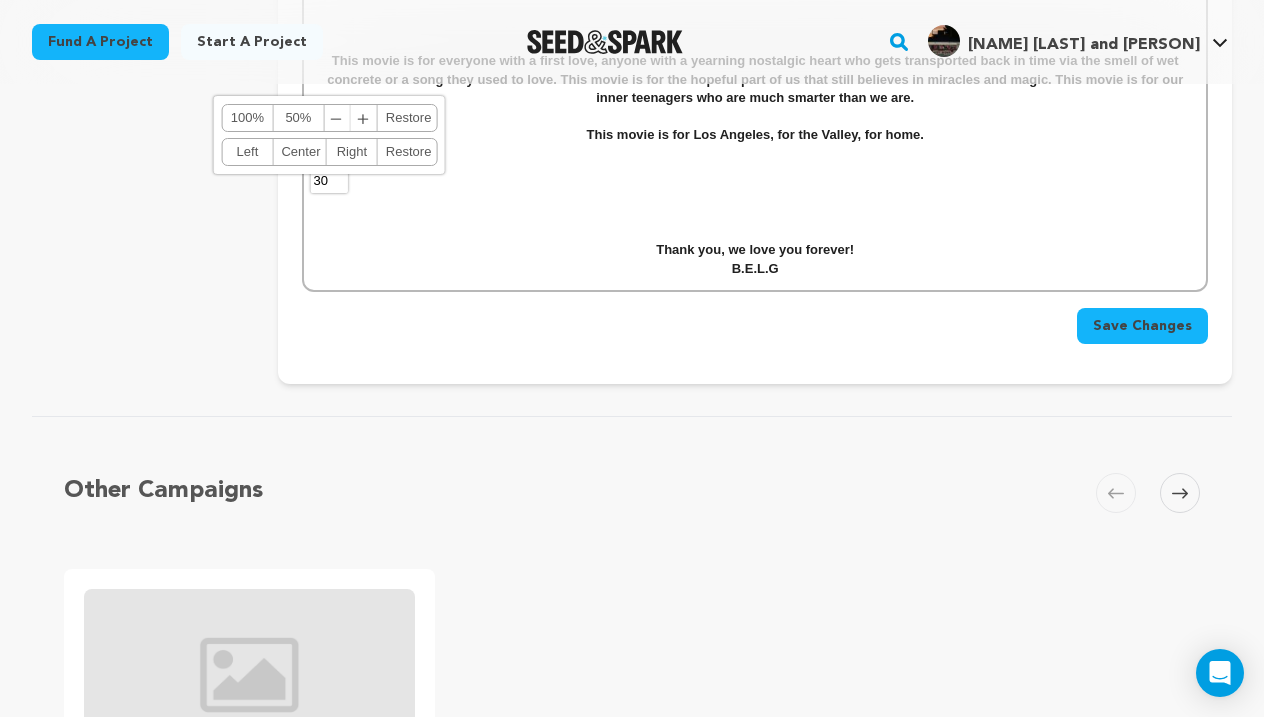click on "﹣" at bounding box center (337, 118) 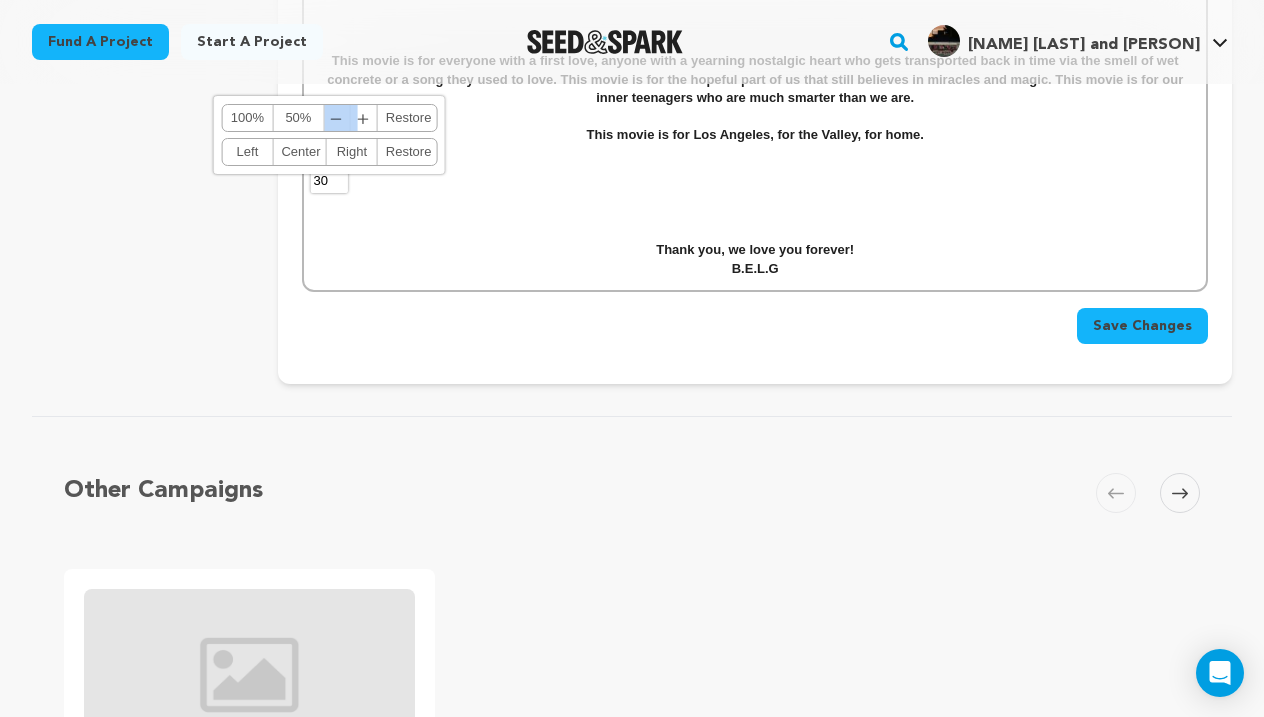 click on "﹣" at bounding box center [337, 118] 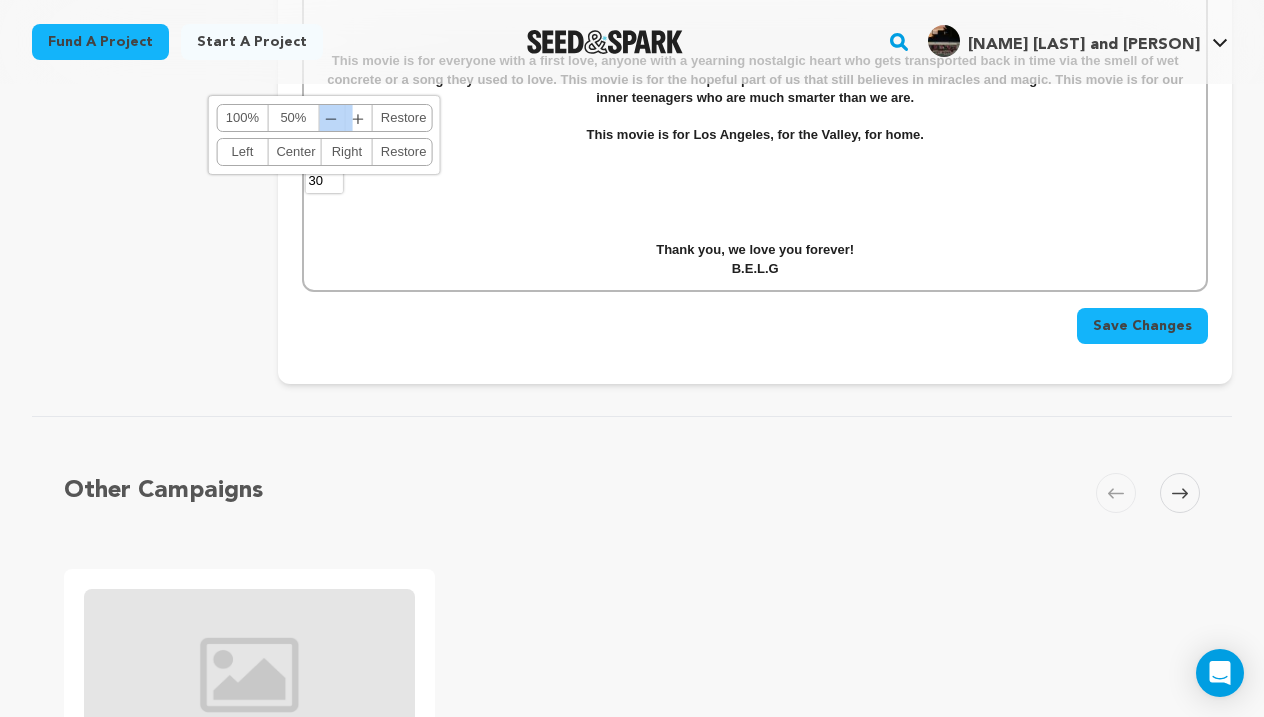 click on "﹣" at bounding box center (332, 118) 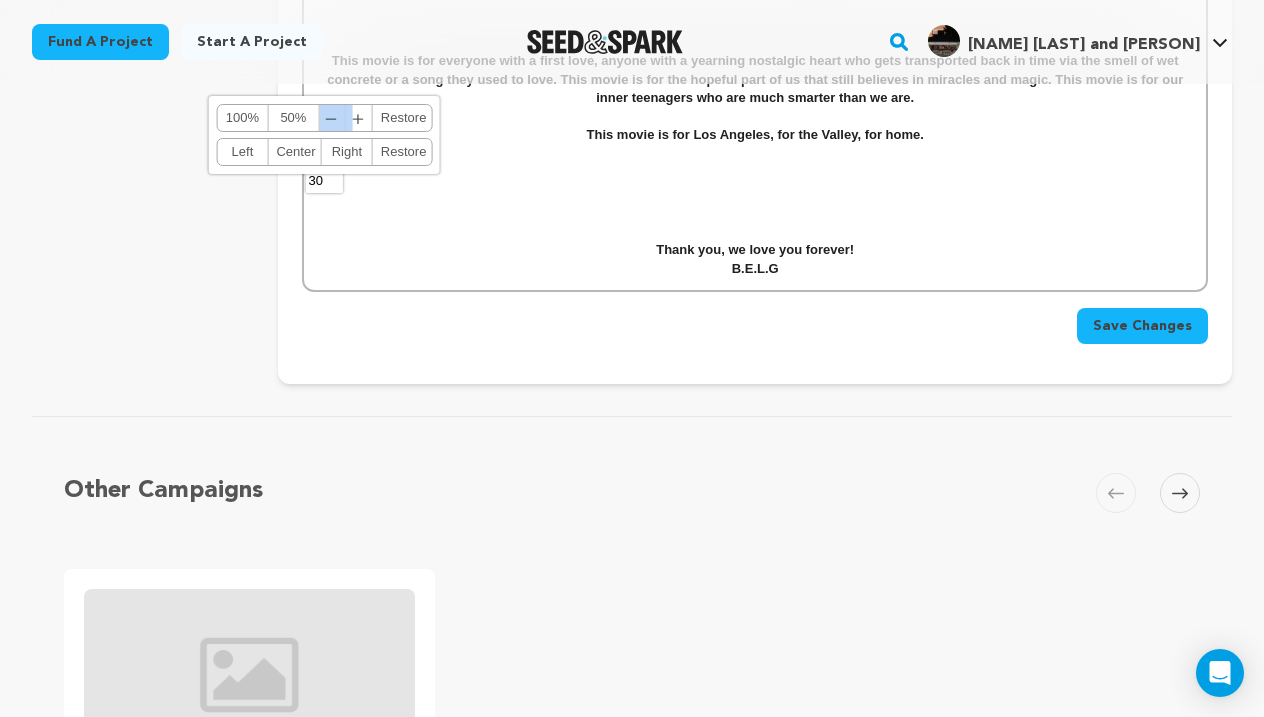 click on "﹣" at bounding box center (332, 118) 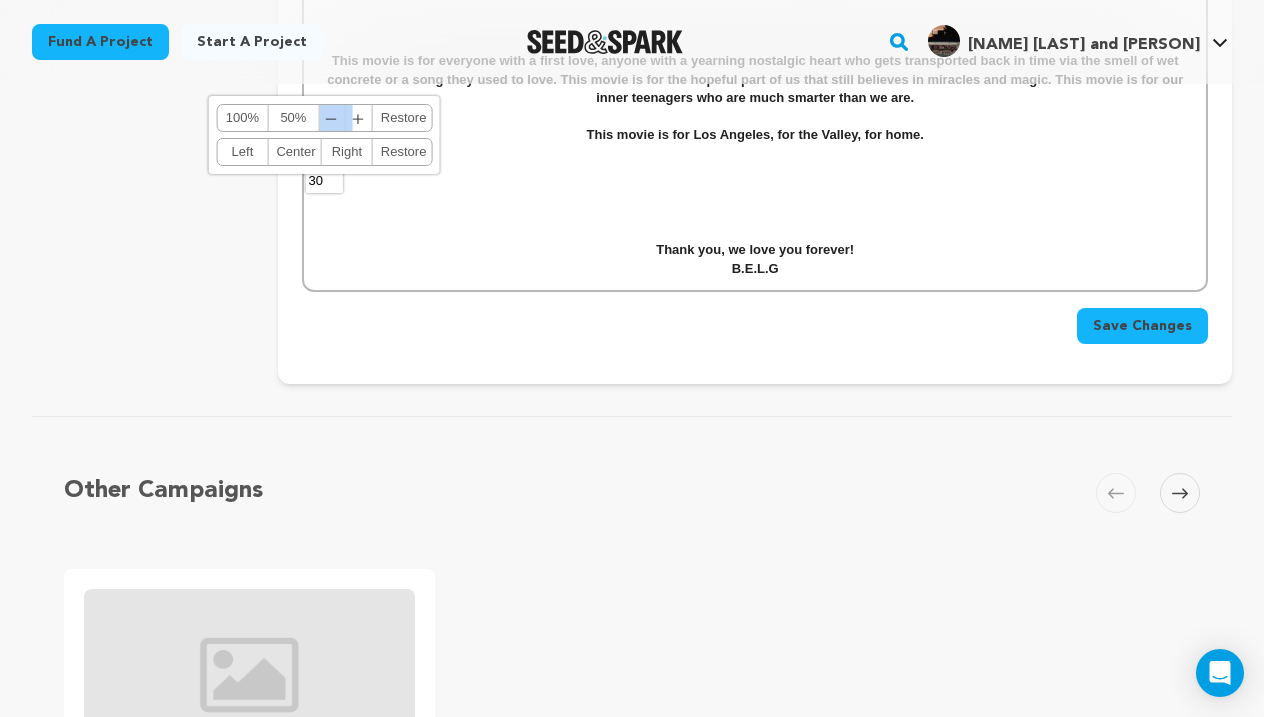 click on "﹣" at bounding box center [332, 118] 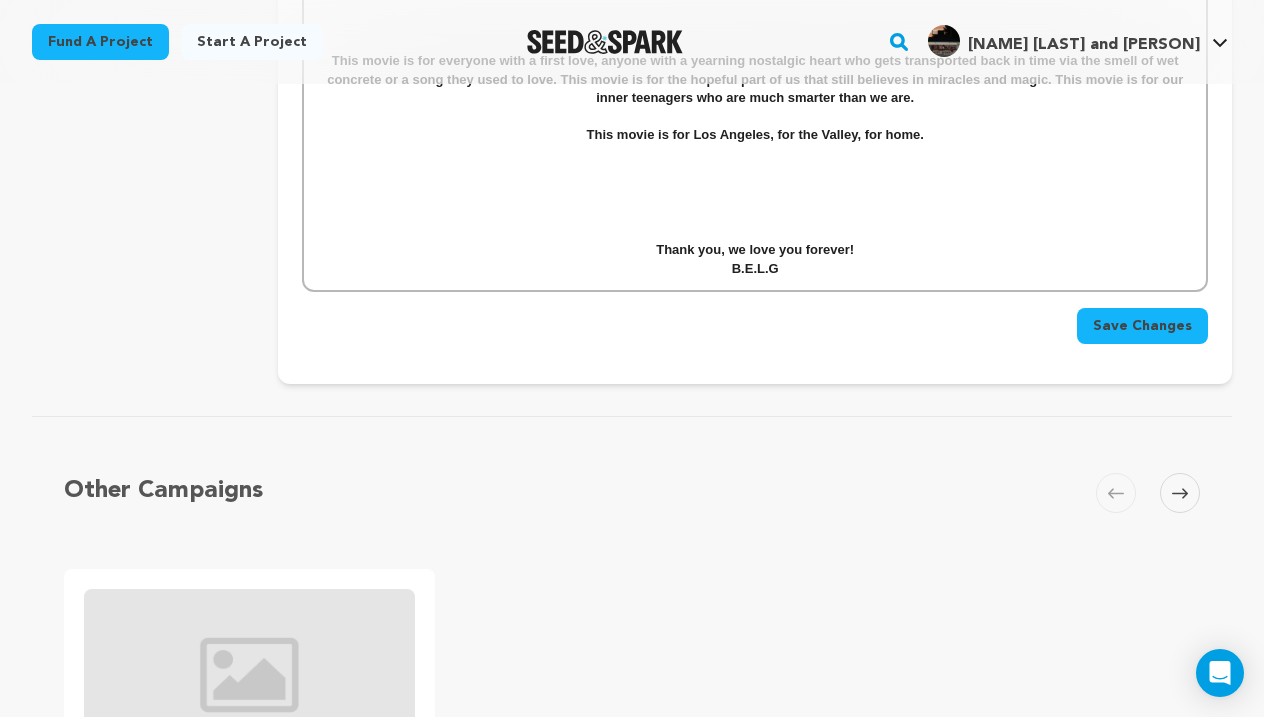 click at bounding box center (755, 232) 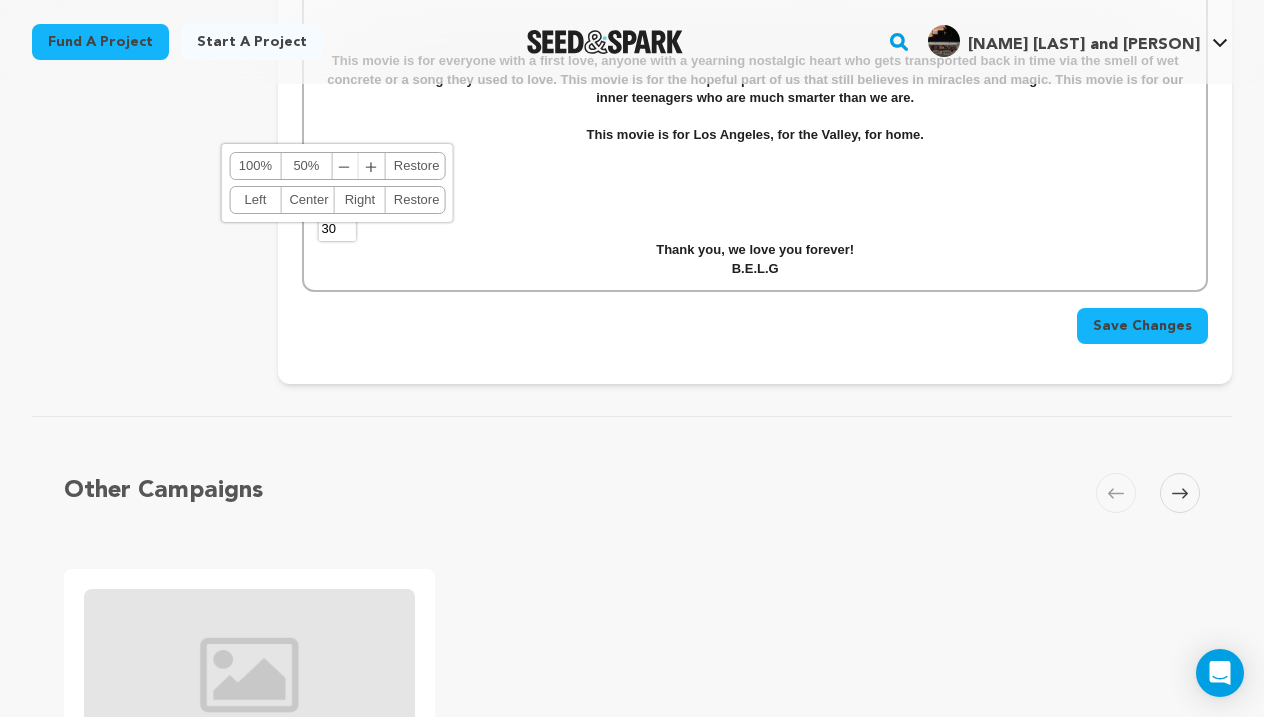 click on "﹣" at bounding box center (345, 166) 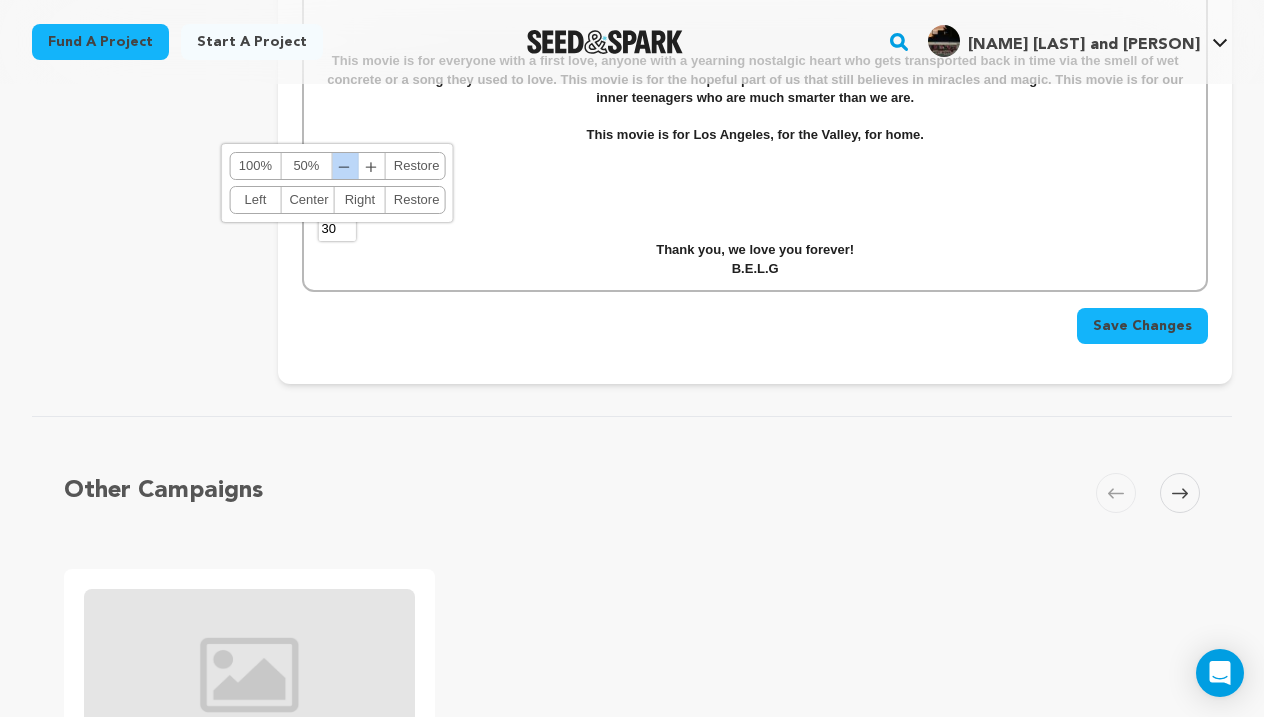 click on "﹣" at bounding box center (345, 166) 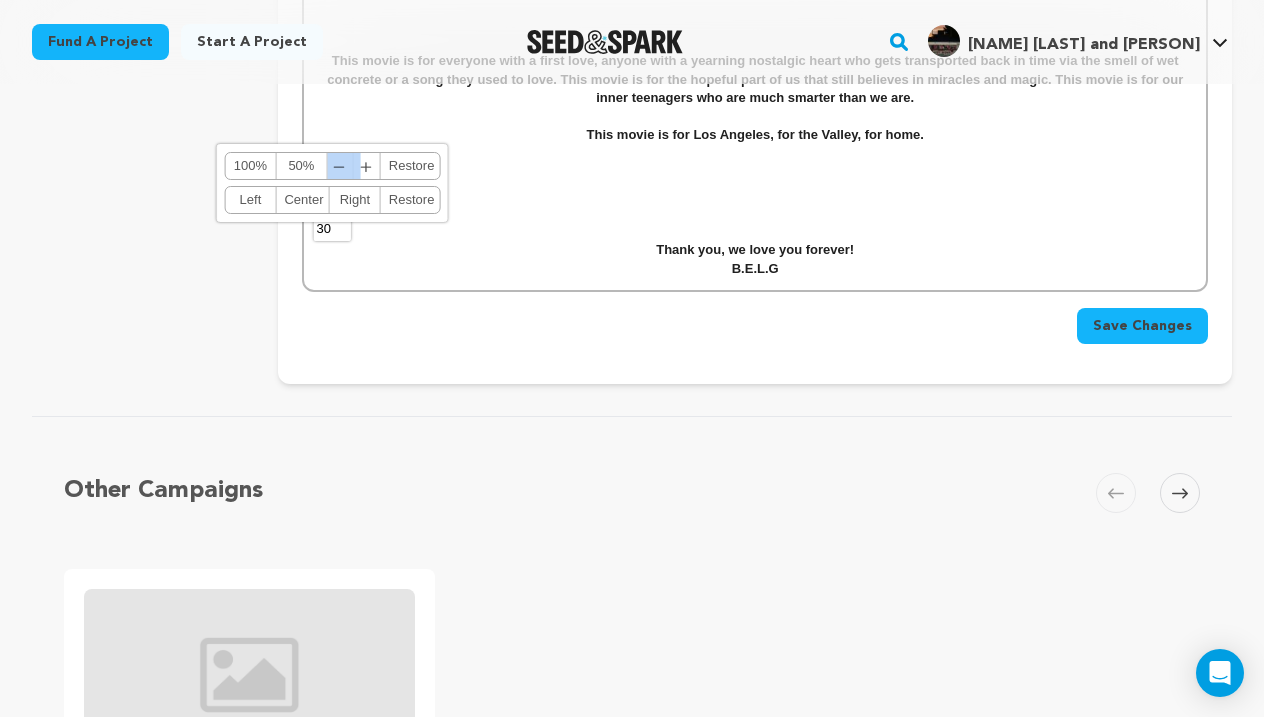 click on "﹣" at bounding box center [340, 166] 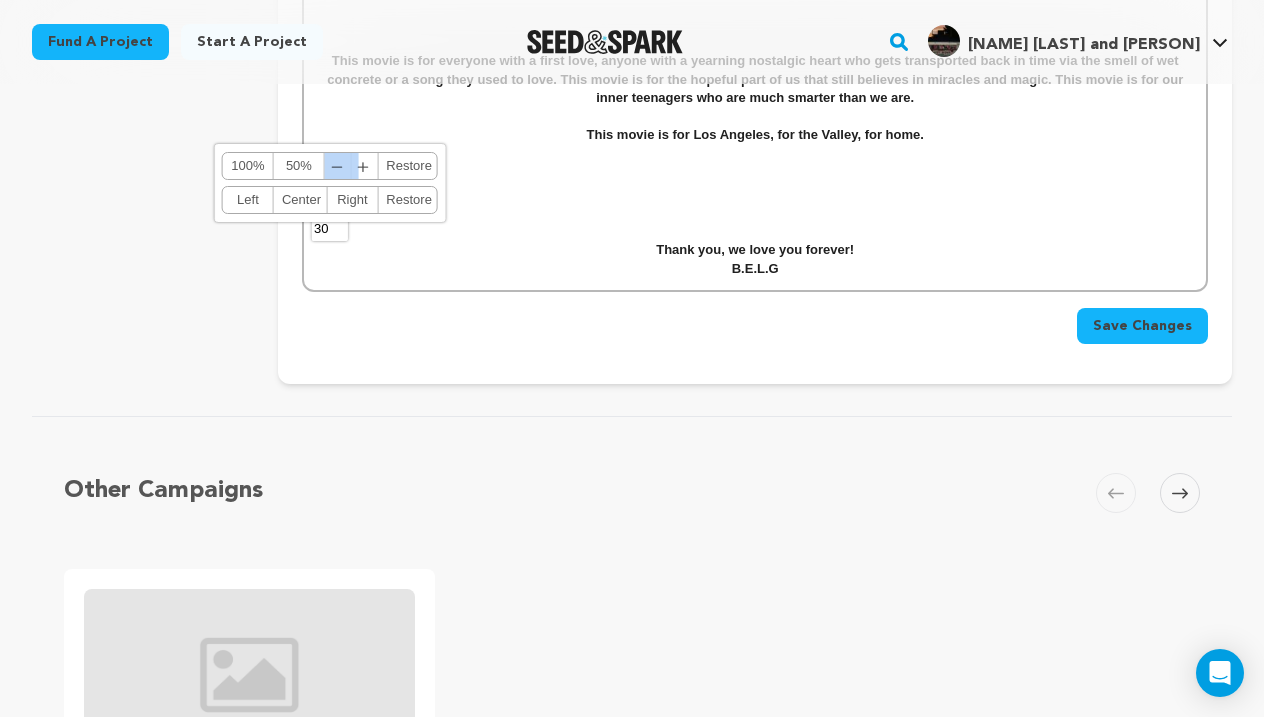 click on "﹣" at bounding box center [338, 166] 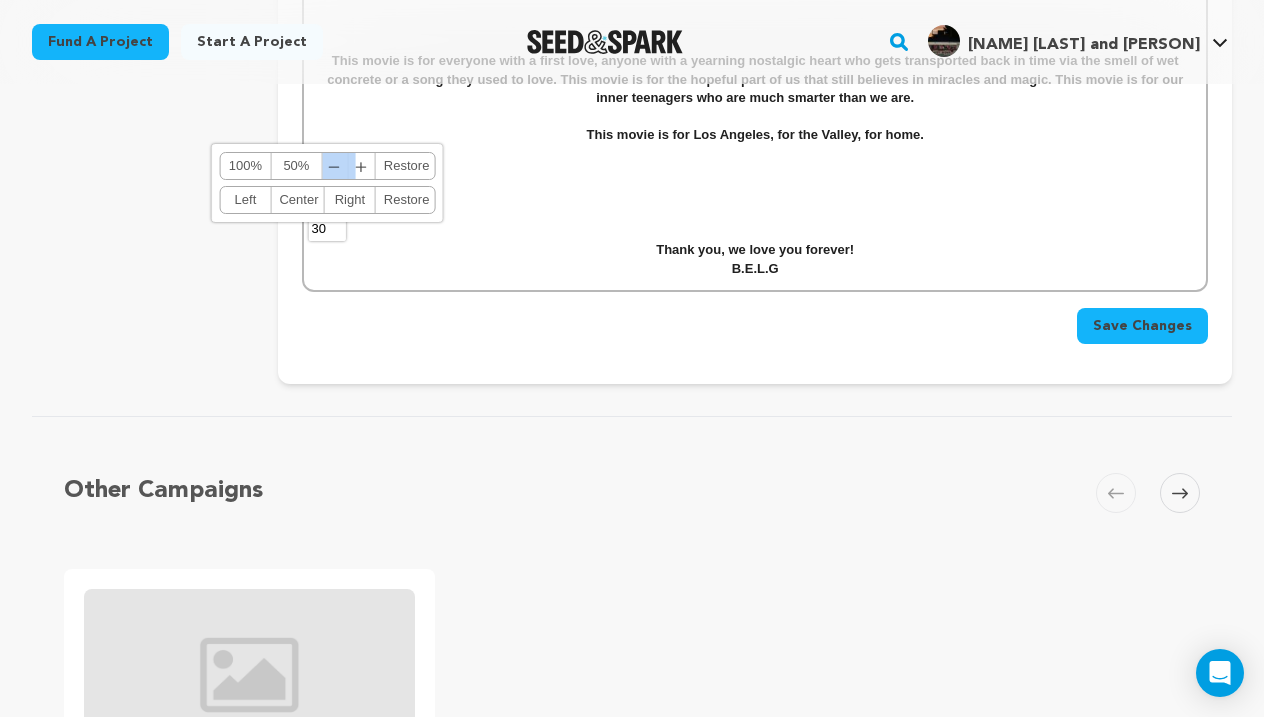click on "﹣" at bounding box center [335, 166] 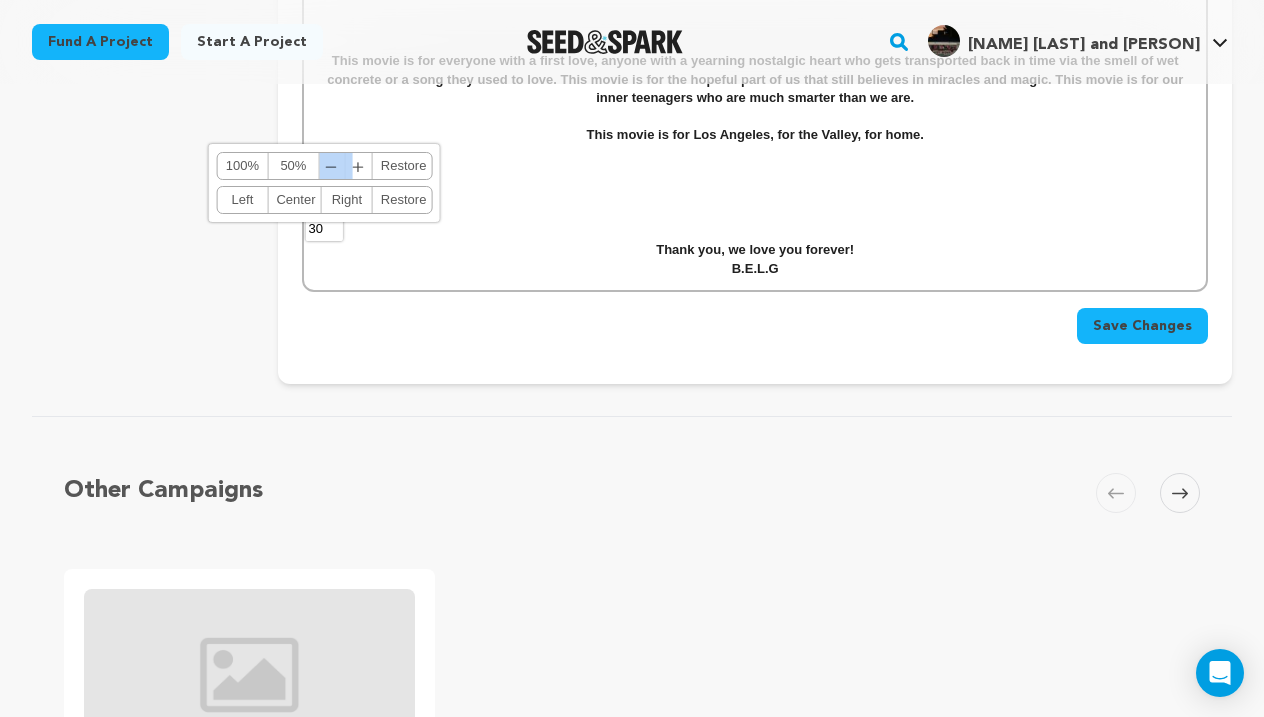 click on "﹣" at bounding box center [332, 166] 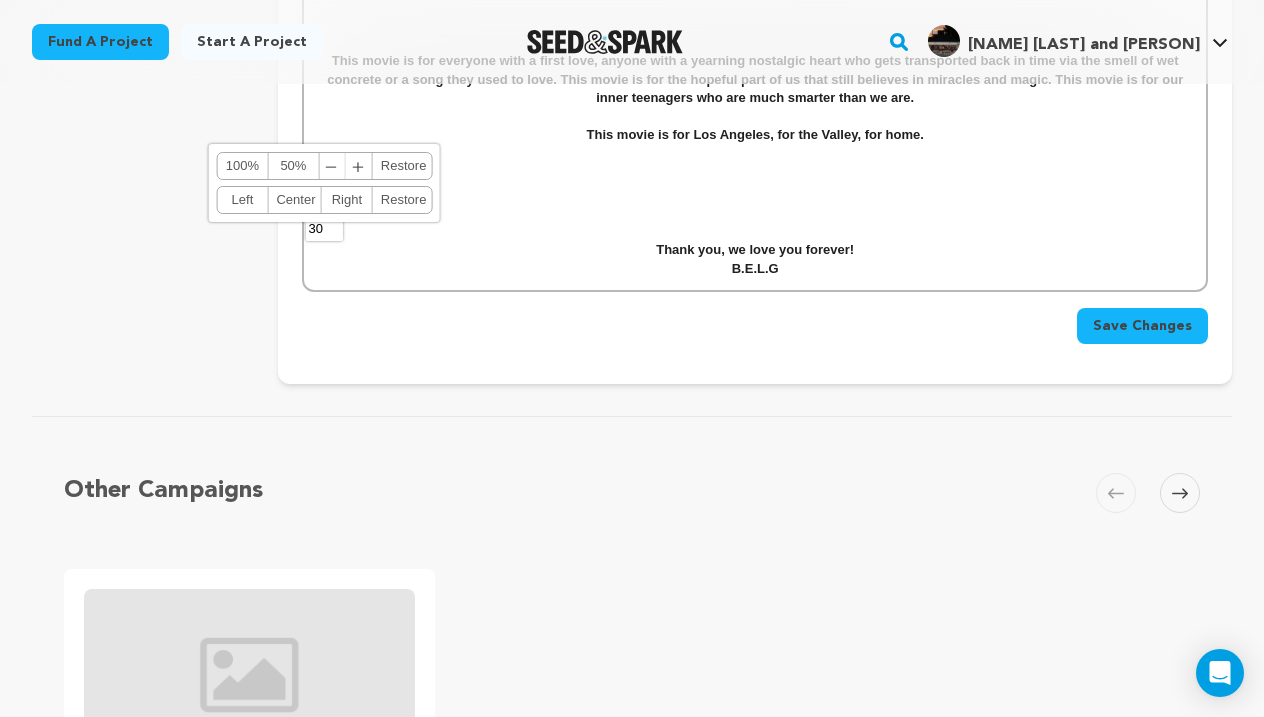 click at bounding box center (755, 208) 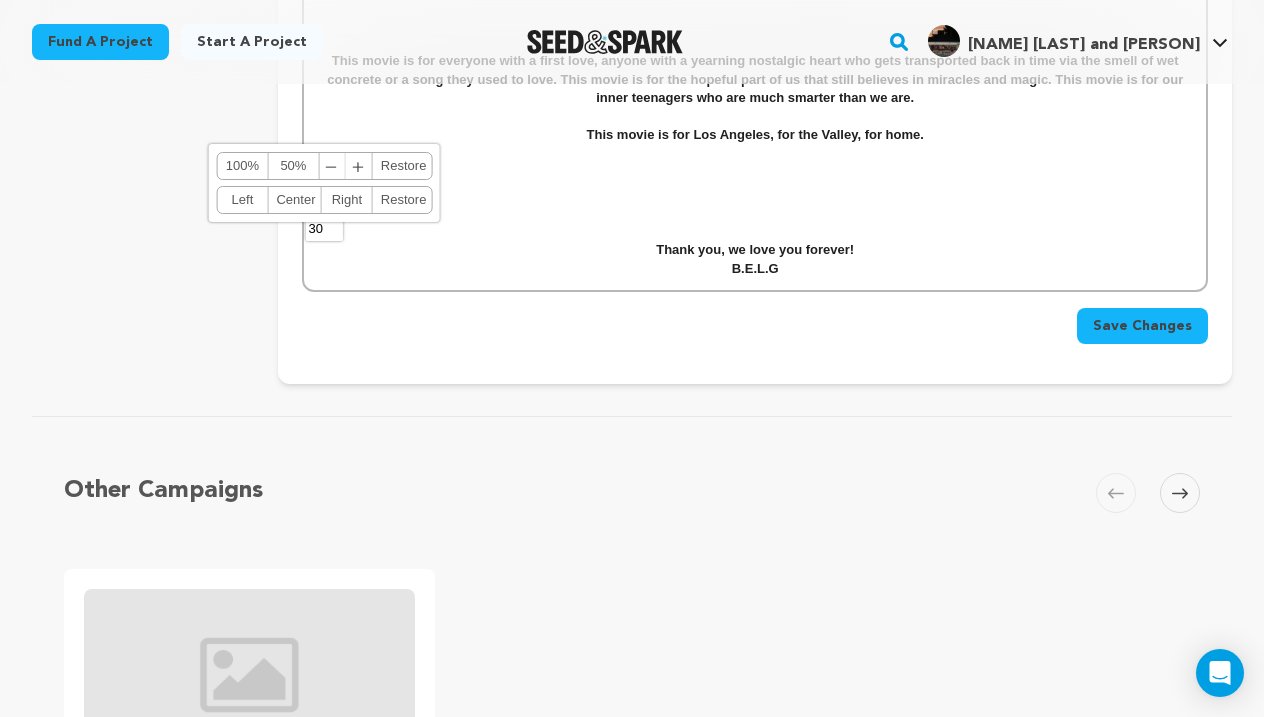 click on "﹣" at bounding box center [332, 166] 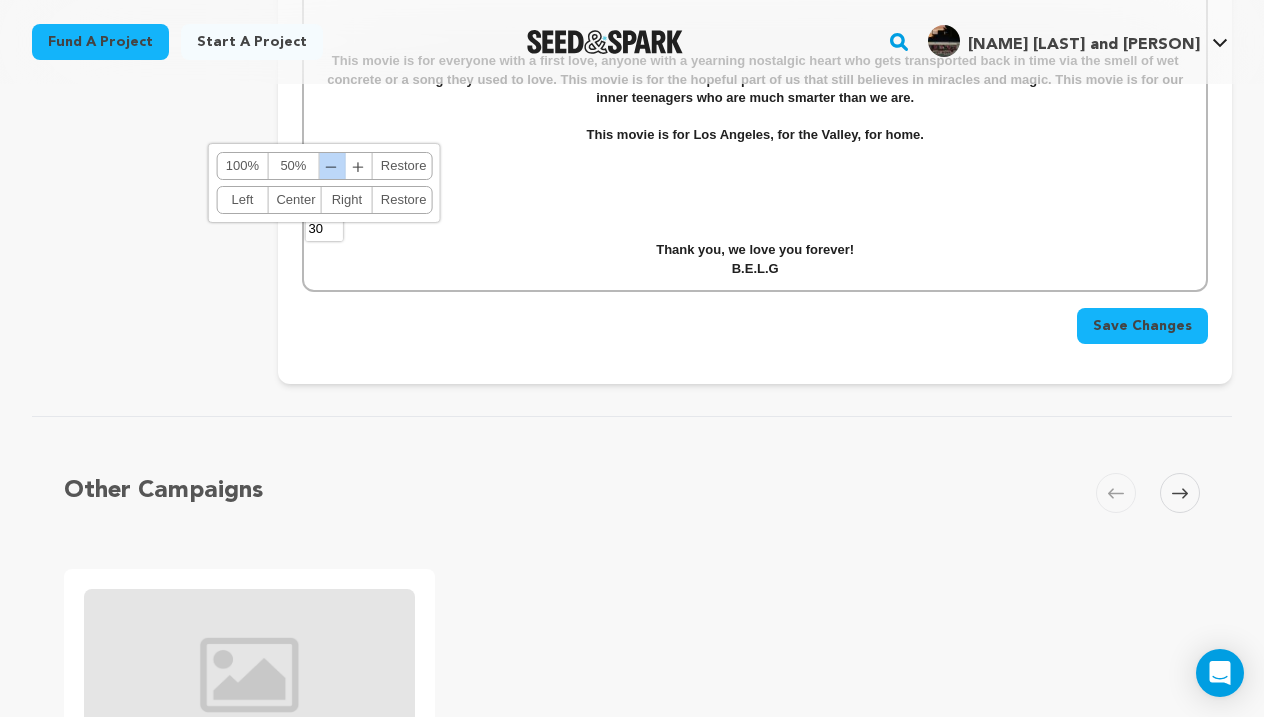 click on "﹣" at bounding box center (332, 166) 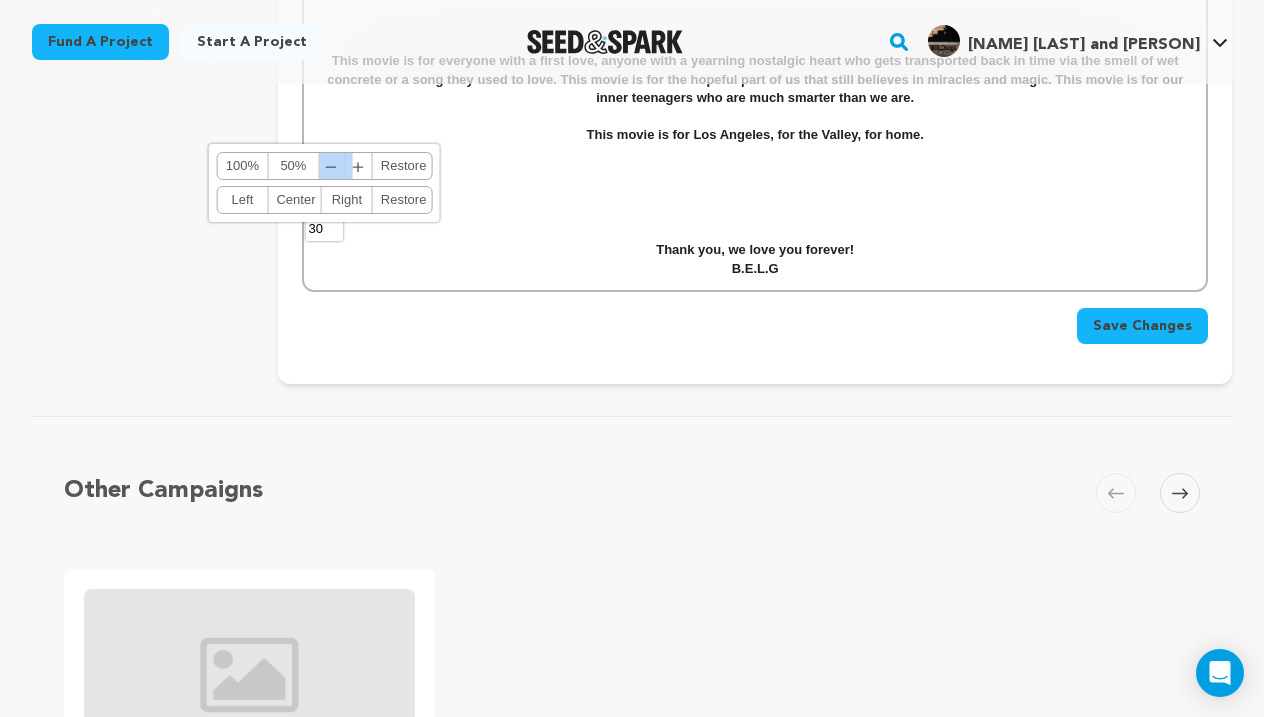 click on "﹣" at bounding box center (332, 166) 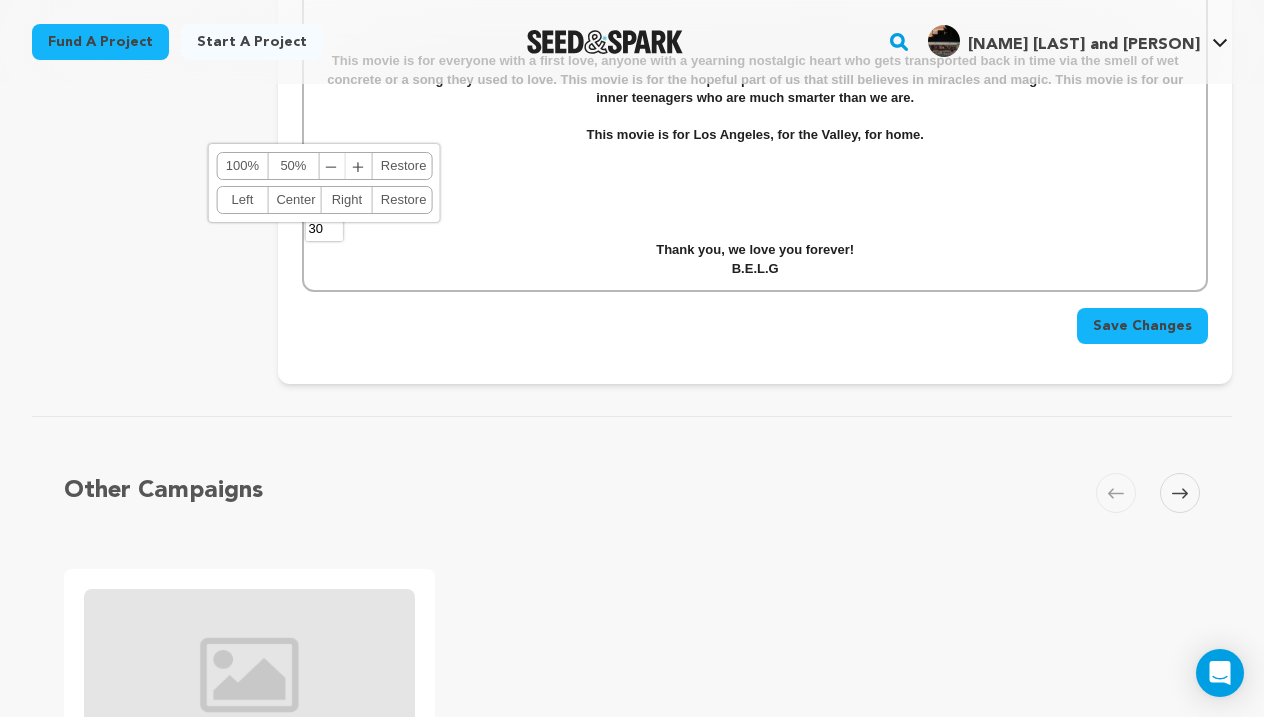 click at bounding box center [755, 183] 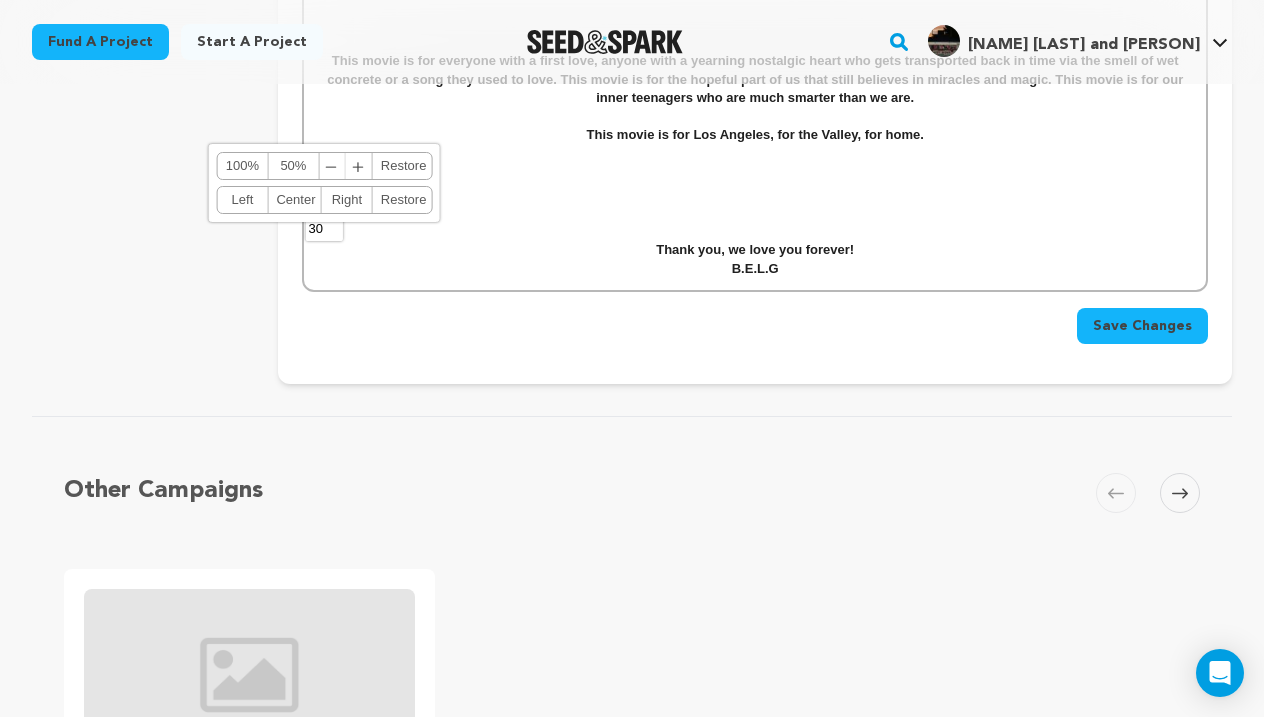 click on "﹣" at bounding box center (332, 166) 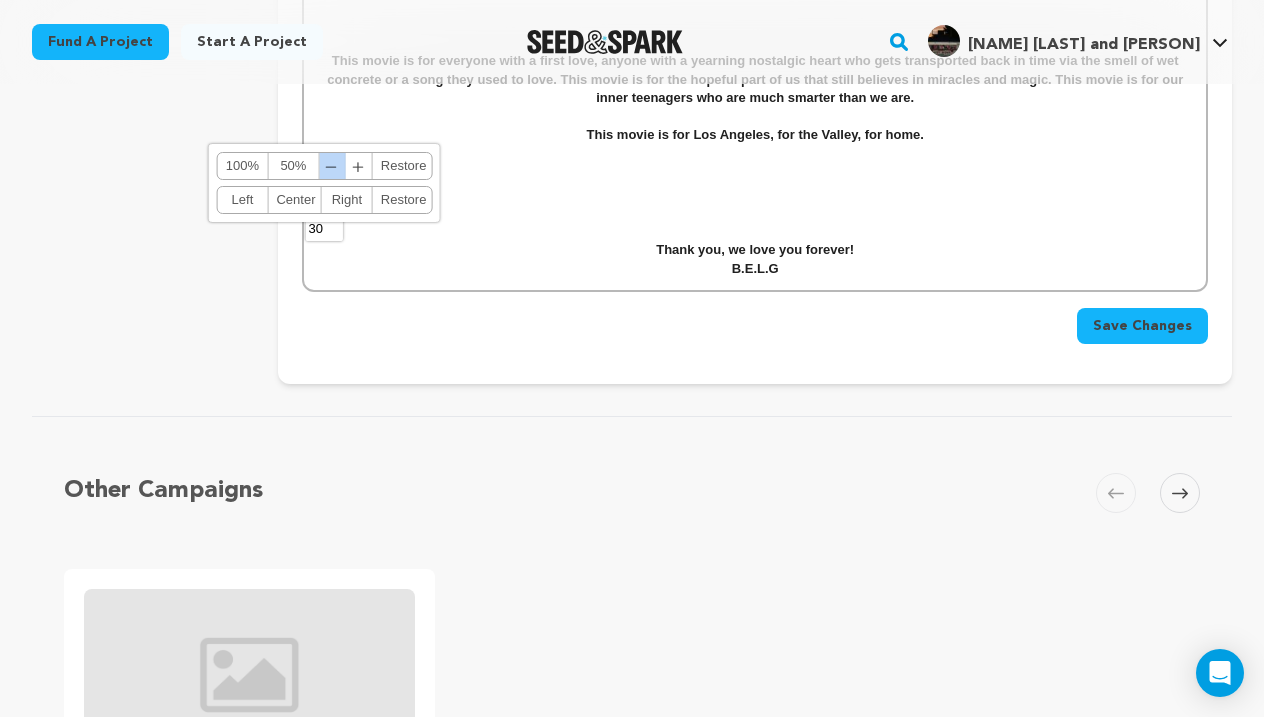 click on "﹣" at bounding box center [332, 166] 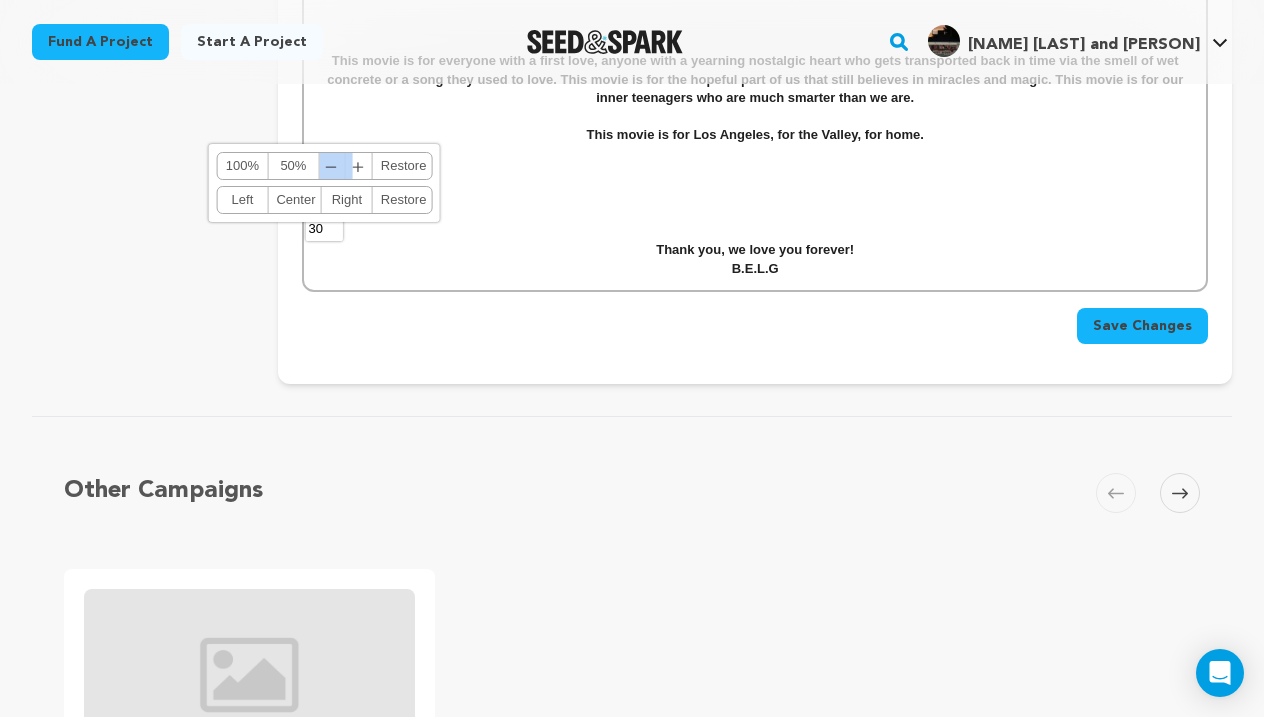 click on "﹣" at bounding box center (332, 166) 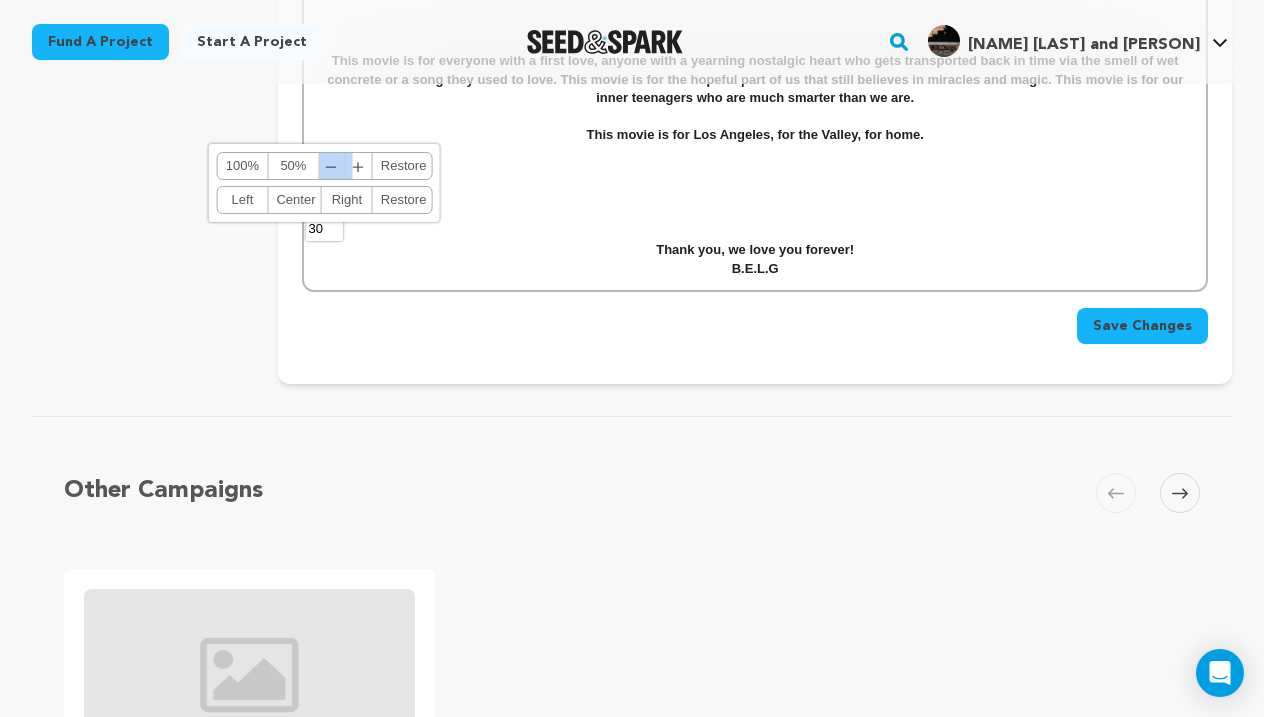 click on "﹣" at bounding box center [332, 166] 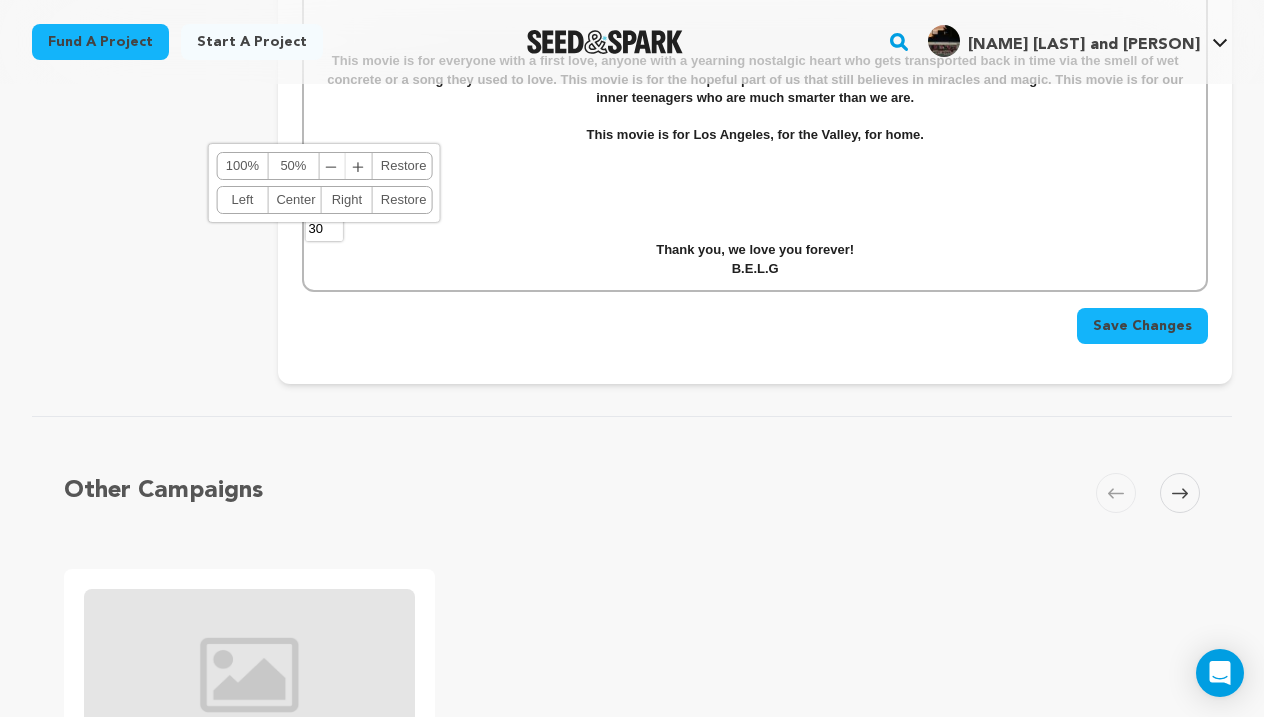 click at bounding box center (755, 208) 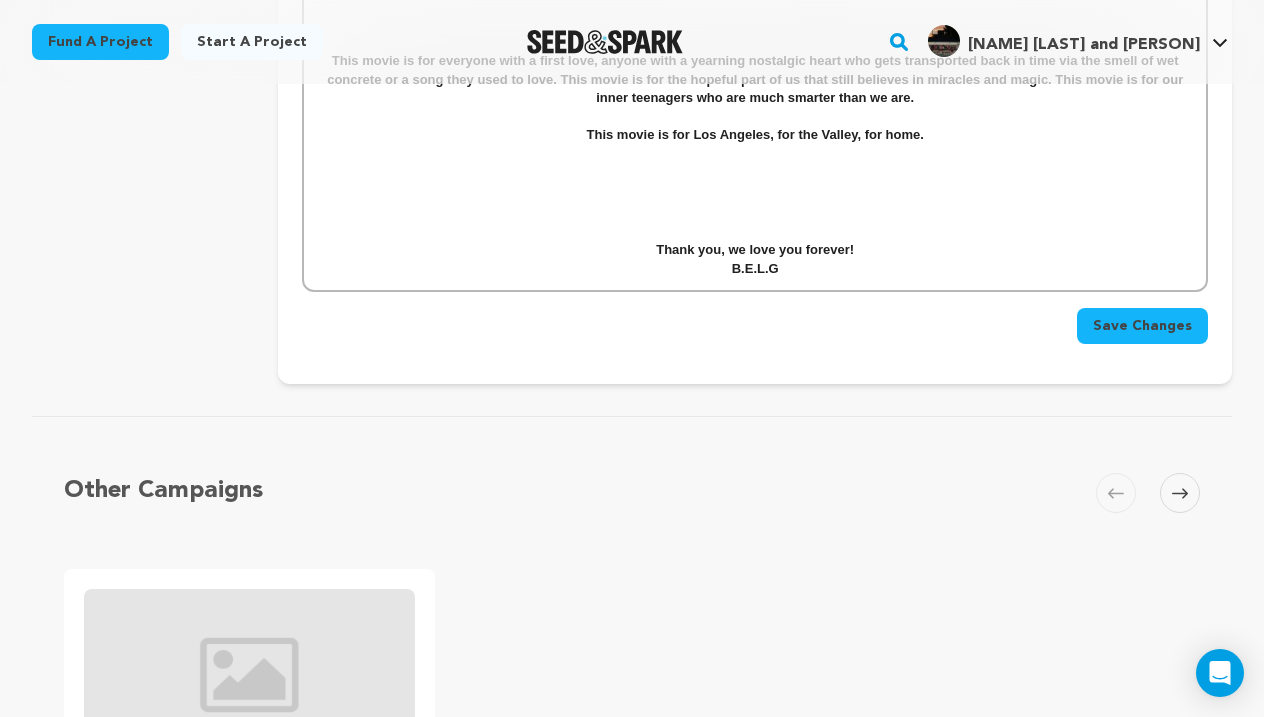 click on "B.E.L.G" at bounding box center [755, 269] 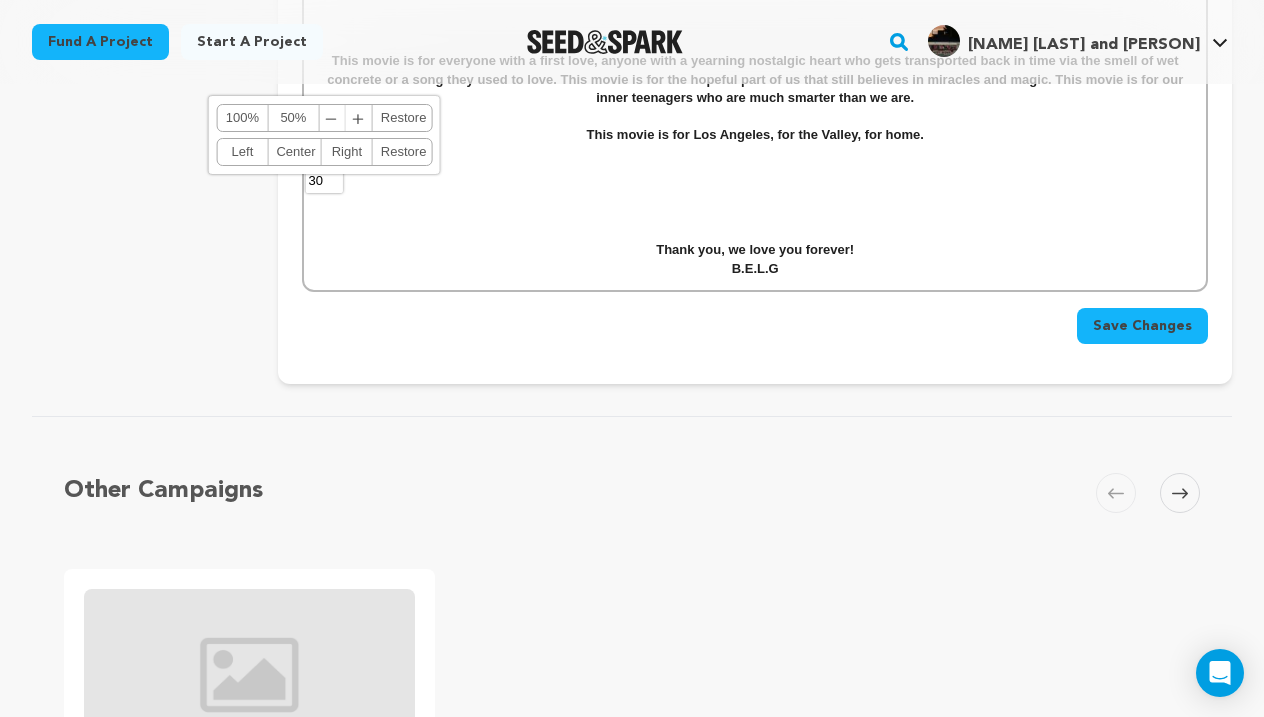 click on "100%
50%
﹣
﹢
Restore
Left
Center
Right
Restore" at bounding box center [324, 135] 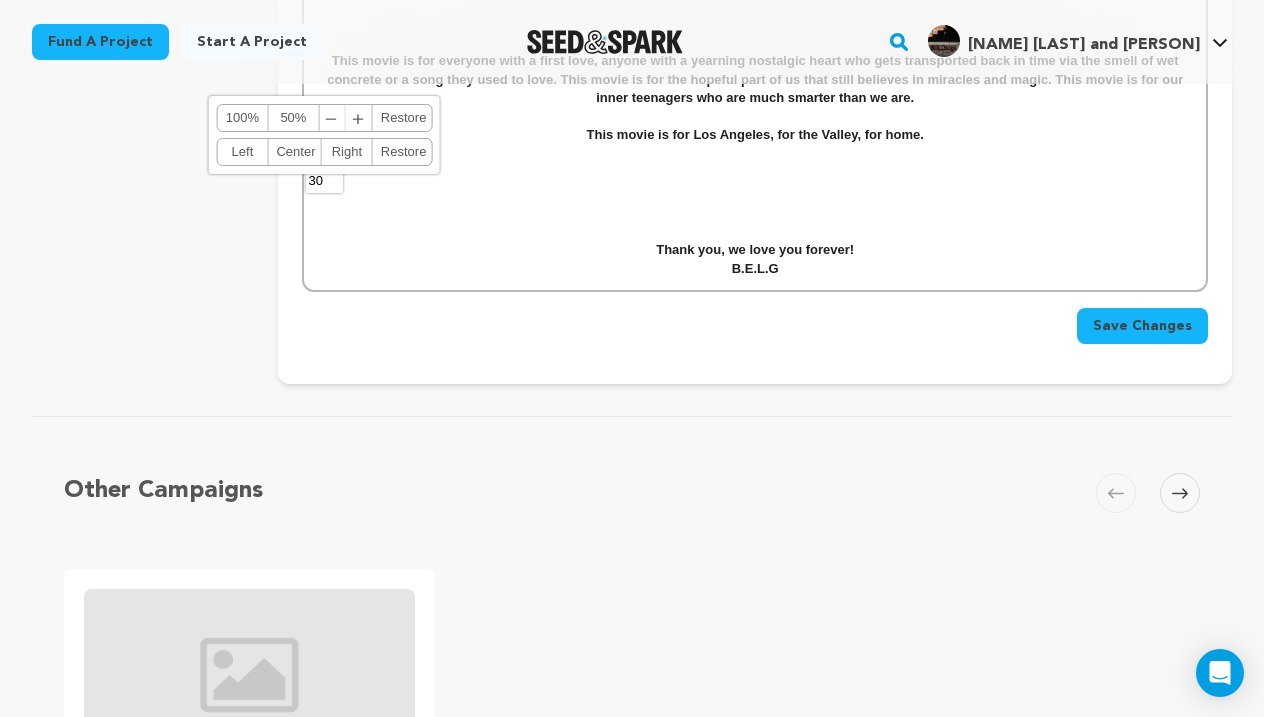 click at bounding box center (755, 232) 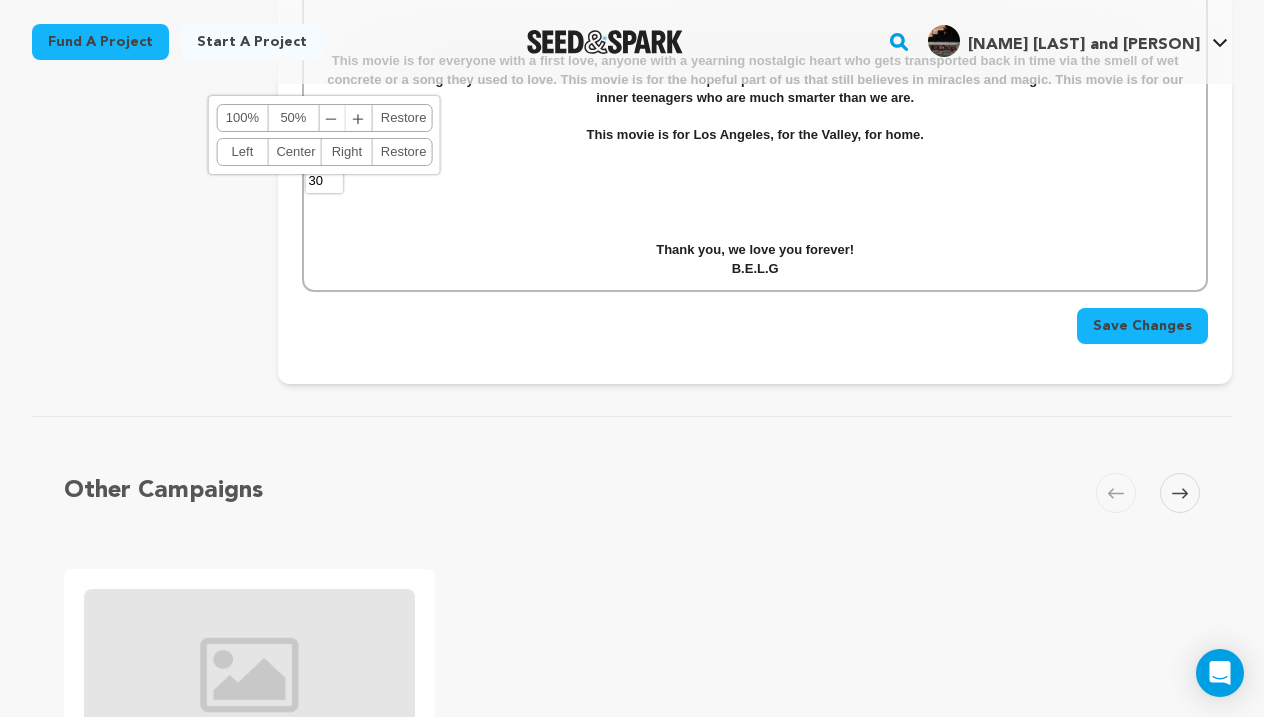 click on "﹢" at bounding box center [359, 118] 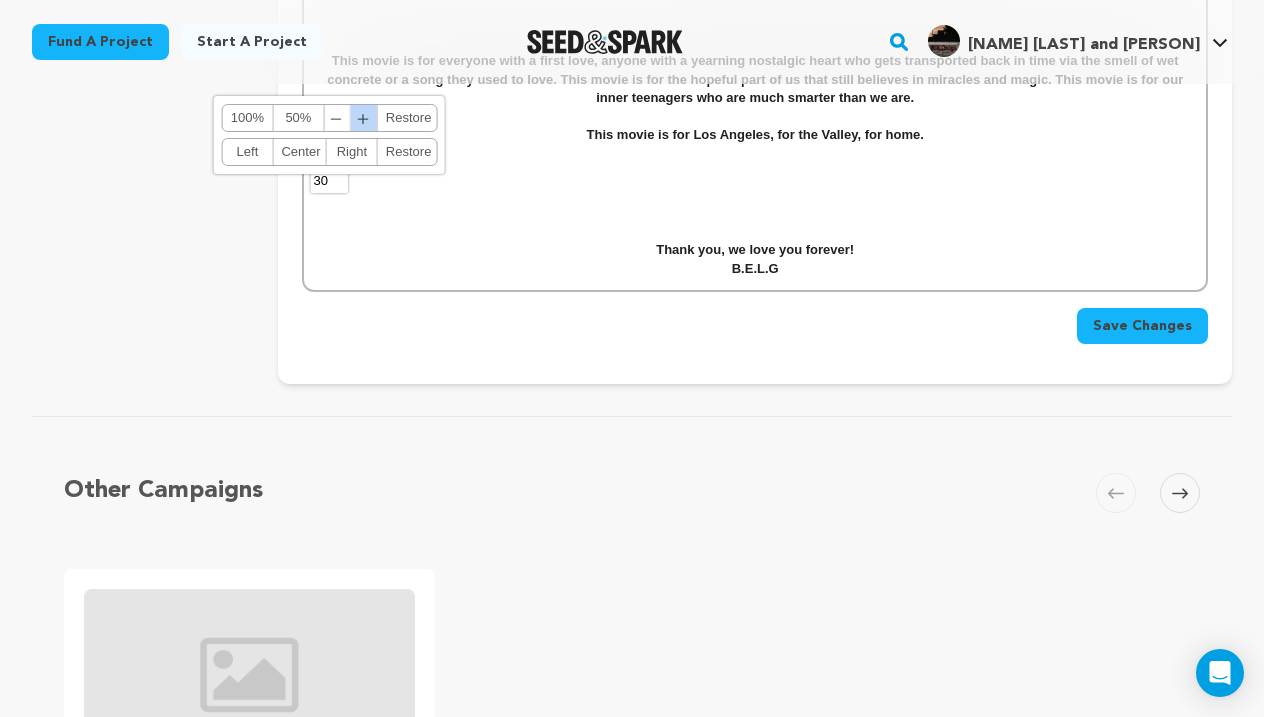 click on "﹢" at bounding box center [364, 118] 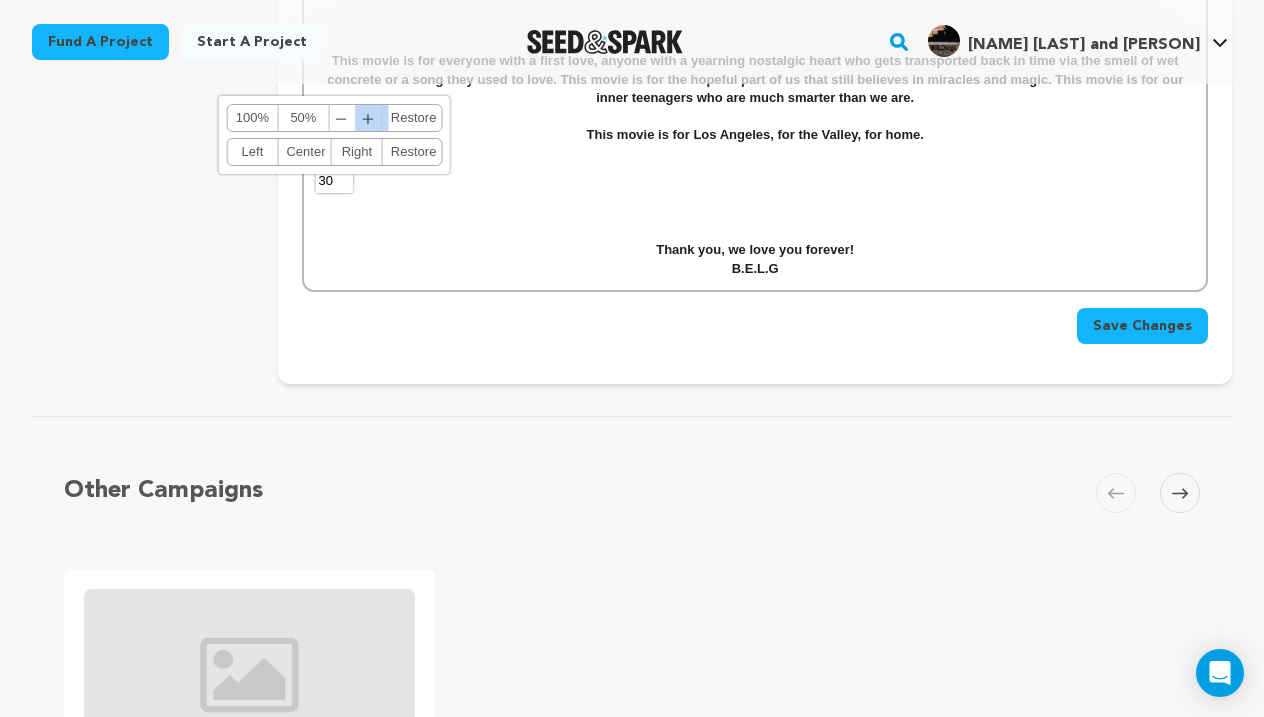 click on "﹢" at bounding box center [369, 118] 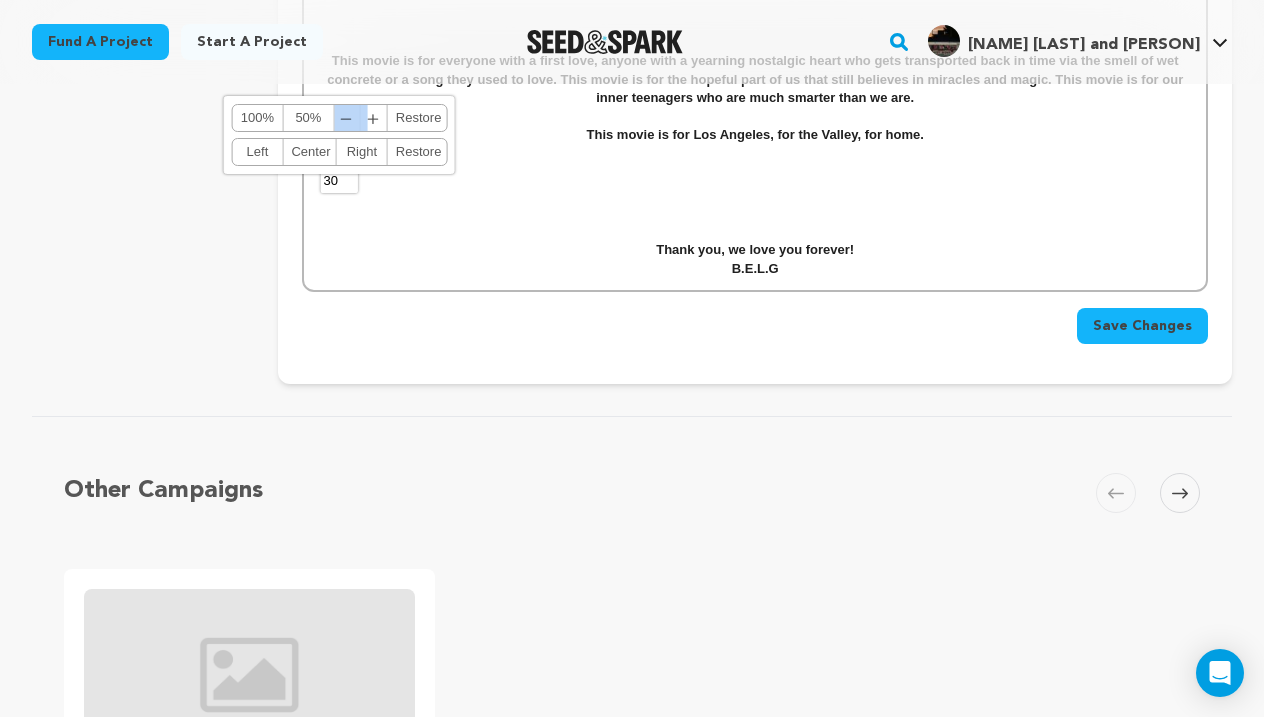 click on "﹣
﹢" at bounding box center (360, 118) 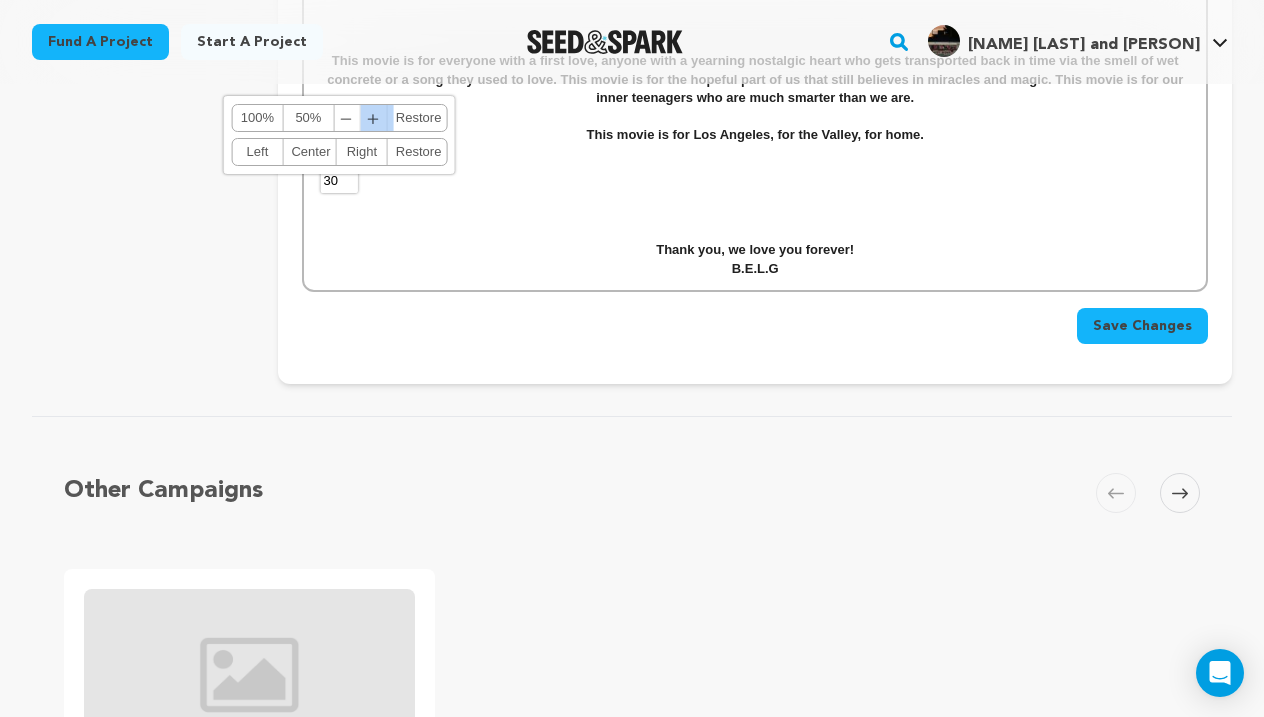 click on "﹣
﹢" at bounding box center [360, 118] 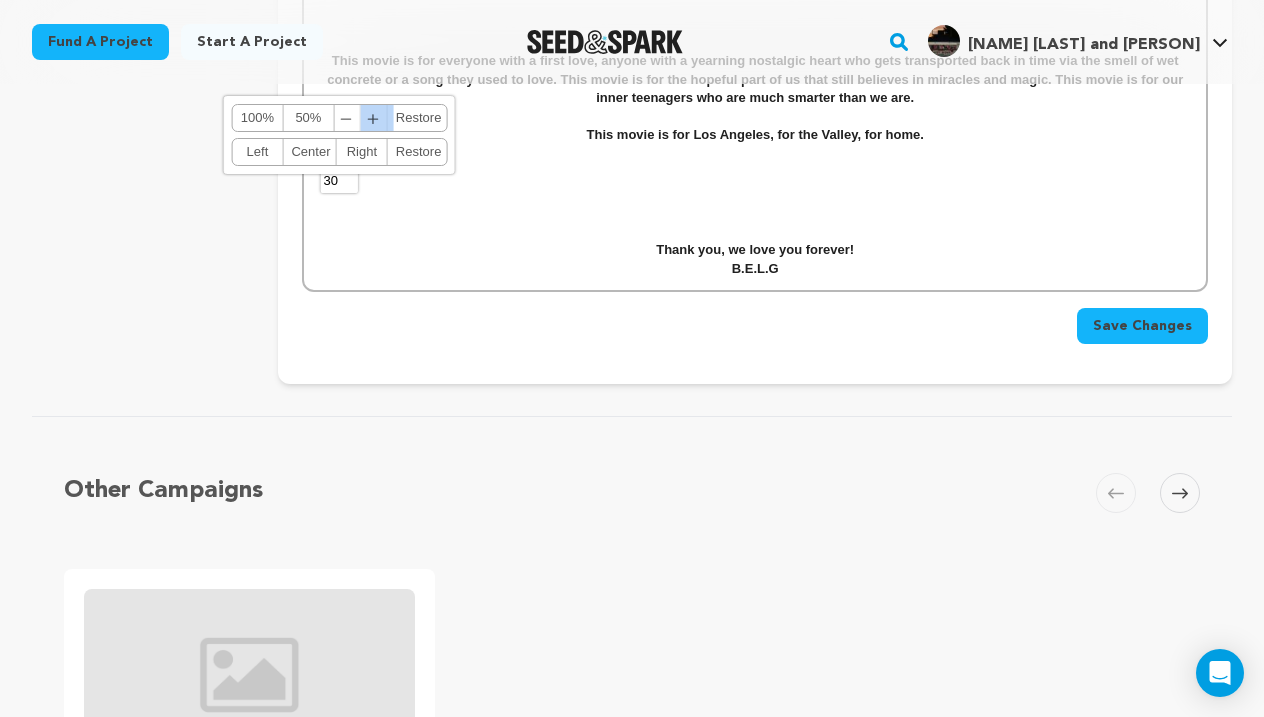 click on "﹢" at bounding box center (374, 118) 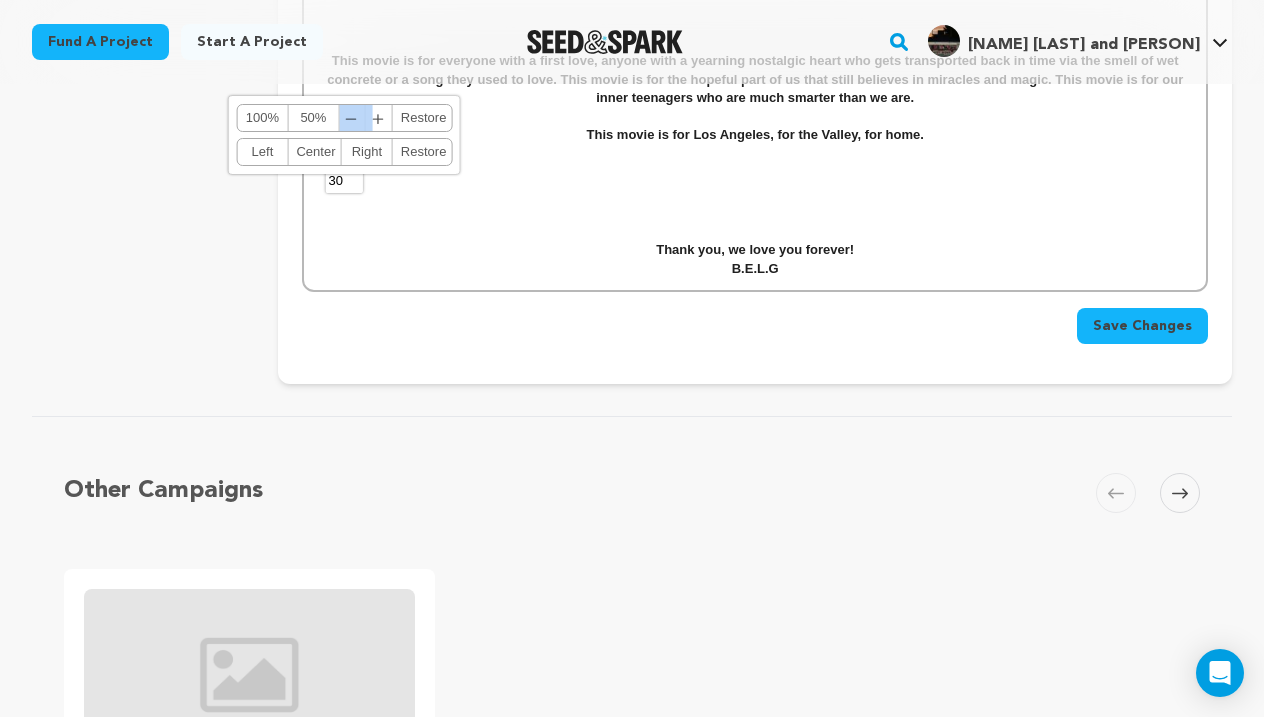 click on "﹣" at bounding box center (352, 118) 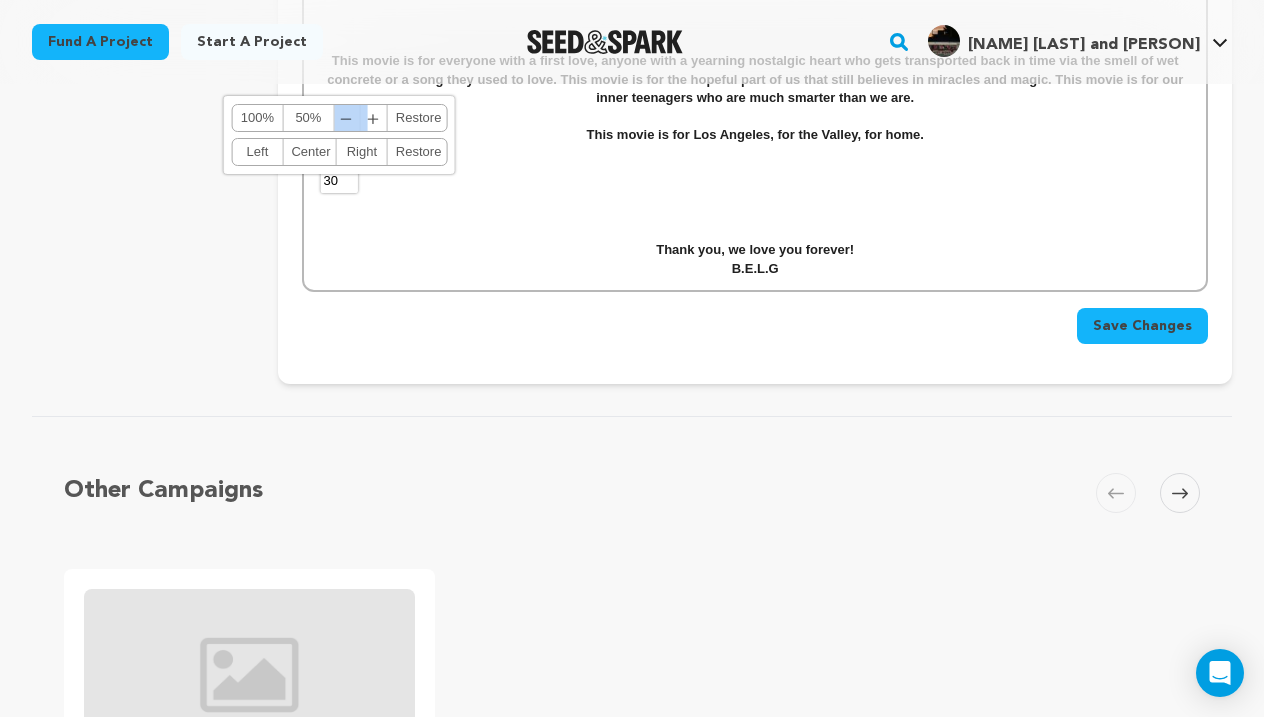 click on "﹣
﹢" at bounding box center (360, 118) 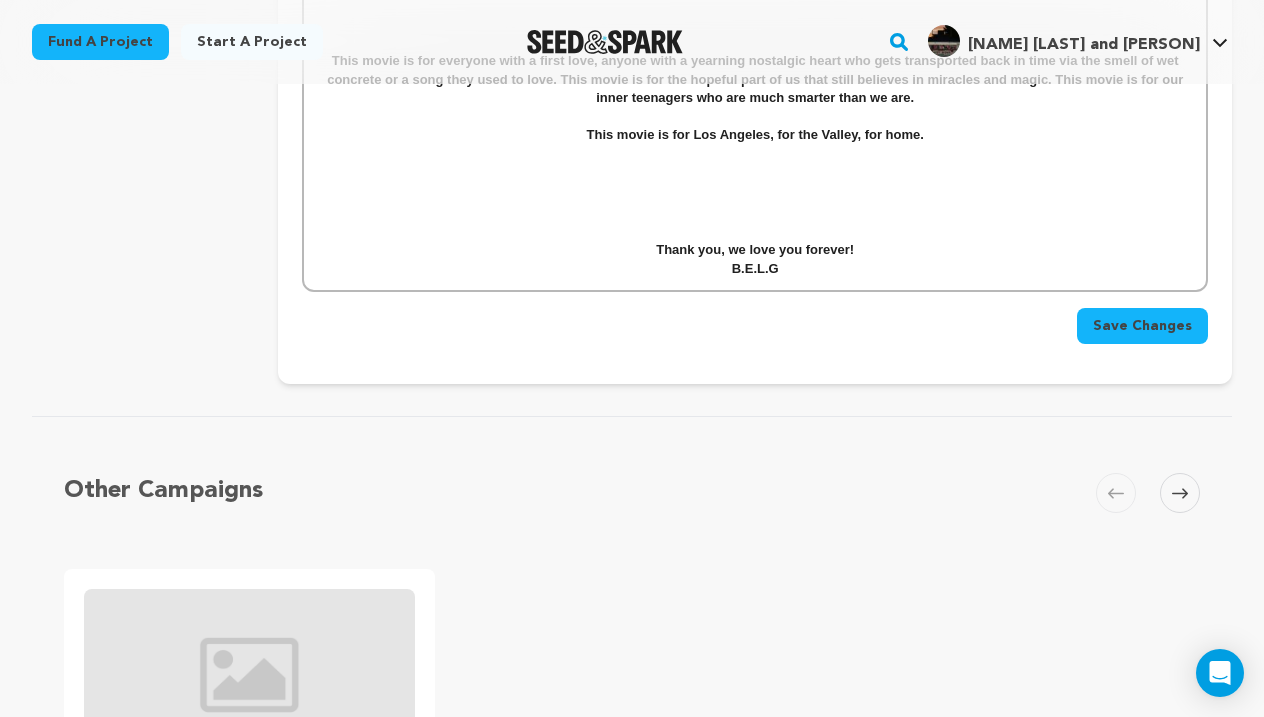 click on "B.E.L.G" at bounding box center (755, 269) 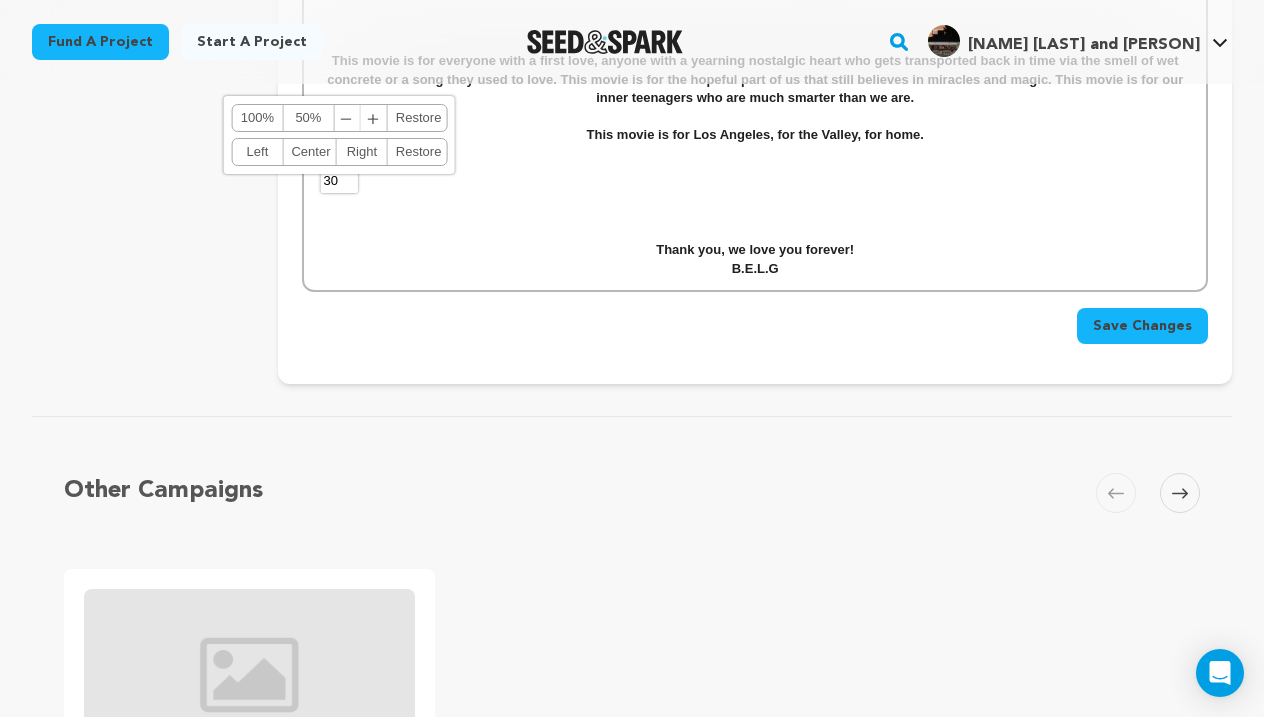 click at bounding box center (755, 232) 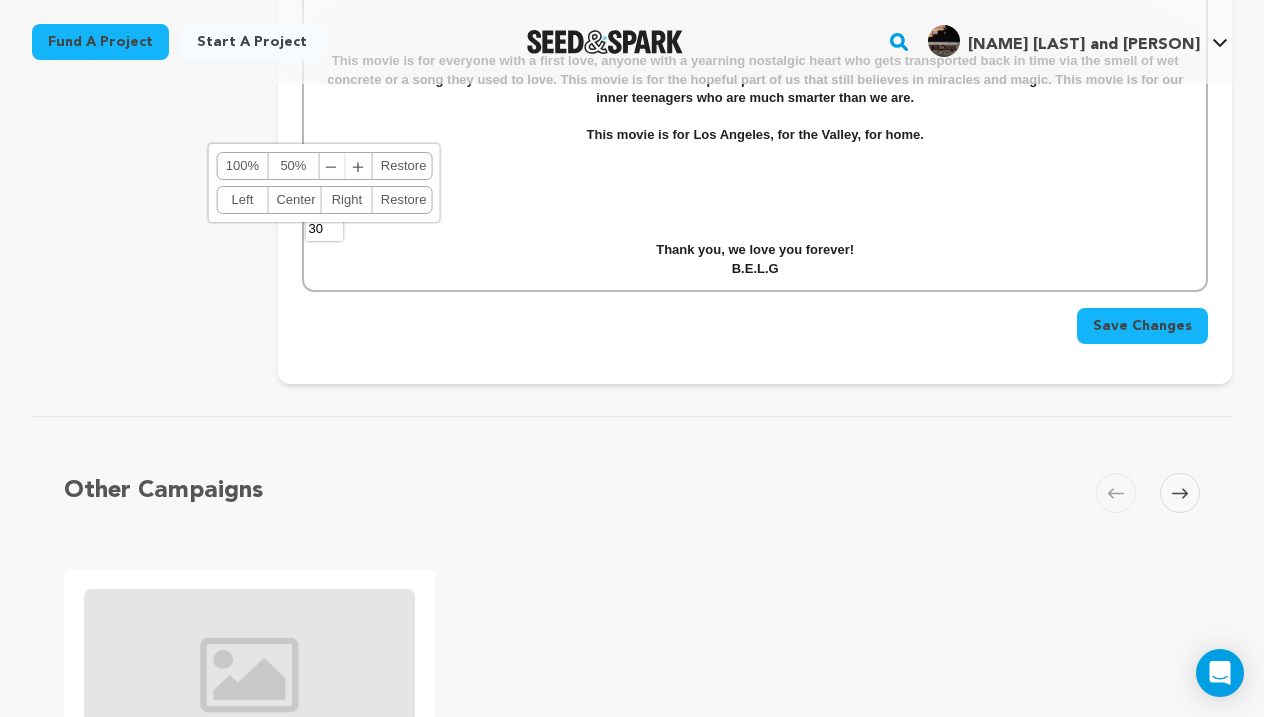 click on "﹣" at bounding box center [332, 166] 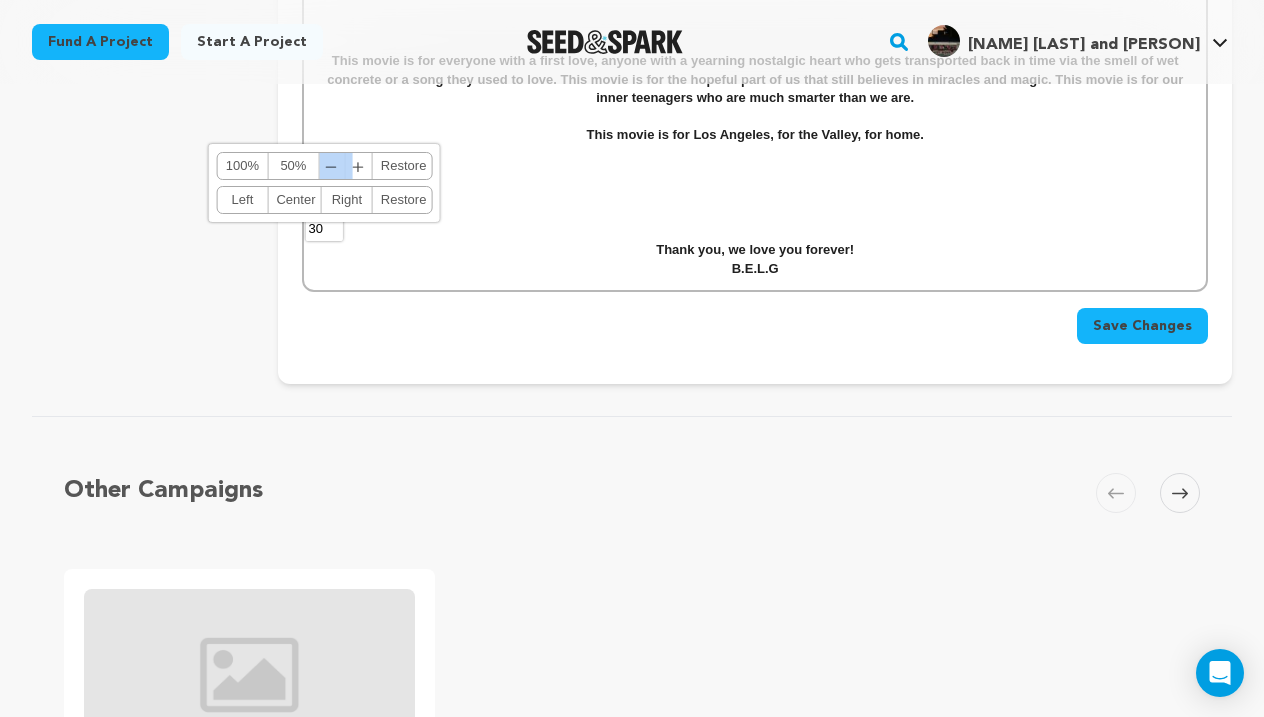 click on "﹣" at bounding box center [332, 166] 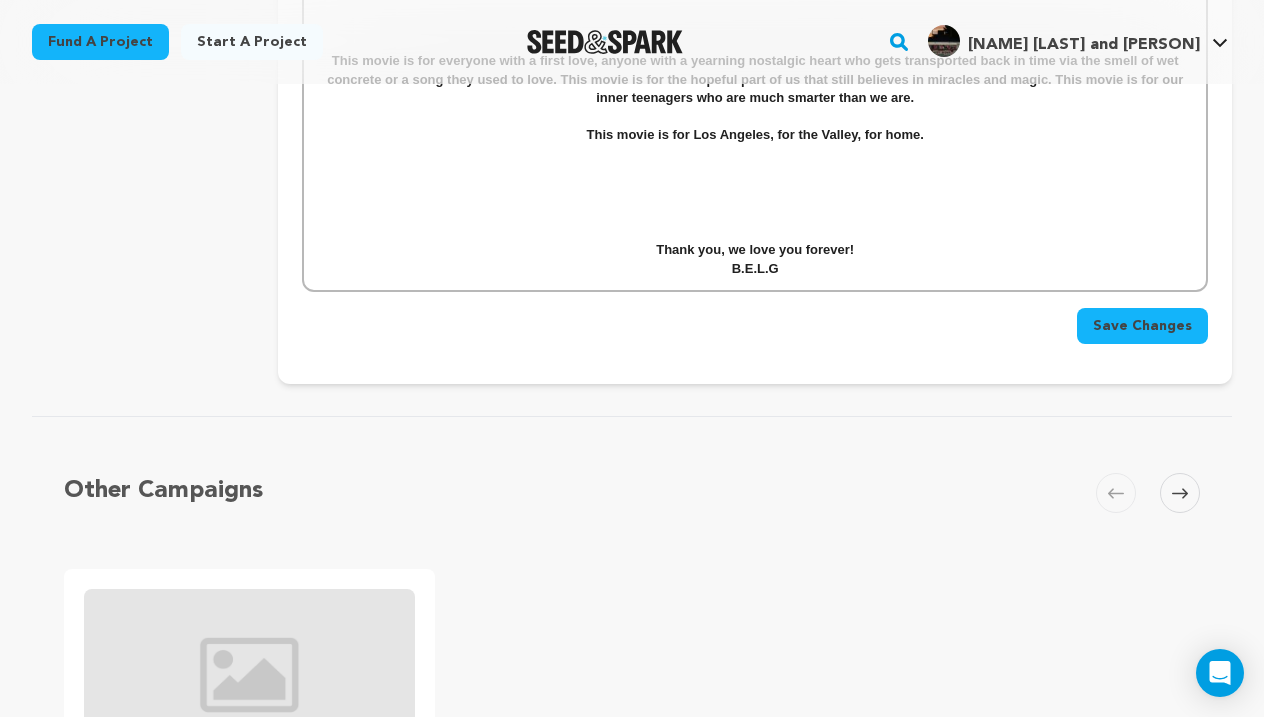 click on "B.E.L.G" at bounding box center [755, 269] 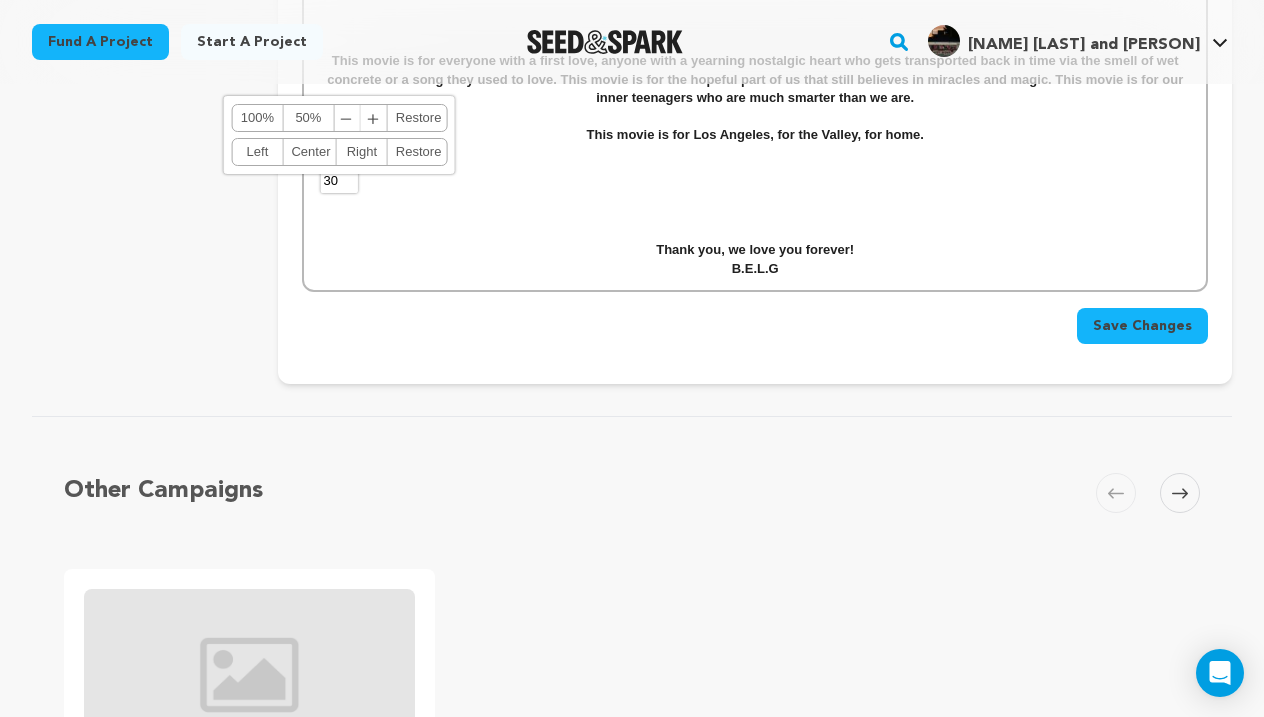 click on "﹣" at bounding box center (347, 118) 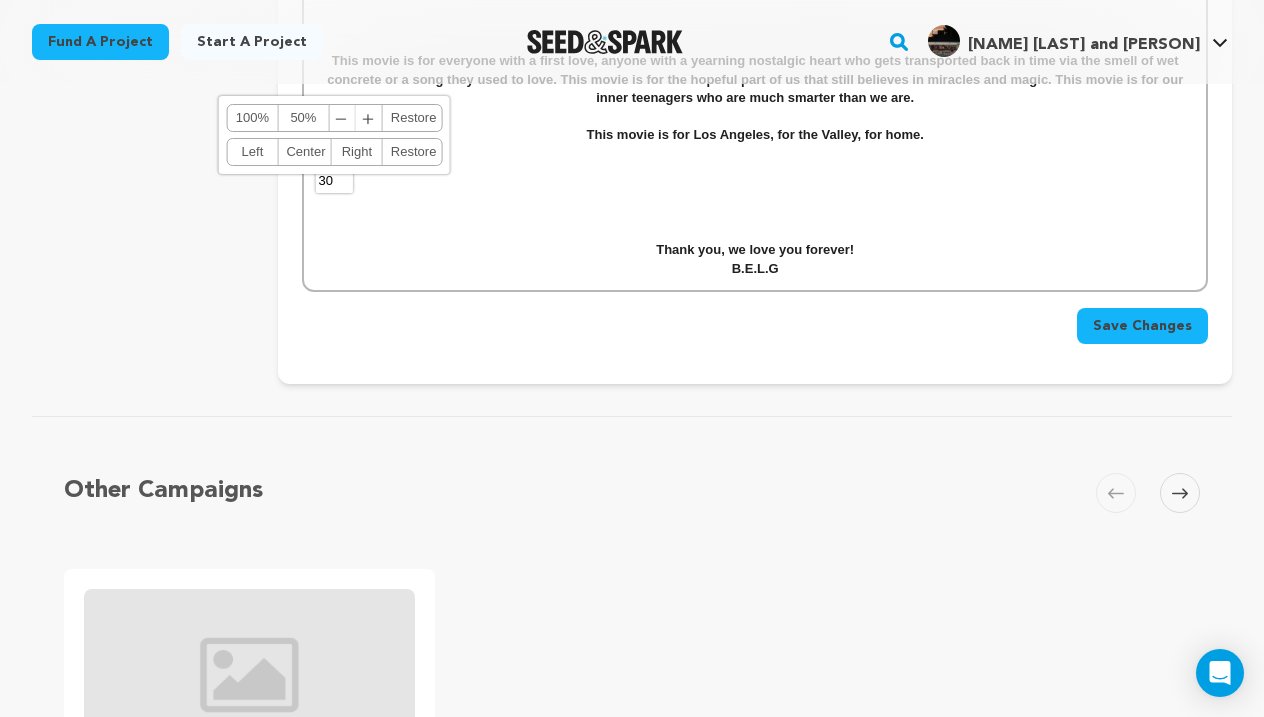 click on "﹣" at bounding box center [342, 118] 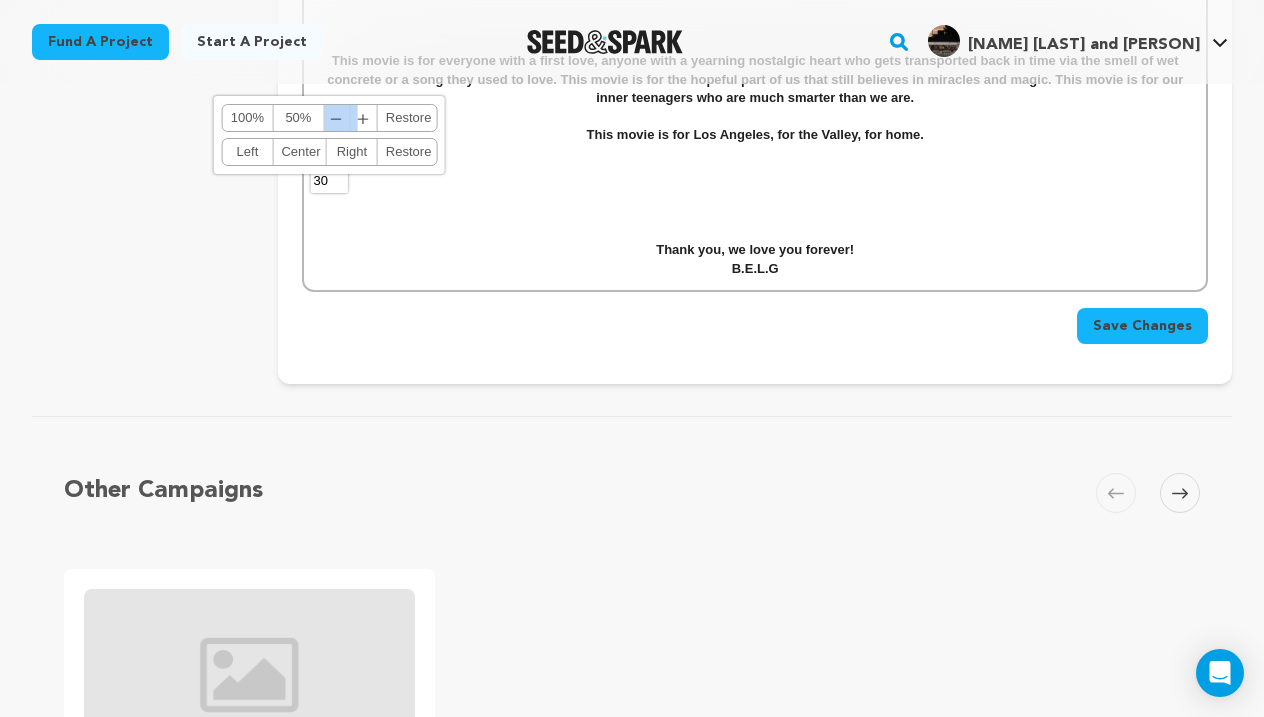 click on "﹣" at bounding box center [337, 118] 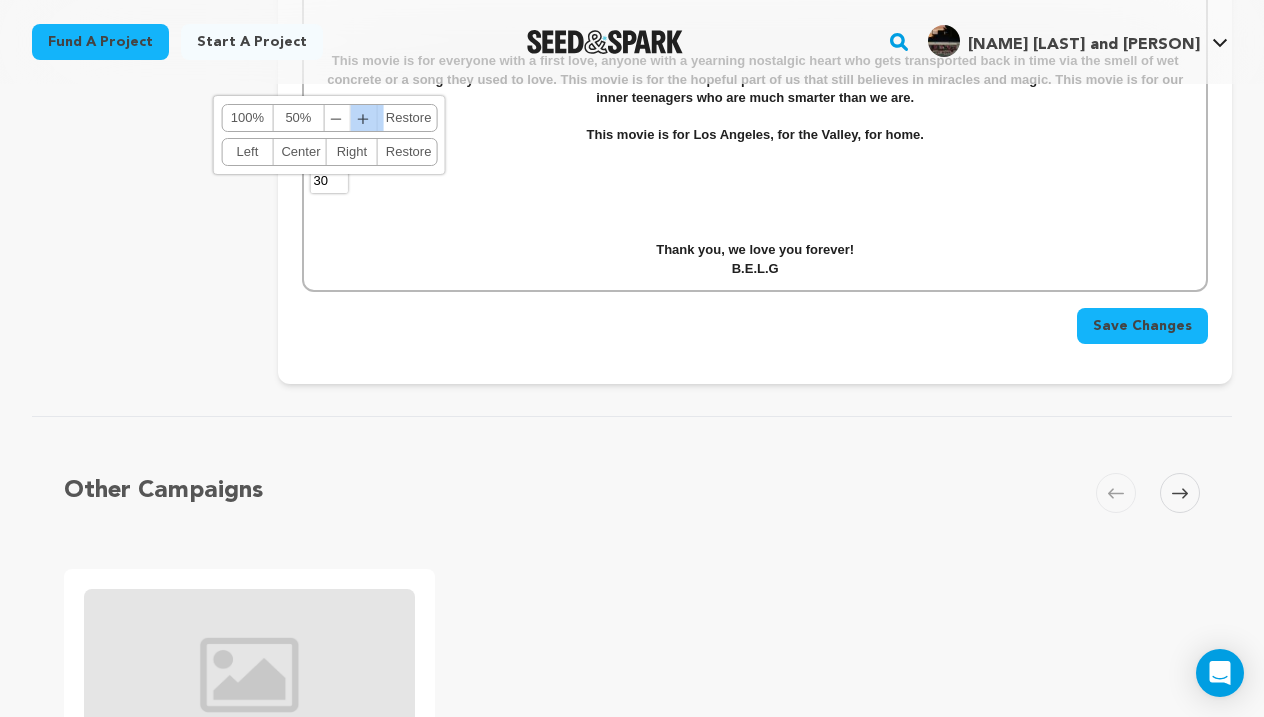 click on "﹢" at bounding box center (364, 118) 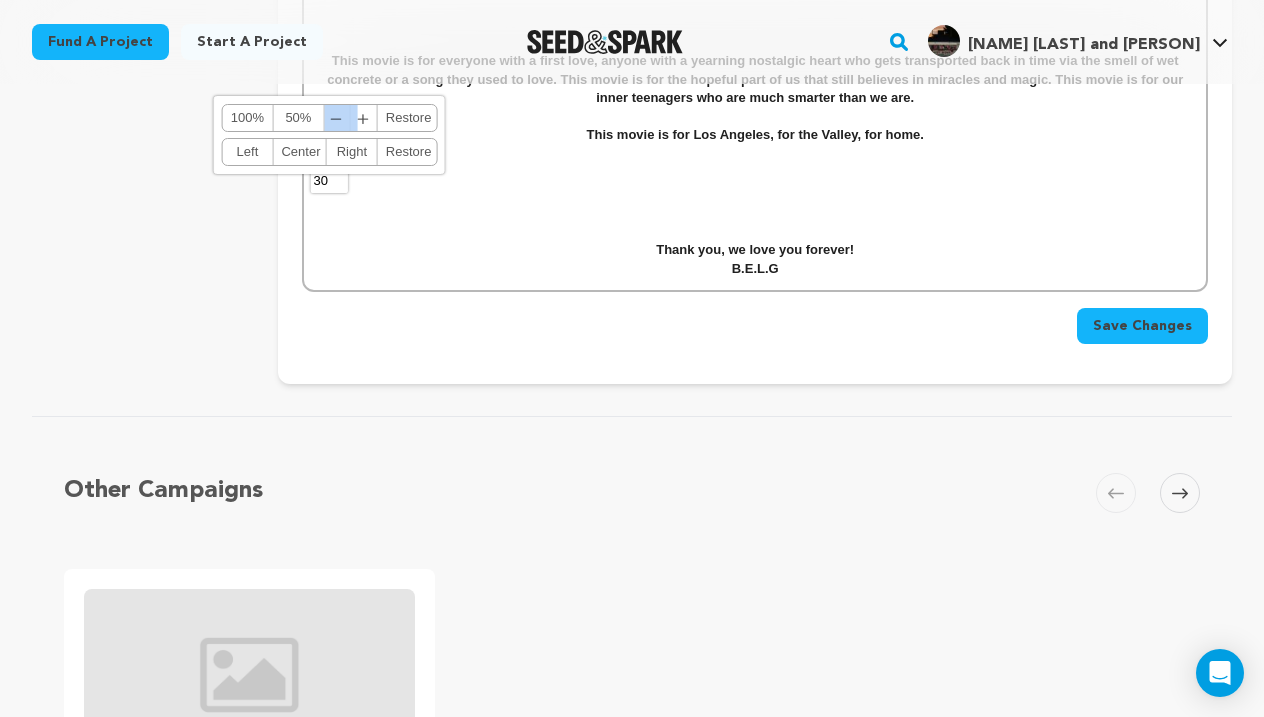 click on "﹣" at bounding box center [337, 118] 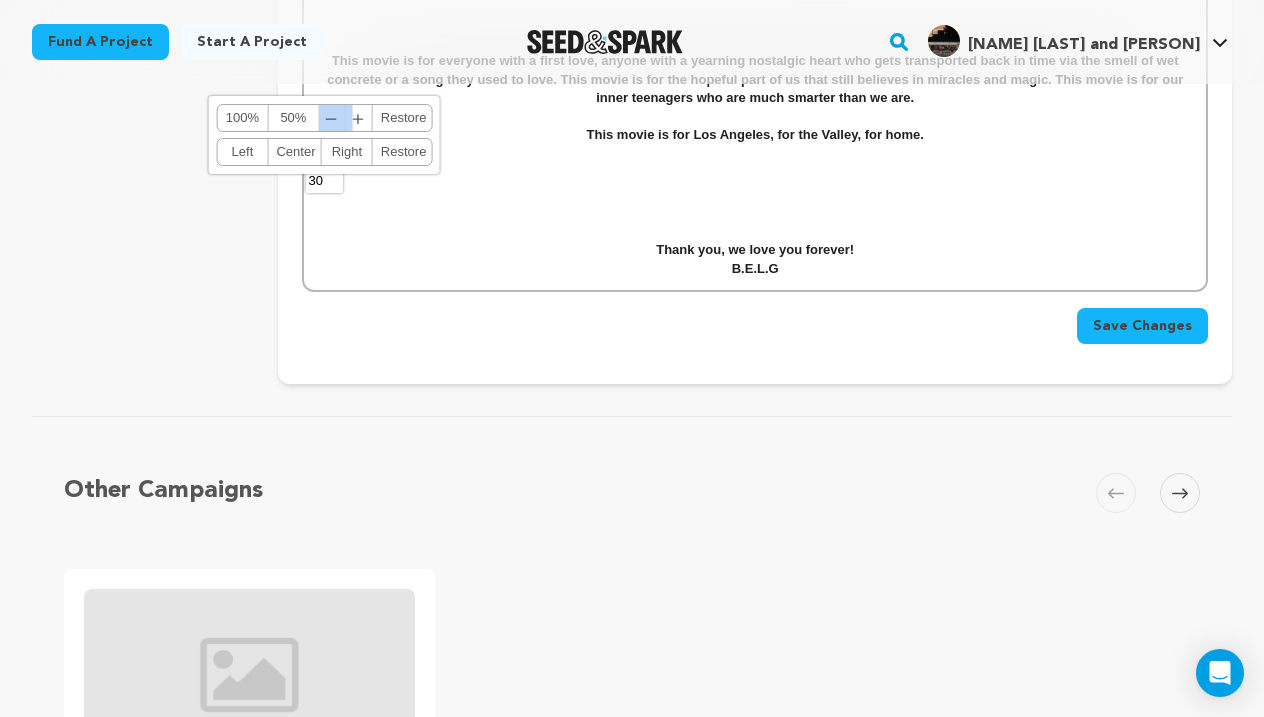 click on "﹣
﹢" at bounding box center [345, 118] 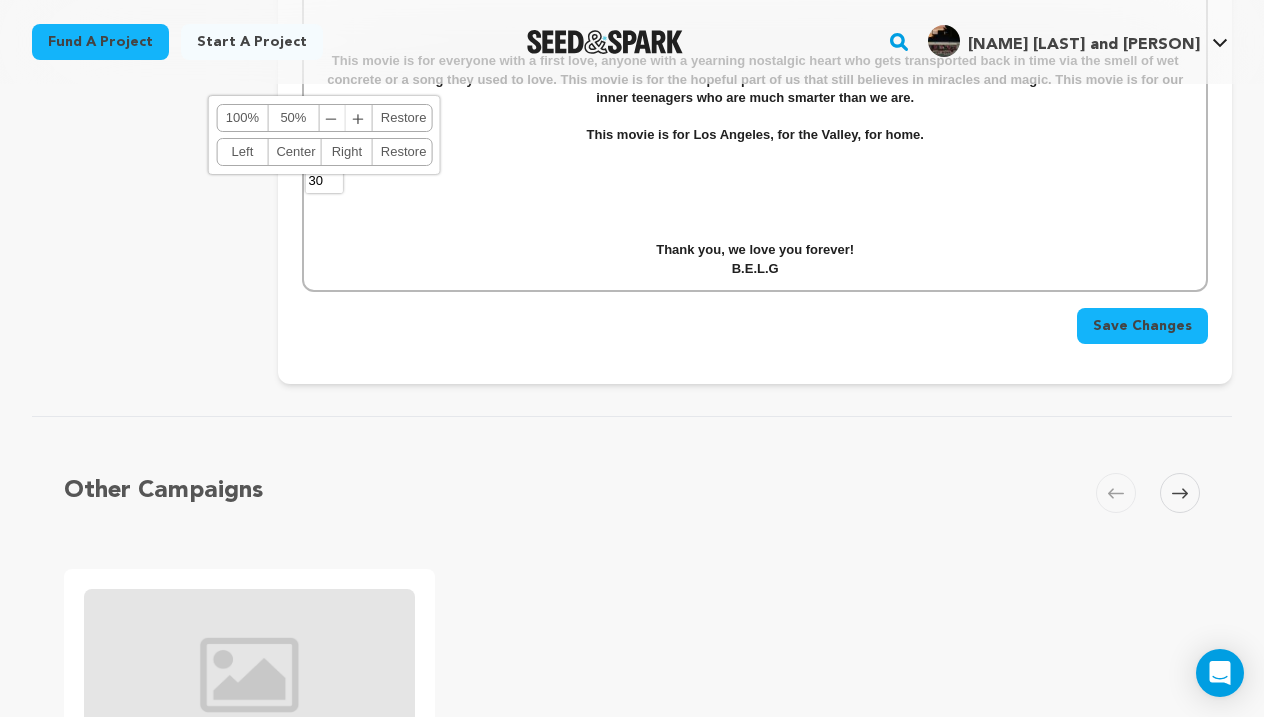 click on "﹣" at bounding box center (332, 118) 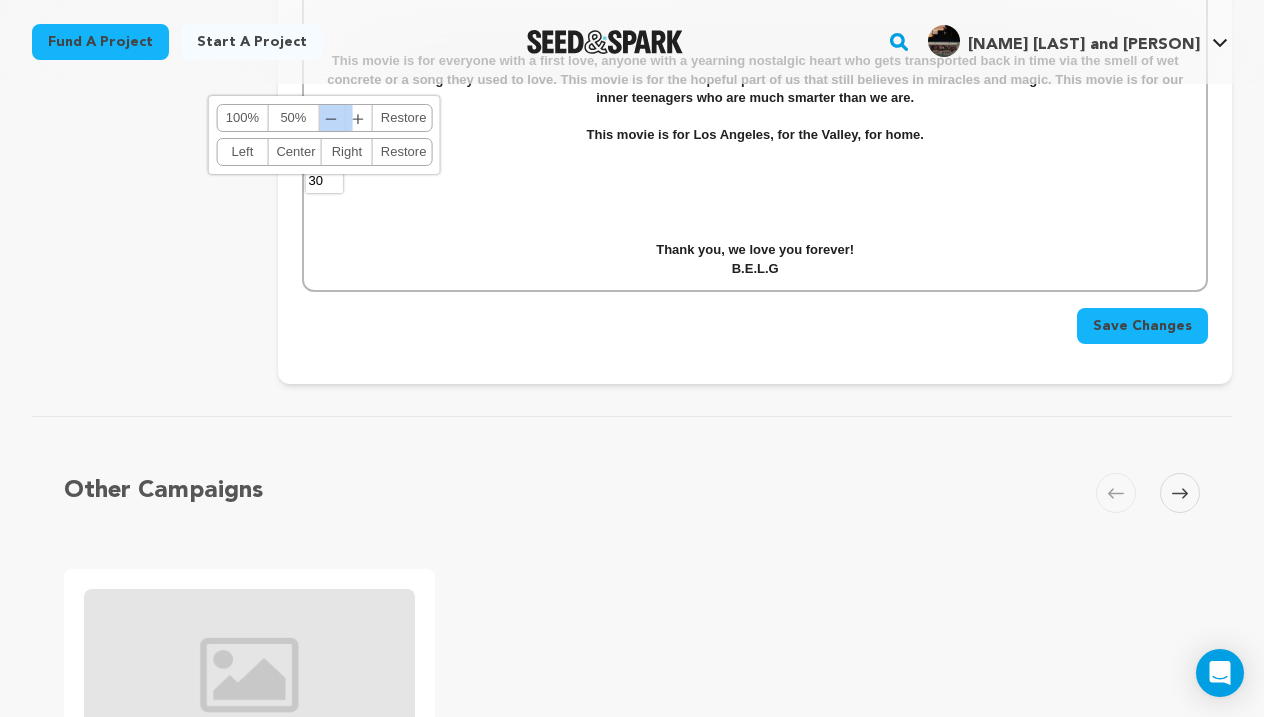 click on "﹣" at bounding box center (332, 118) 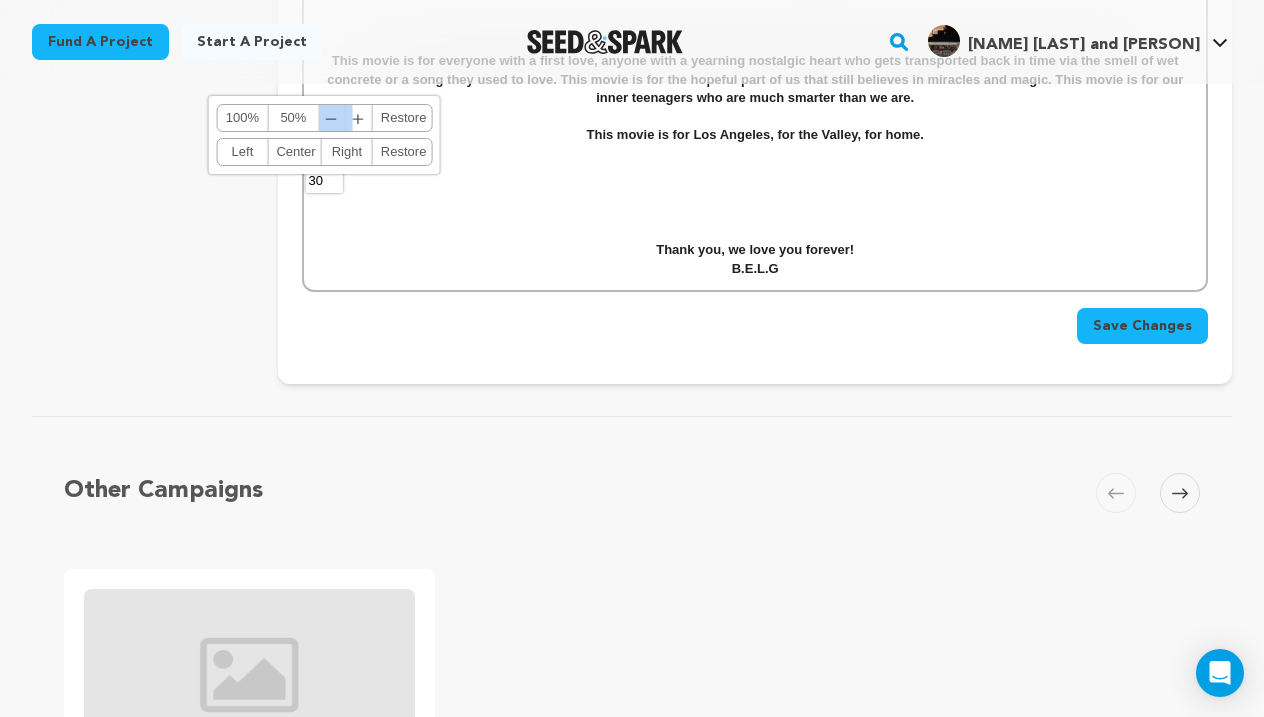 click on "﹣" at bounding box center (332, 118) 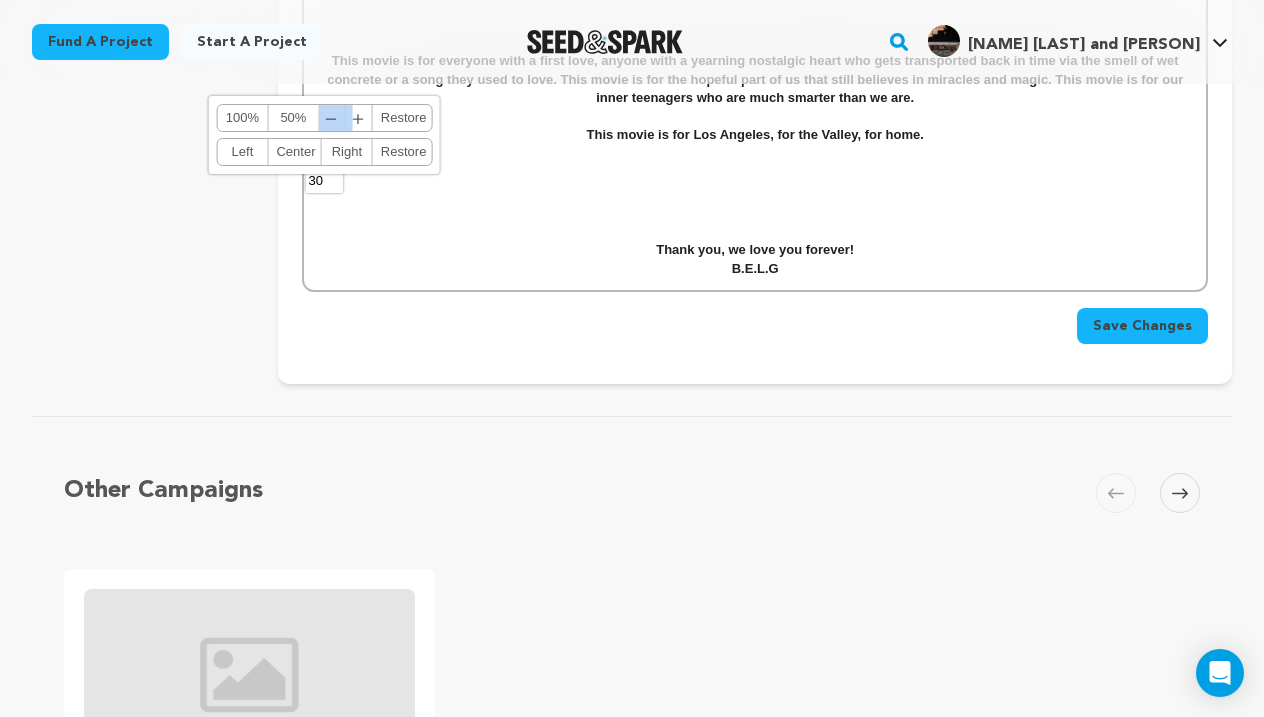 click on "﹣" at bounding box center (332, 118) 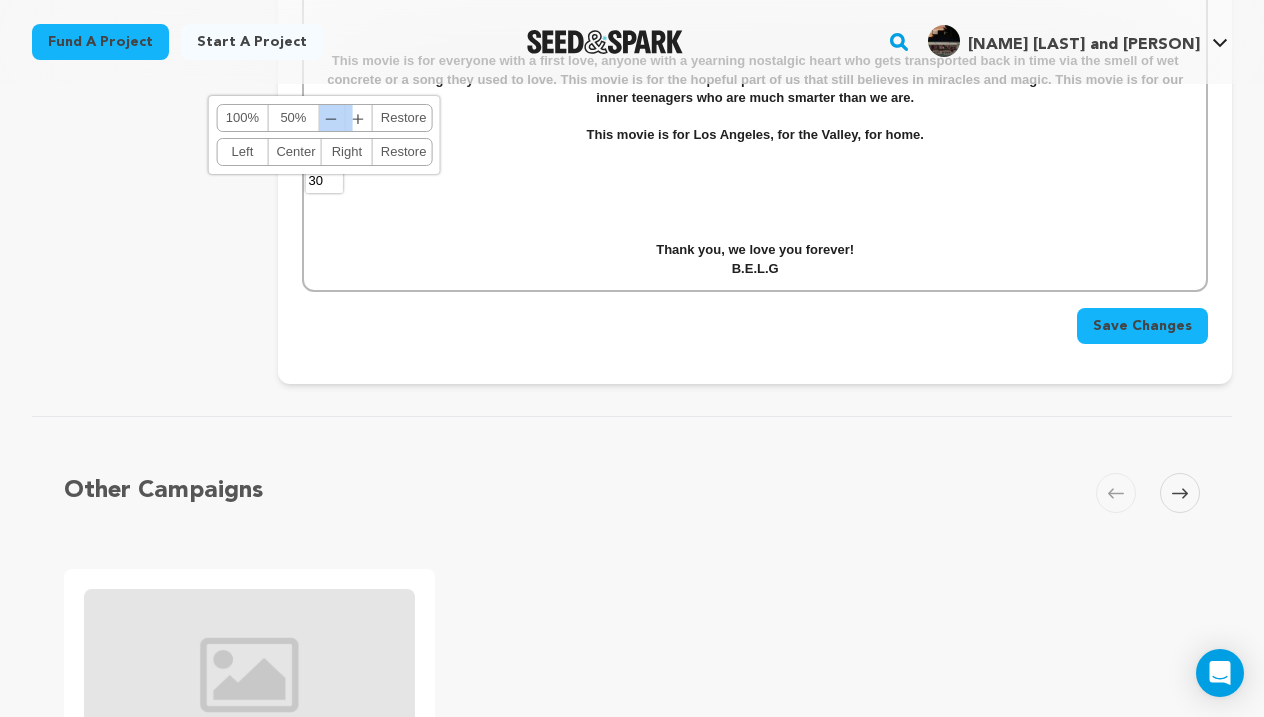 click on "﹣" at bounding box center (332, 118) 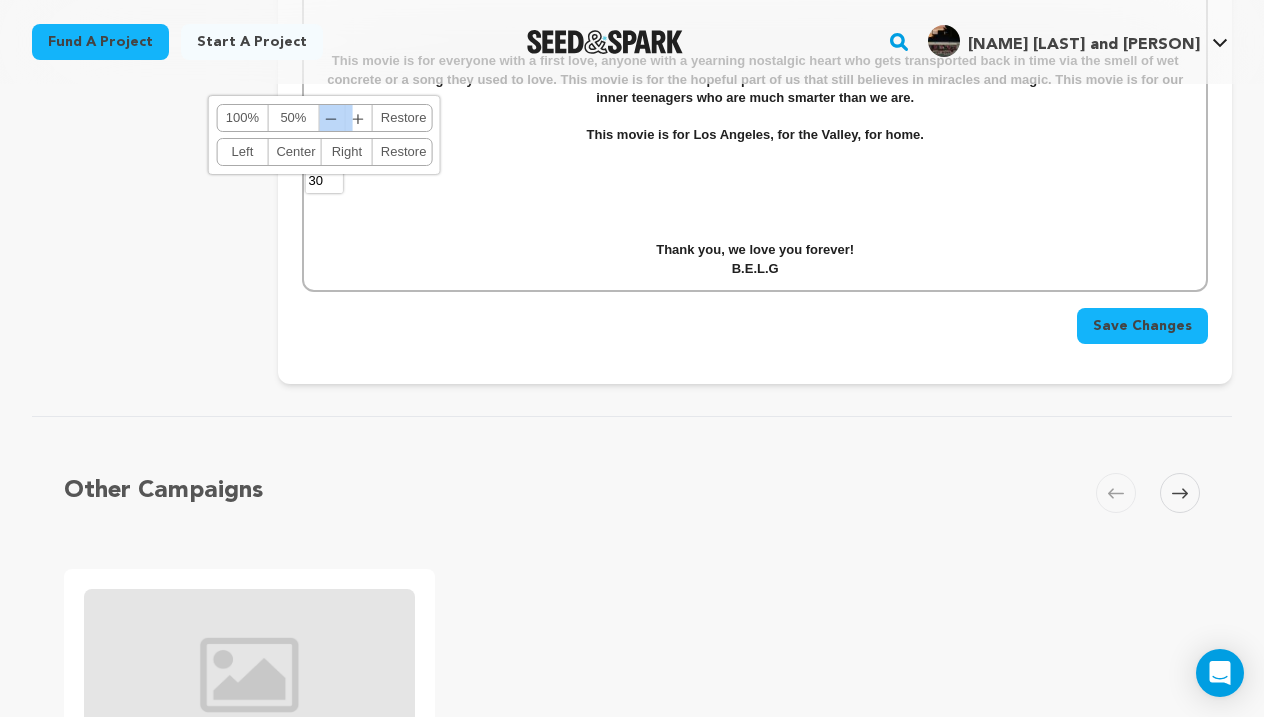 click on "﹣" at bounding box center (332, 118) 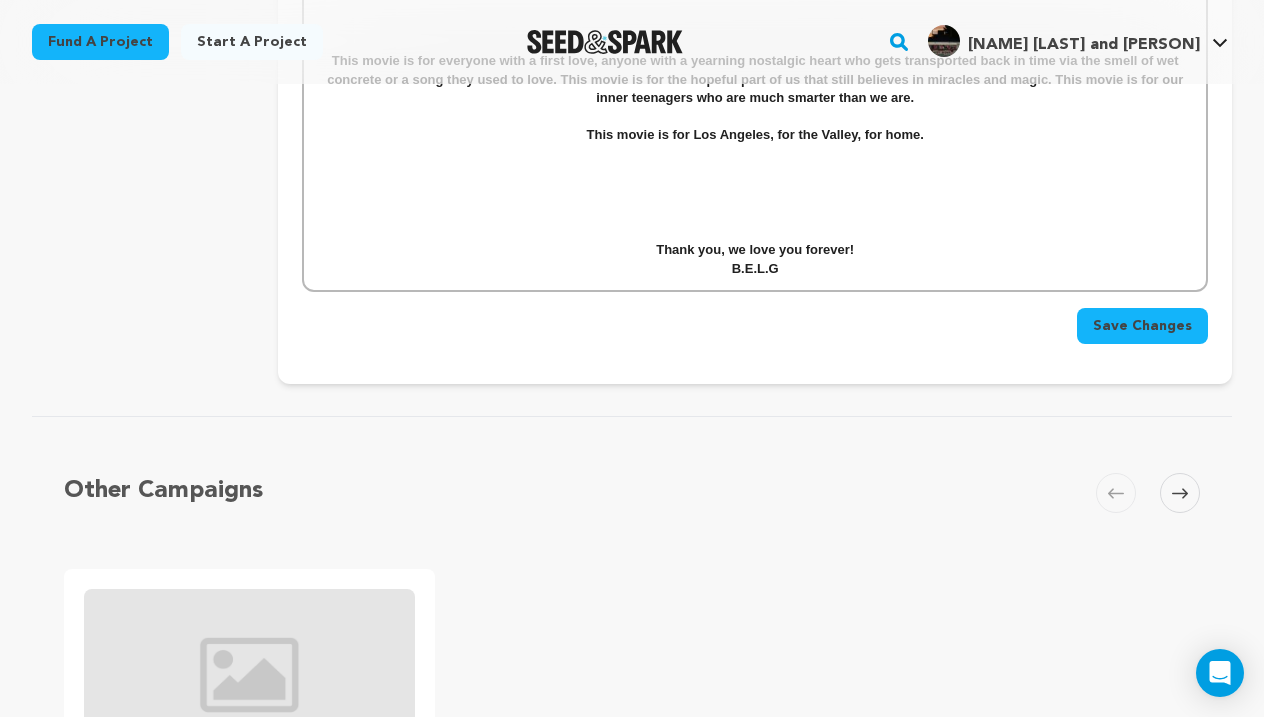 click on "Save Changes" at bounding box center [755, 318] 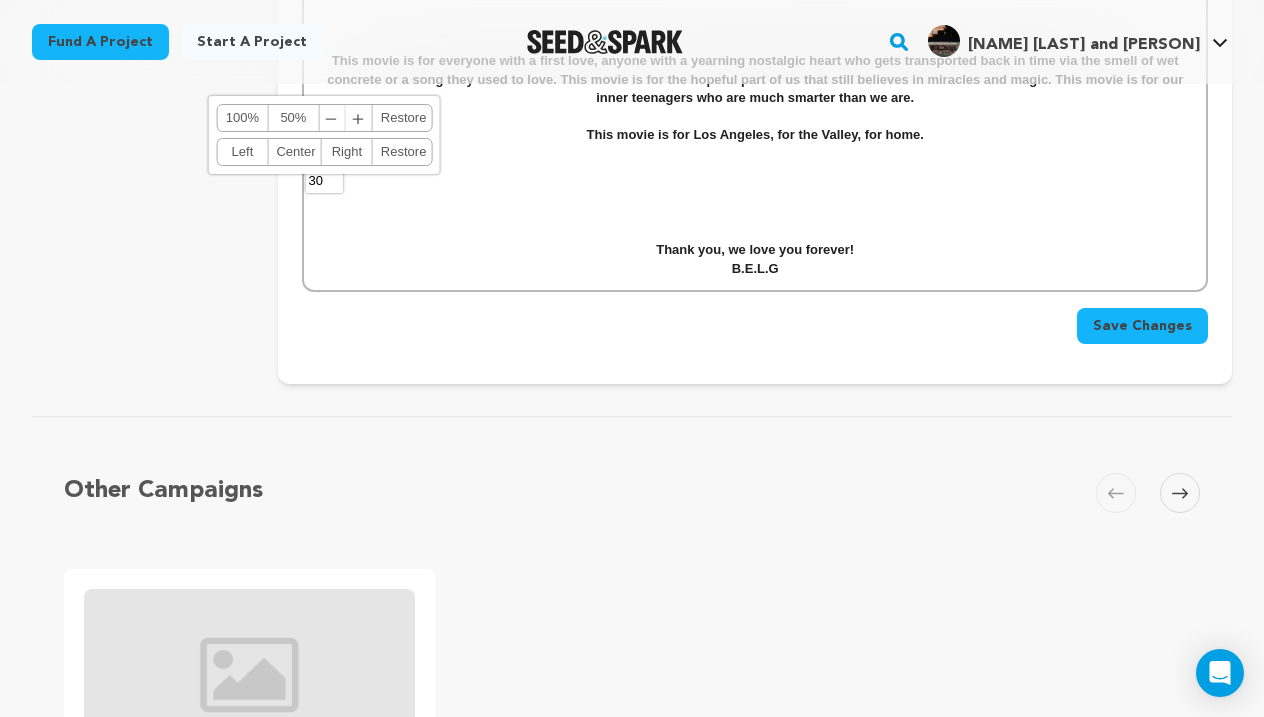 click on "﹣" at bounding box center [332, 118] 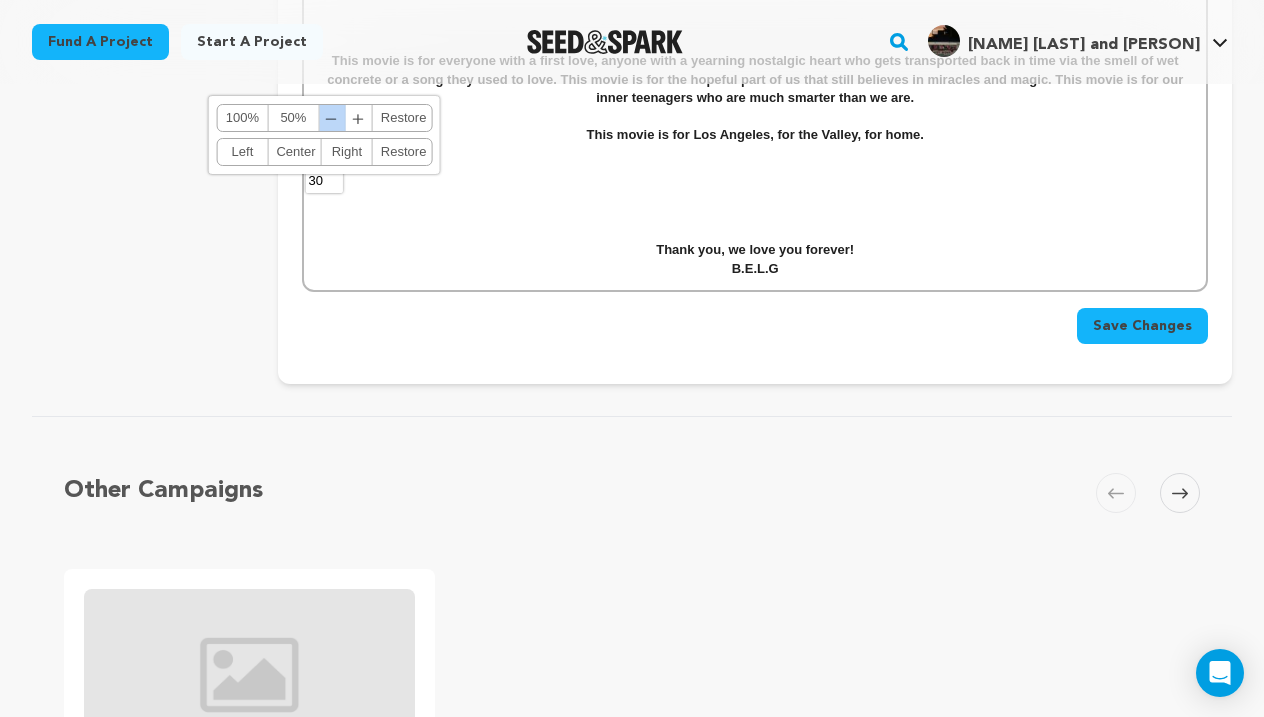 click on "﹣" at bounding box center [332, 118] 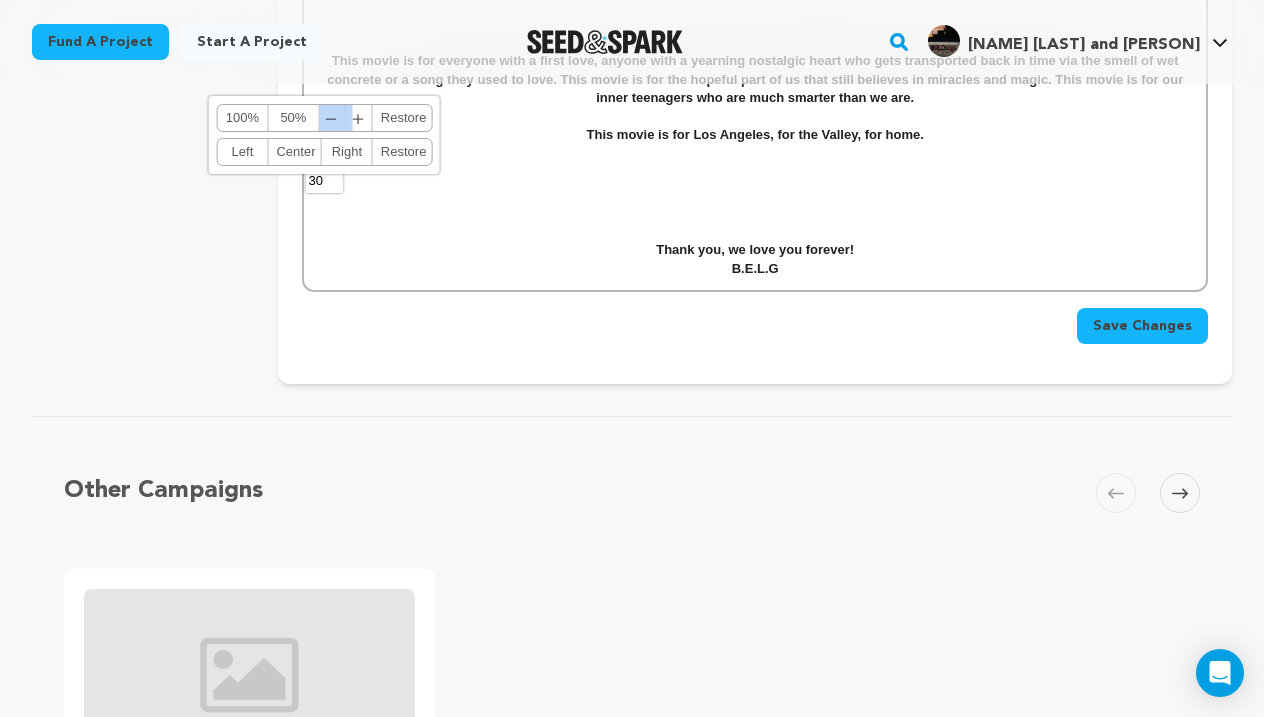 click on "﹣" at bounding box center [332, 118] 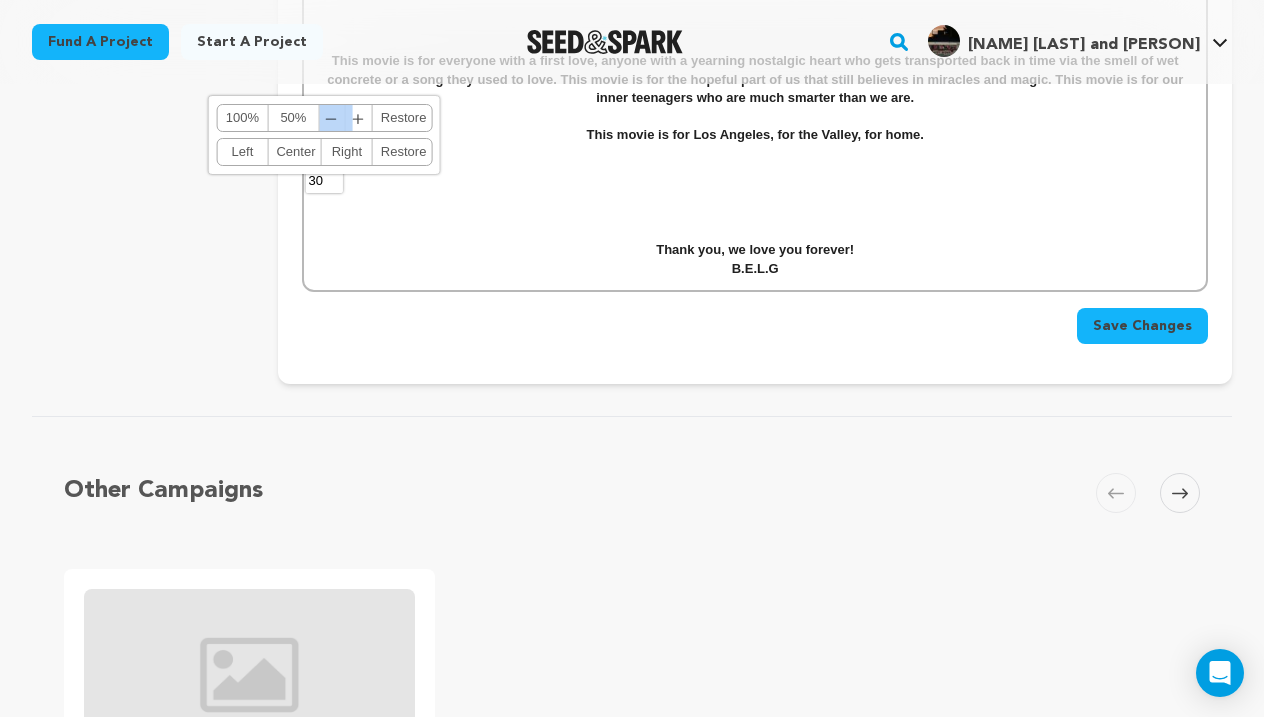 click on "﹣" at bounding box center (332, 118) 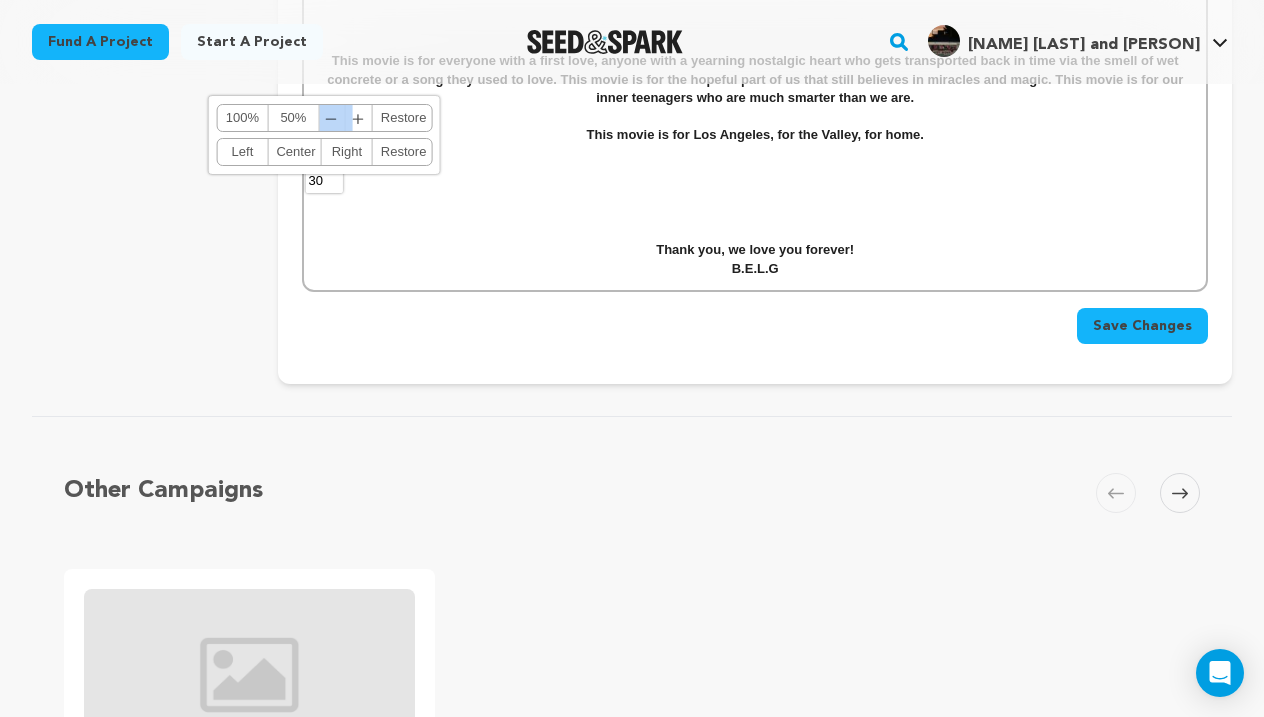 click on "﹣" at bounding box center [332, 118] 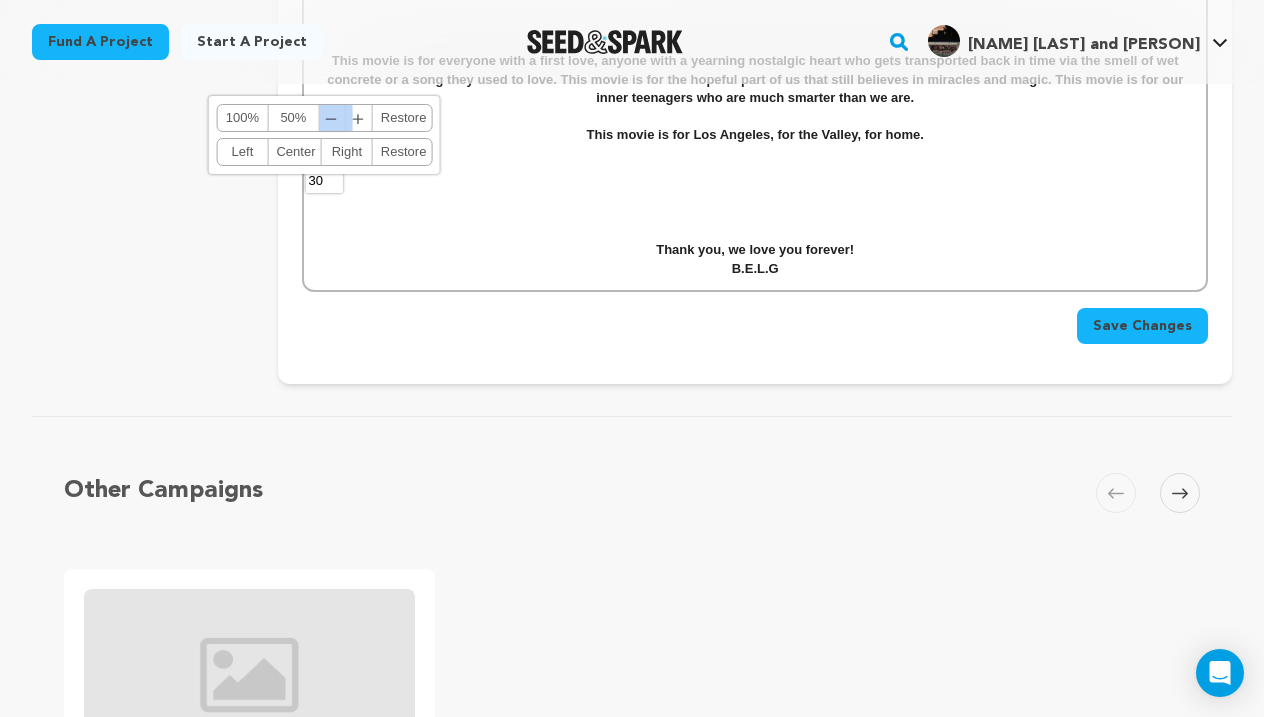 click on "﹣" at bounding box center [332, 118] 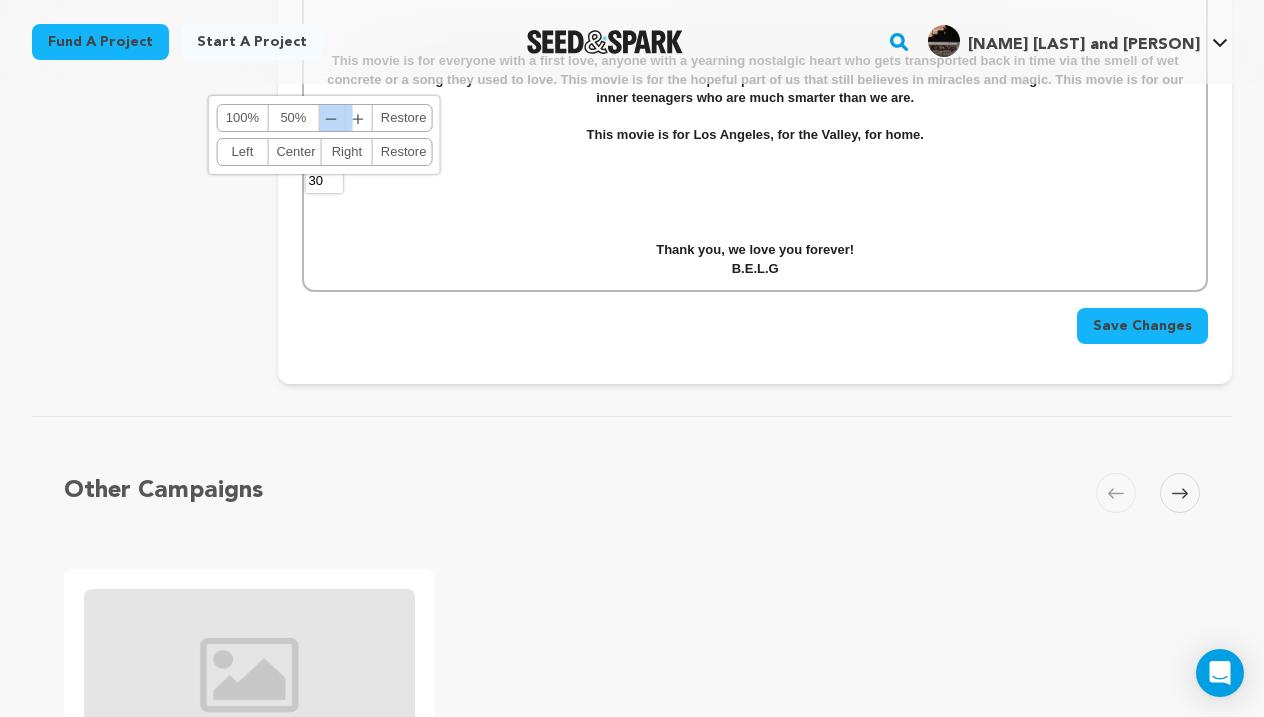 click on "﹣" at bounding box center [332, 118] 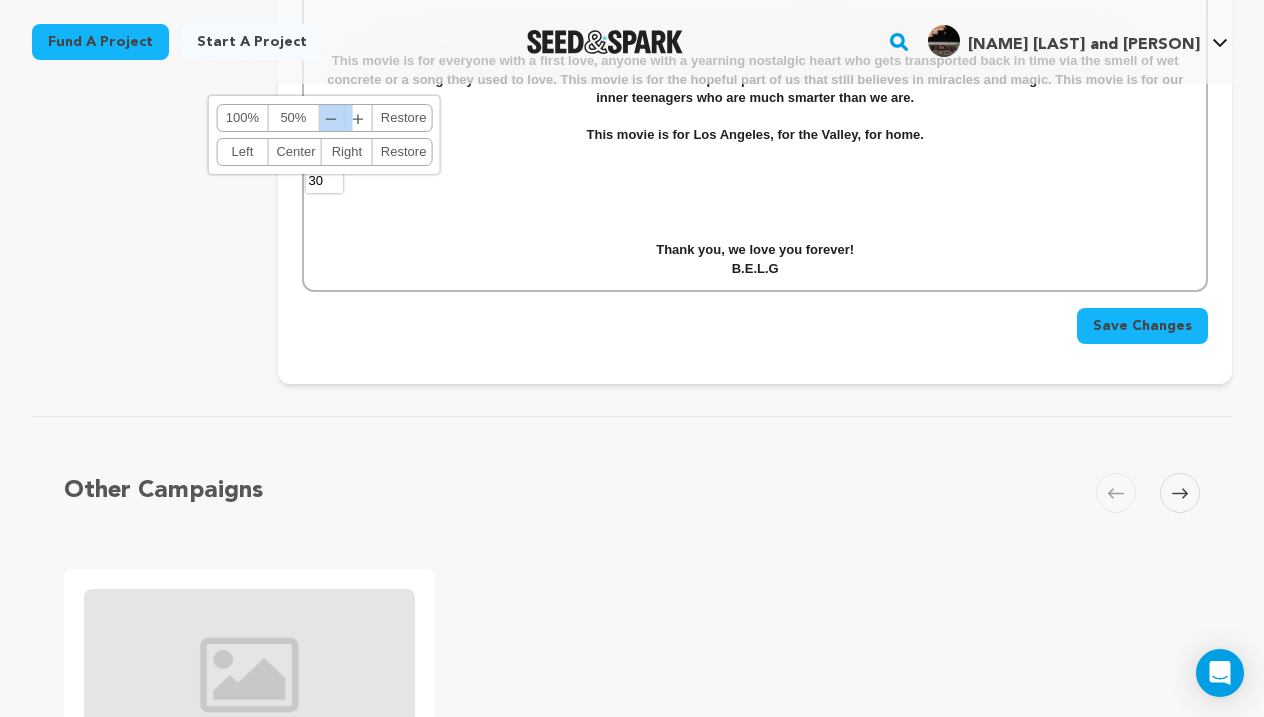 click on "﹣" at bounding box center (332, 118) 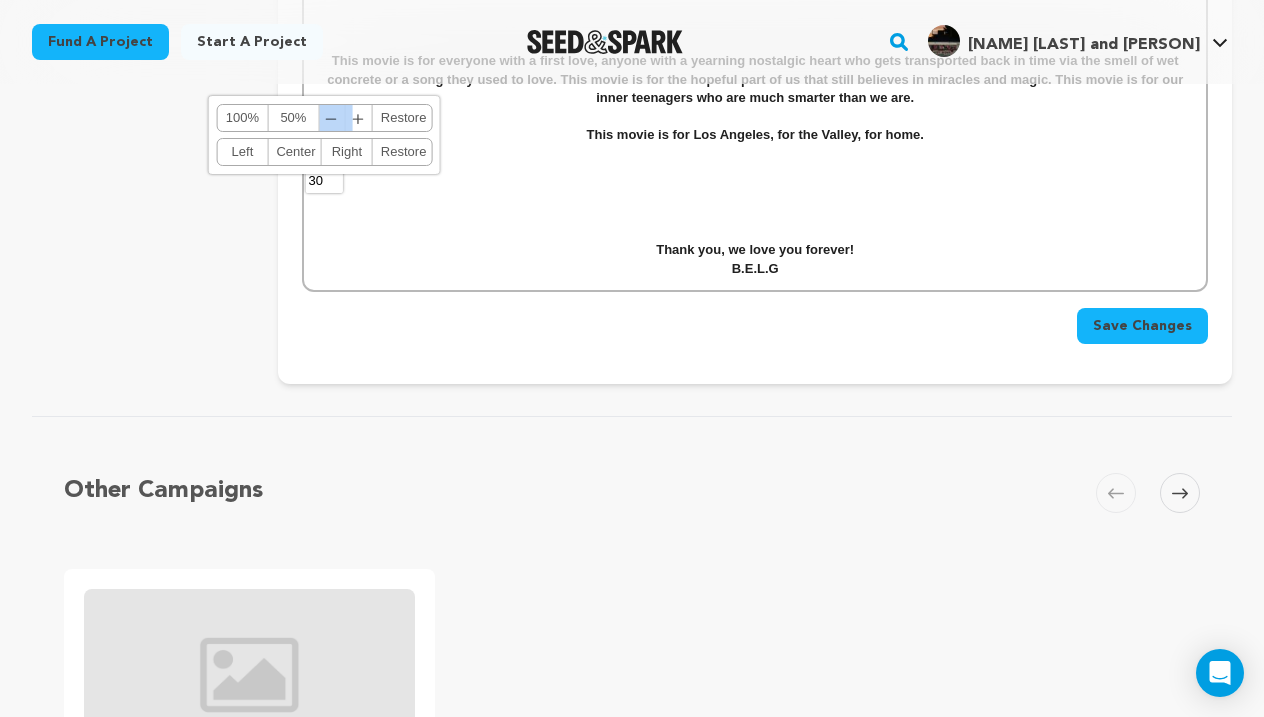 click on "﹣" at bounding box center [332, 118] 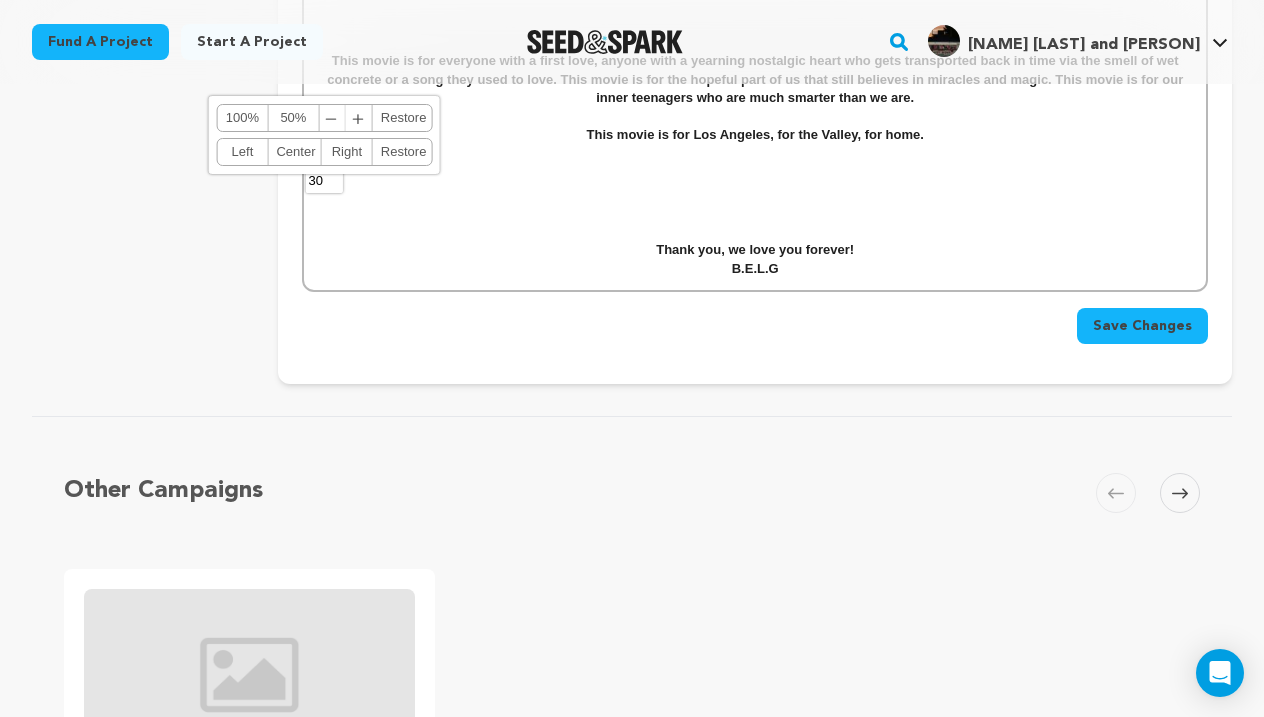 click at bounding box center (755, 208) 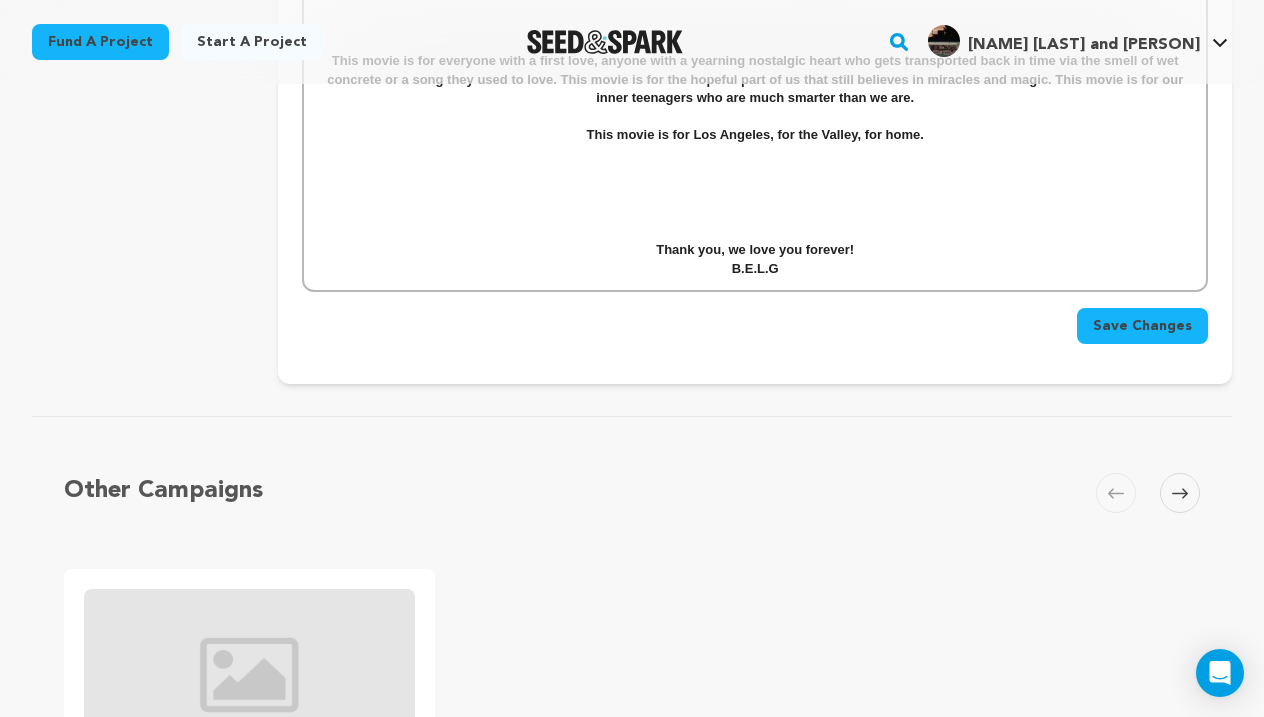 click at bounding box center [755, 208] 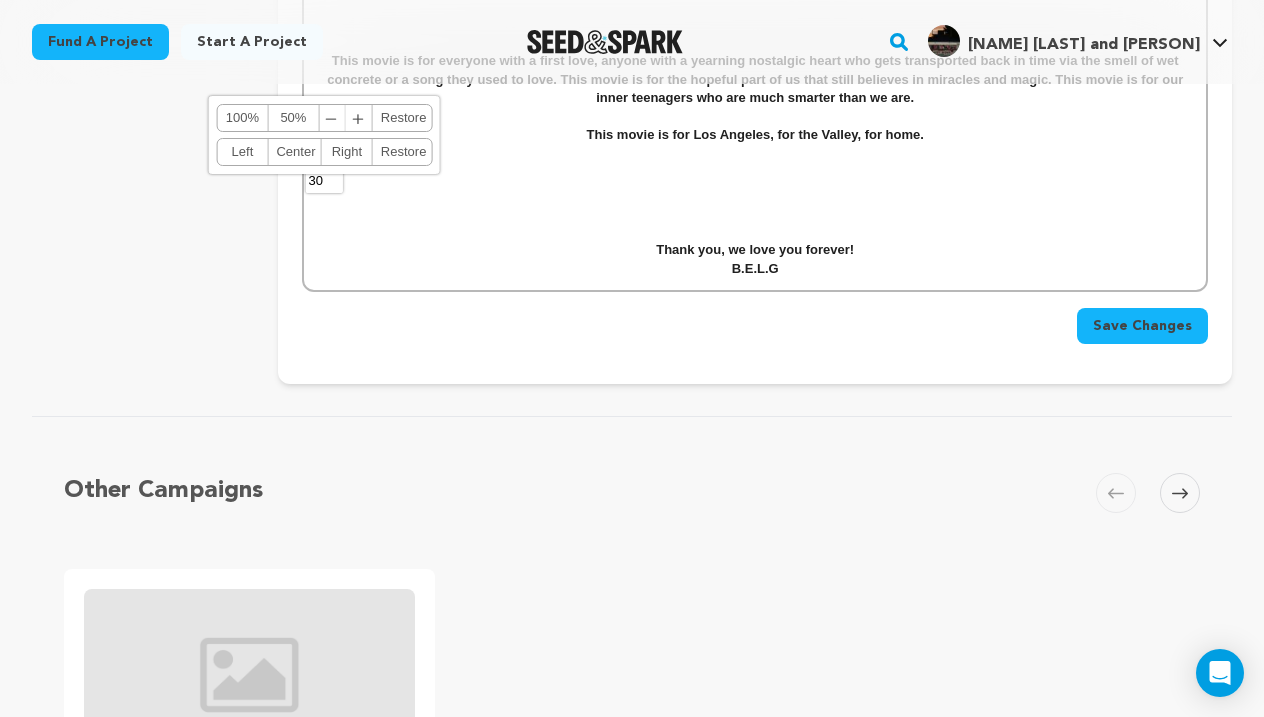 click on "﹣" at bounding box center [332, 118] 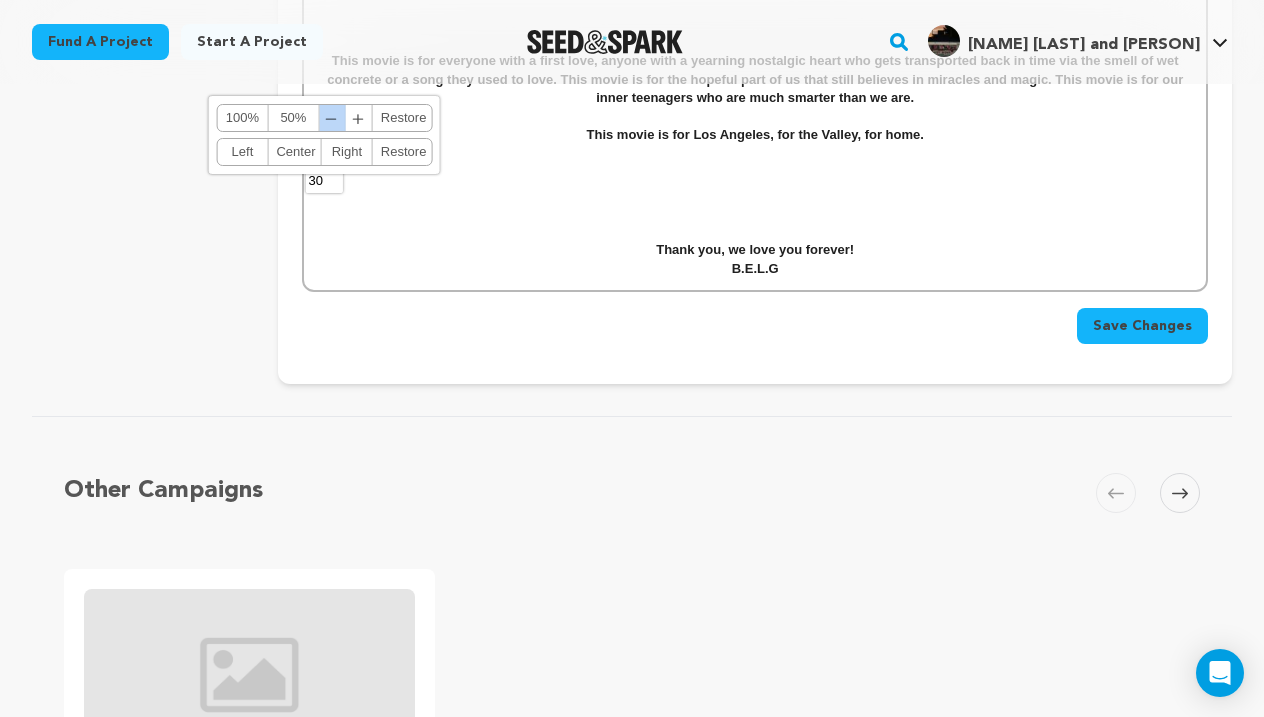 click on "﹣" at bounding box center (332, 118) 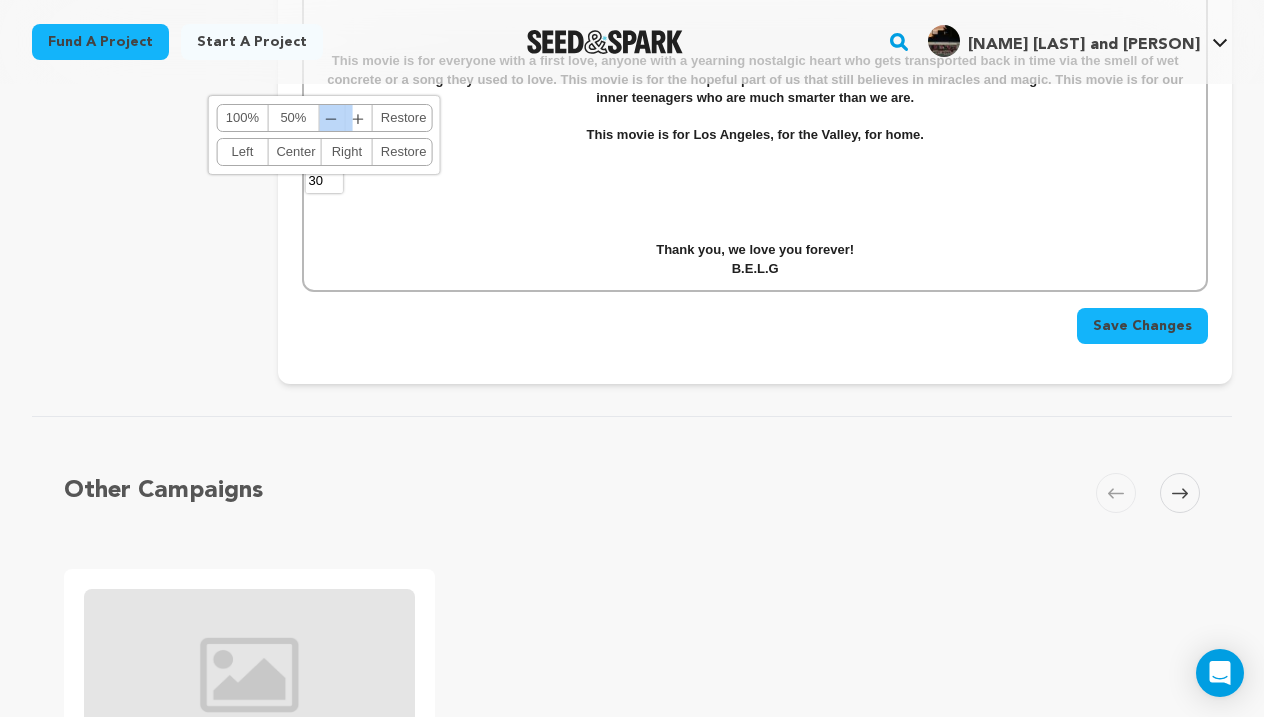 click on "﹣" at bounding box center [332, 118] 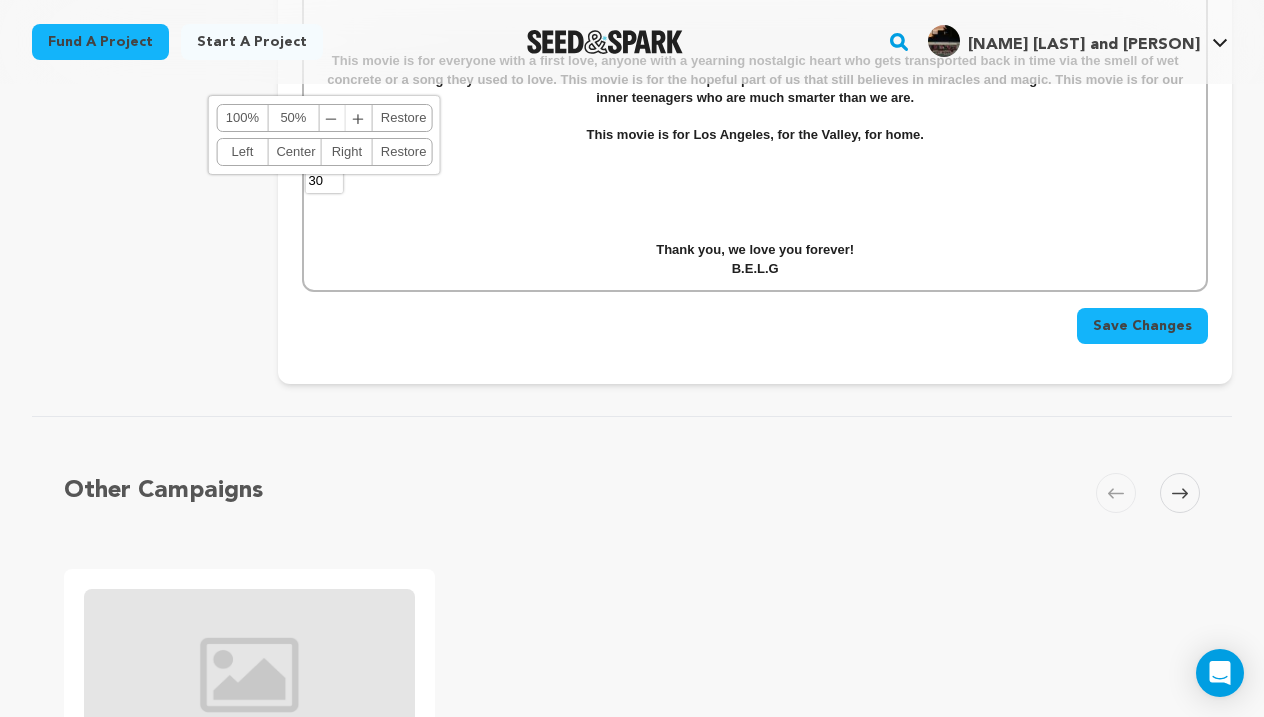 click on "Restore" at bounding box center [399, 152] 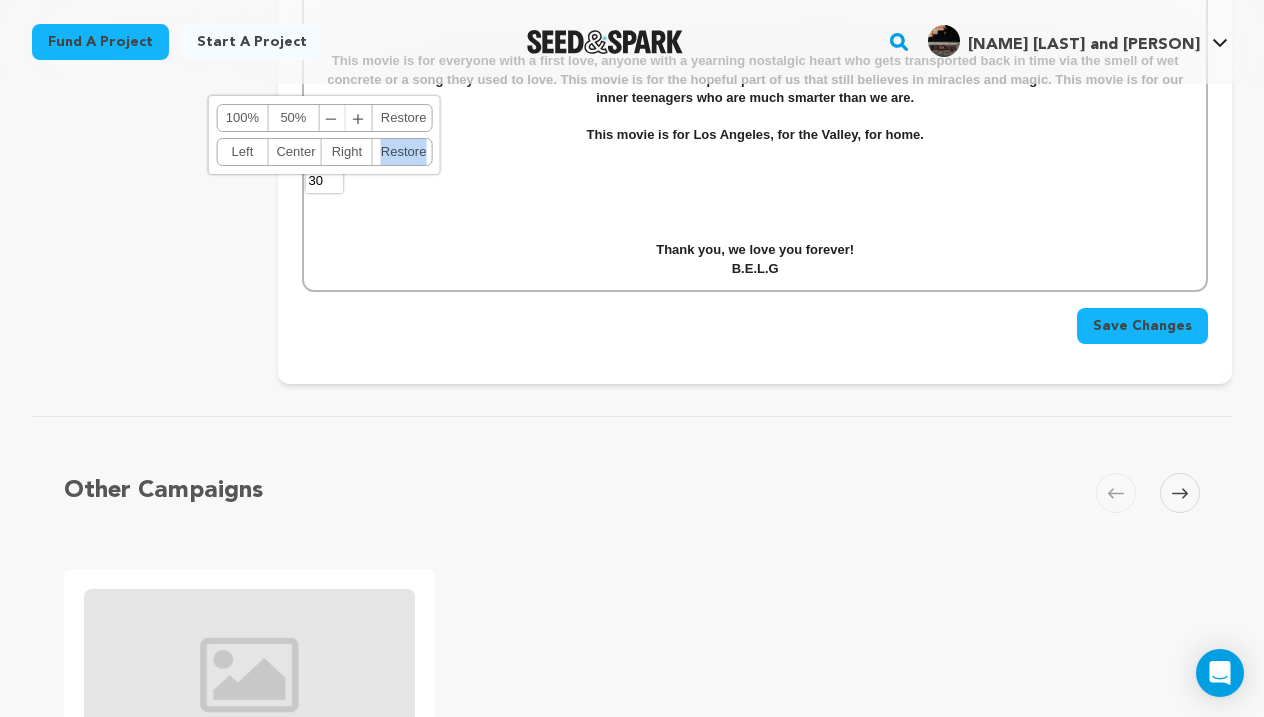 click on "Restore" at bounding box center (399, 152) 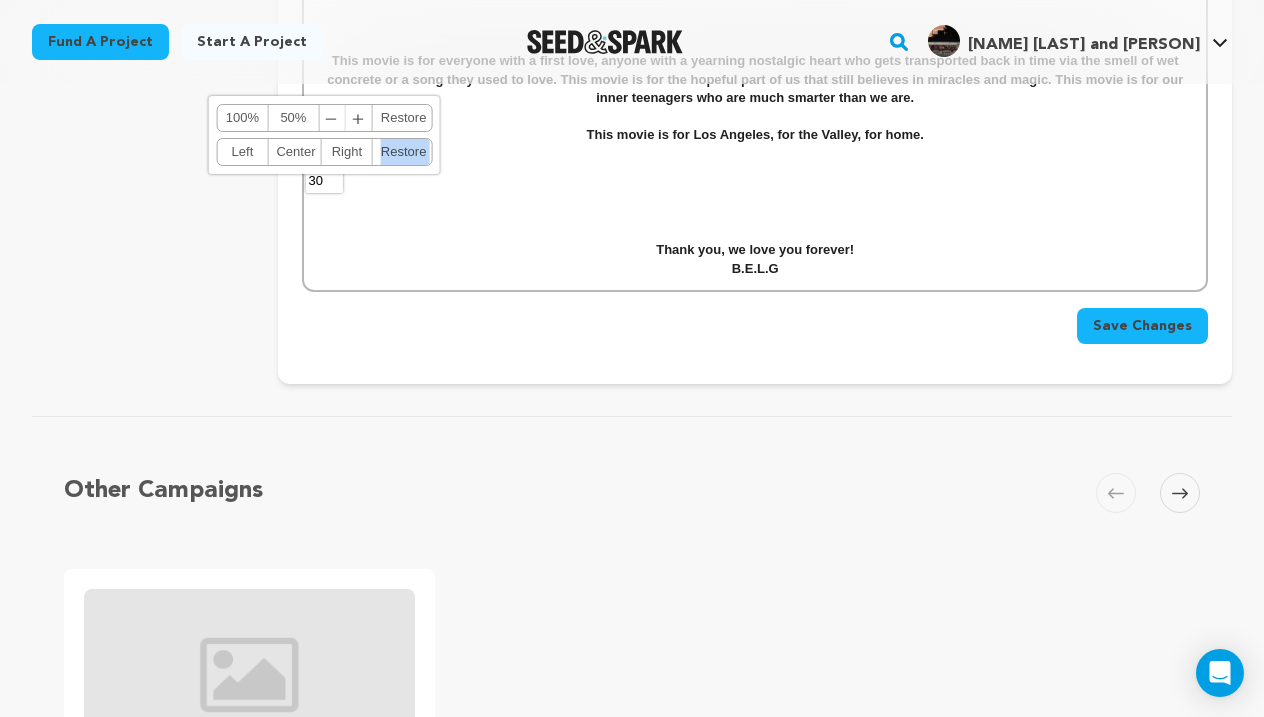 click on "Restore" at bounding box center (399, 152) 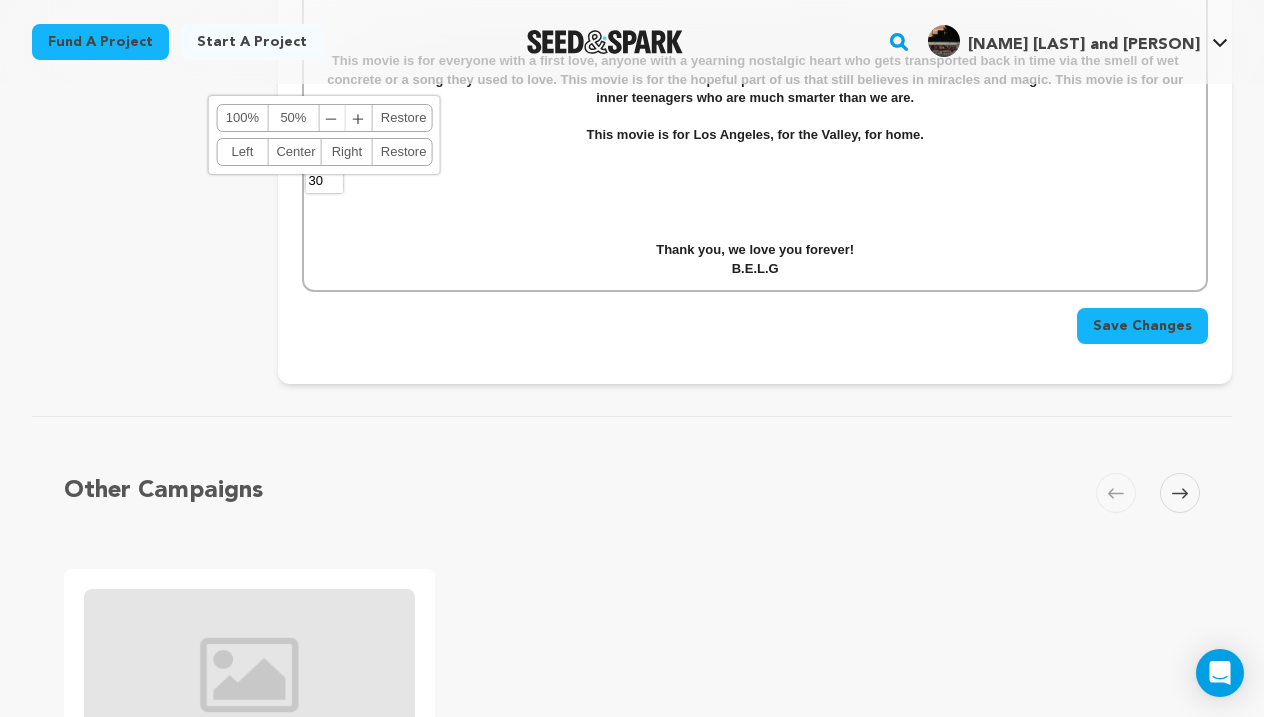 click at bounding box center [755, 232] 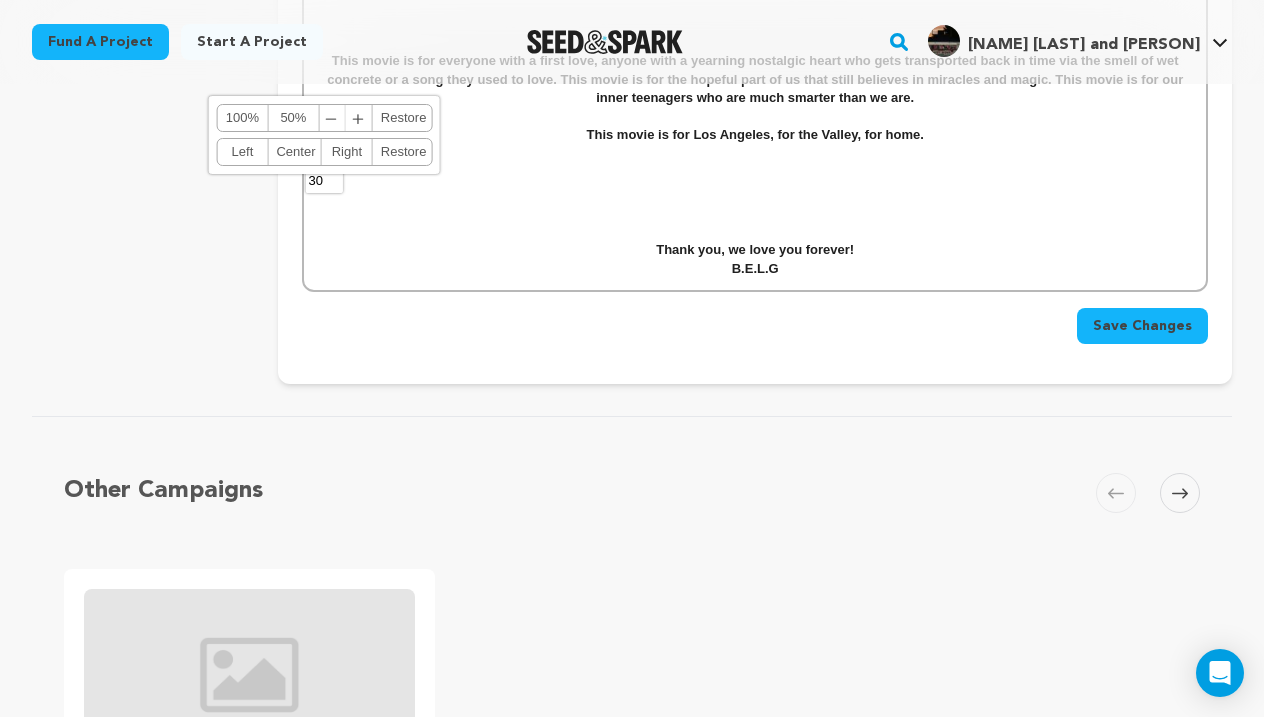 click on "Sepulveda Story  is a coming of age romance about first love, first loss, and fate set in the San Fernando Valley.  On Christmas Eve in 2010, [AGE] year old misfit  JADE  is caught shoplifting with her wild card mother, RONNIE.  SAMSON , a sheltered loner with a bright future, is at the same store escaping the constant hovering of his own mother, SHIRA.  When Samson sees Jade in trouble, he helps her escape from the cops. With Jade’s only family, her mother, now in jail, and with tensions on the rise in Samson’s home life, they discover a mutual understanding in each other that feels bigger than them both. Jade and Samson hole up at Jade’s house, and they spend the holiday season falling in love hard and fast. They learn how to survive on their own; how to pay bills, how to have sex, and how to outrun drug dealers. But their world comes crumbling down on New Year’s Day, when social services comes to send Jade to live with relatives across the country.  EARLY STAGE STORYBOARD FOR SCENE 1 OF OUR MOVIE:" at bounding box center [755, -2239] 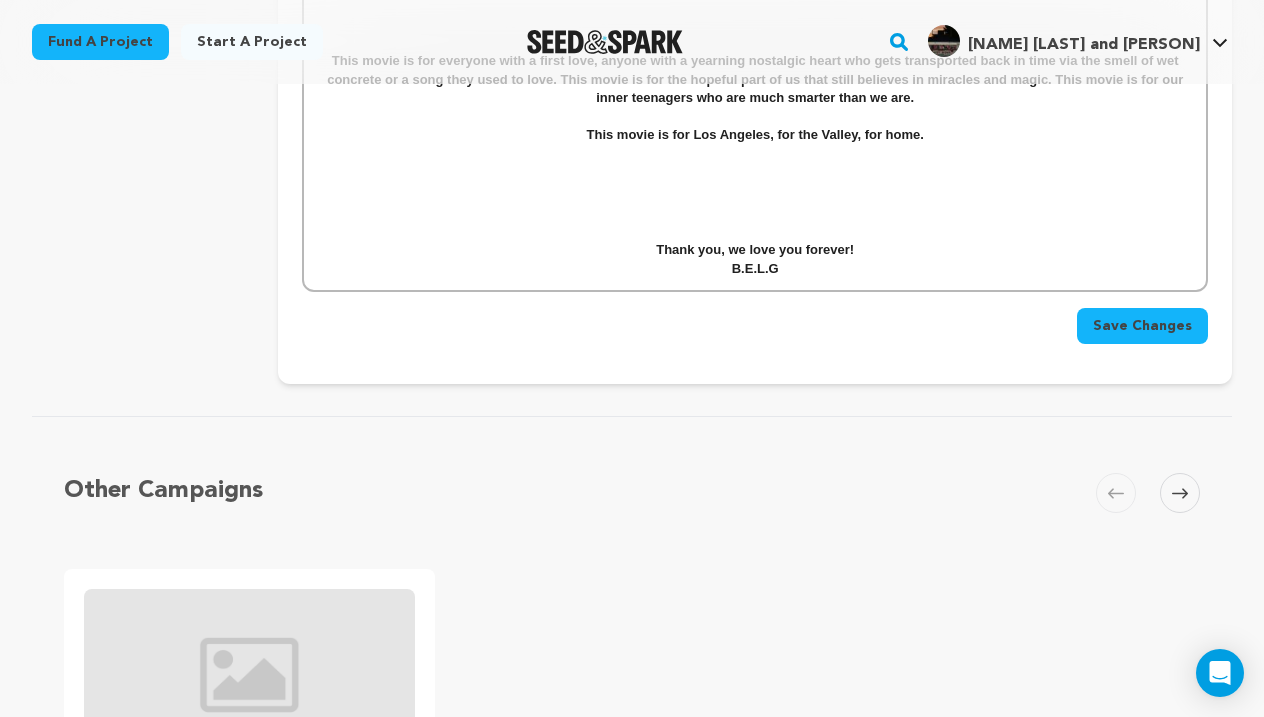 click on "Thank you, we love you forever!" at bounding box center (755, 249) 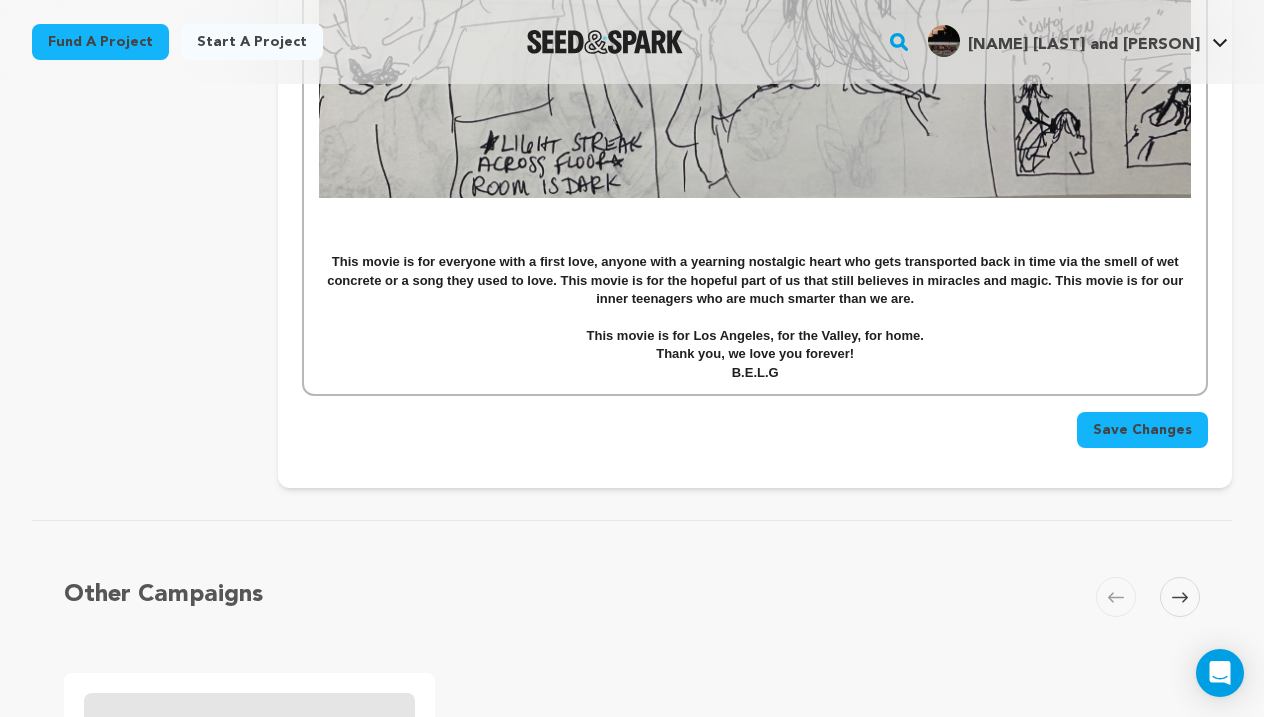 scroll, scrollTop: 5103, scrollLeft: 0, axis: vertical 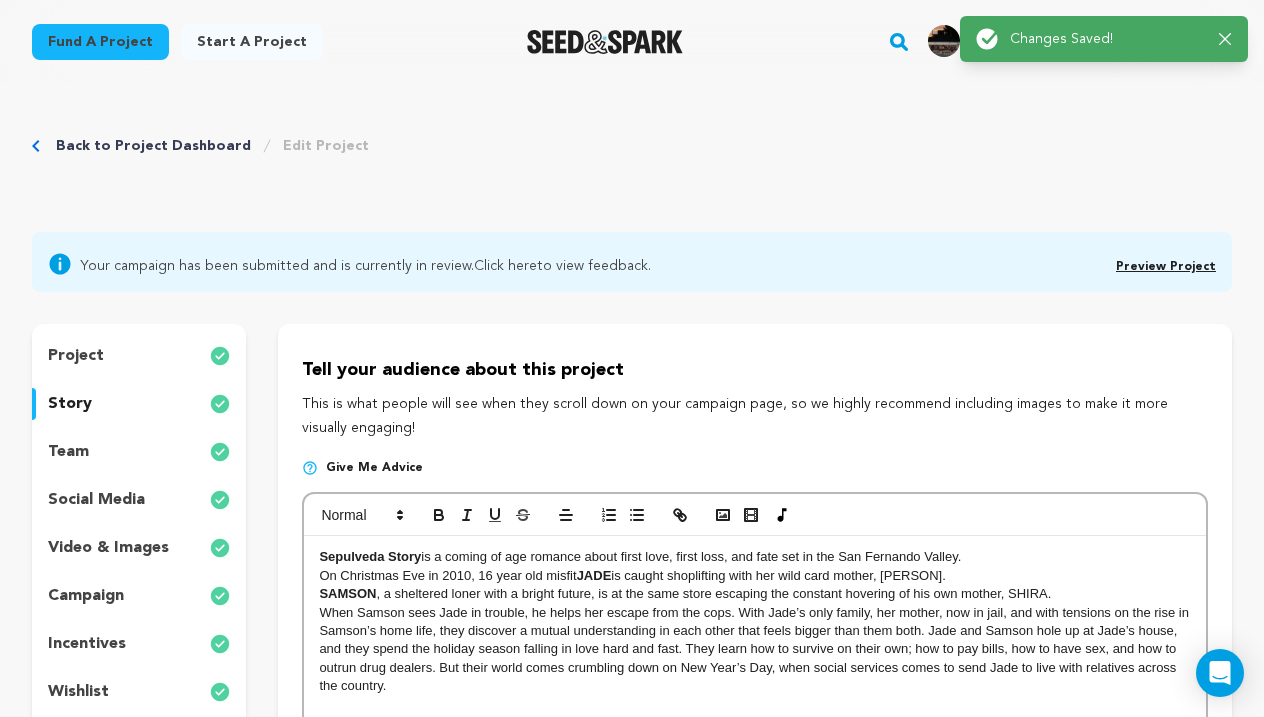 click on "Preview Project" at bounding box center [1166, 267] 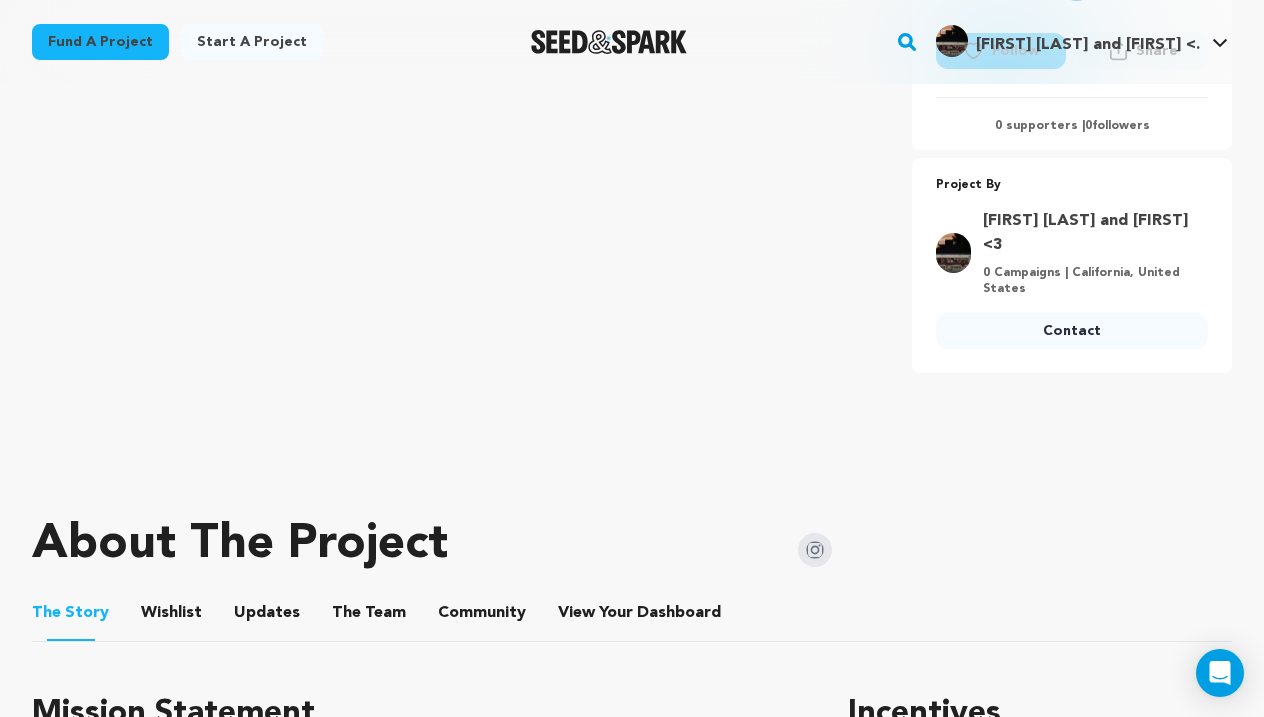 scroll, scrollTop: 331, scrollLeft: 0, axis: vertical 